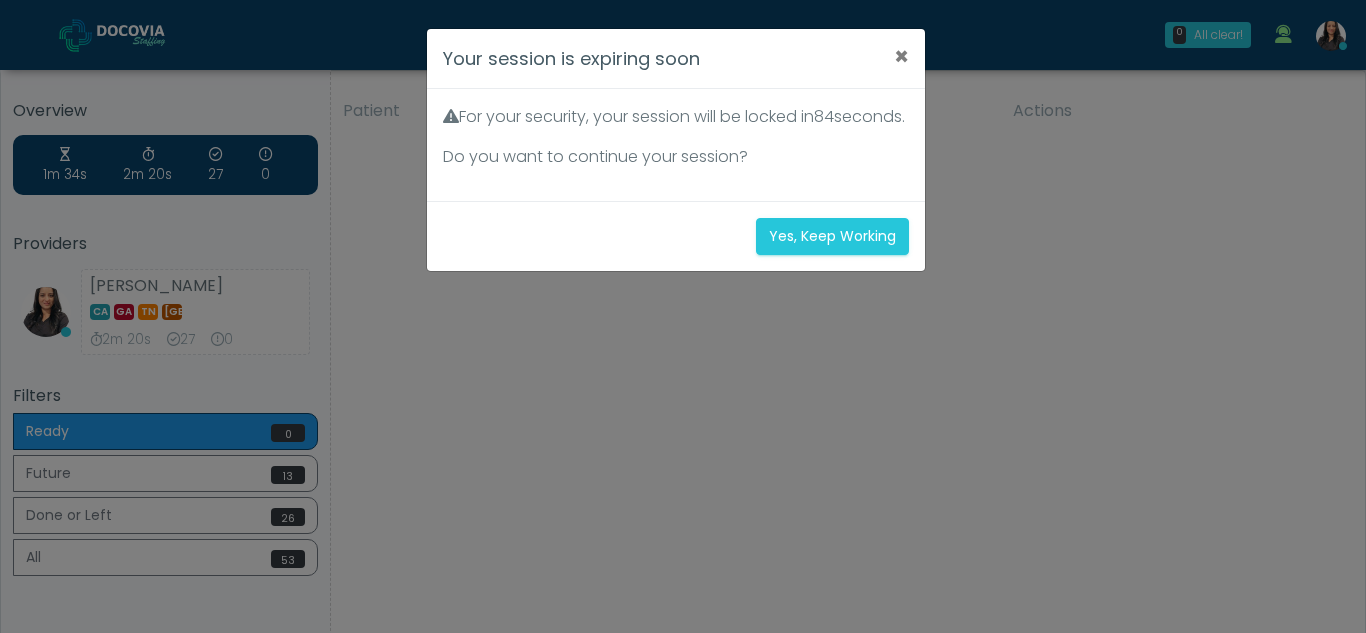 scroll, scrollTop: 0, scrollLeft: 0, axis: both 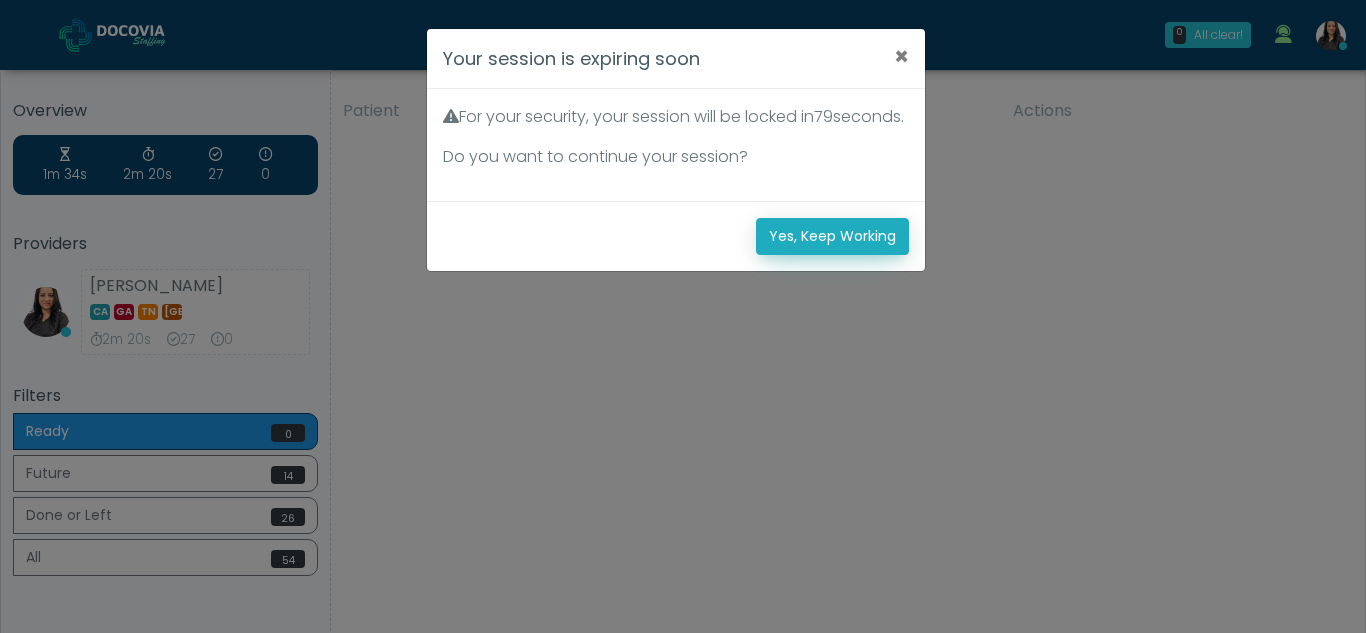 click on "Yes, Keep Working" at bounding box center [832, 236] 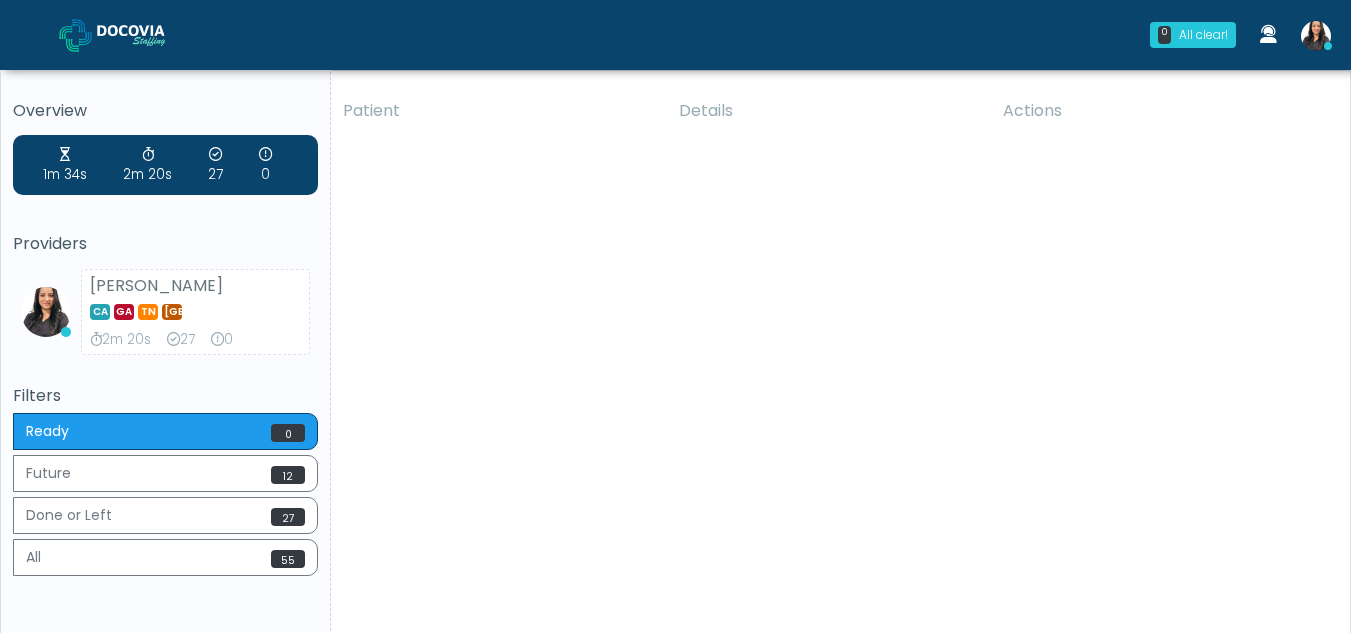 scroll, scrollTop: 0, scrollLeft: 0, axis: both 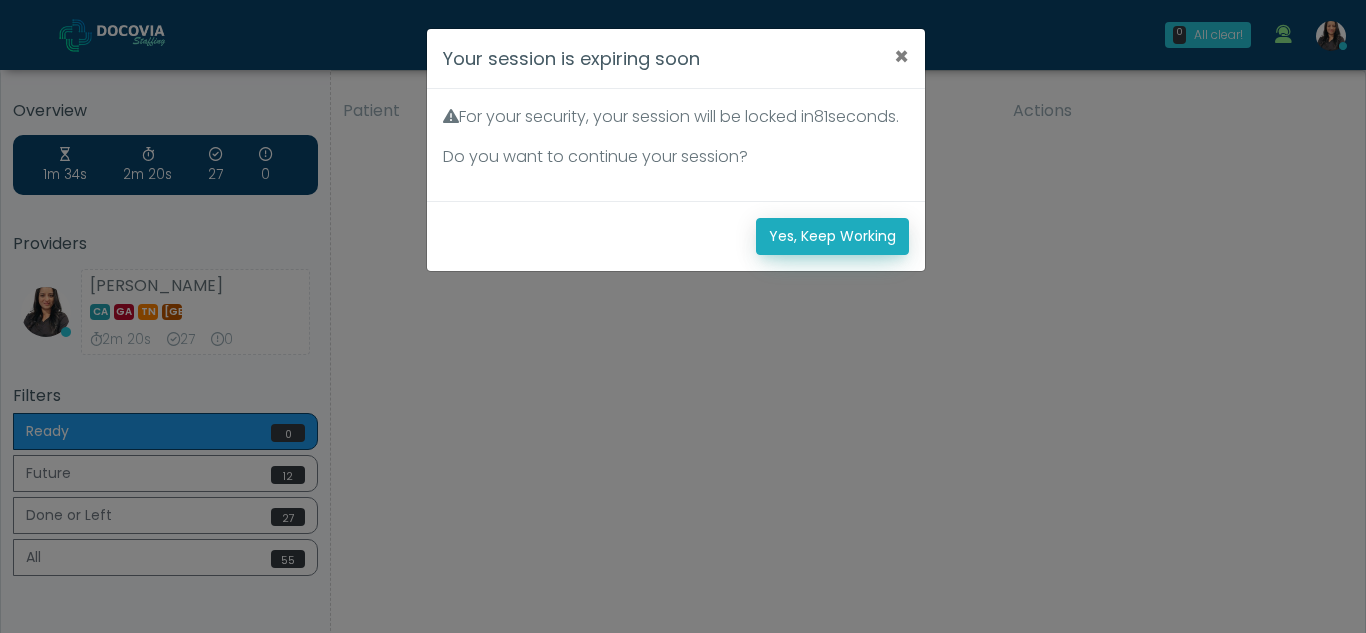 click on "Yes, Keep Working" at bounding box center [832, 236] 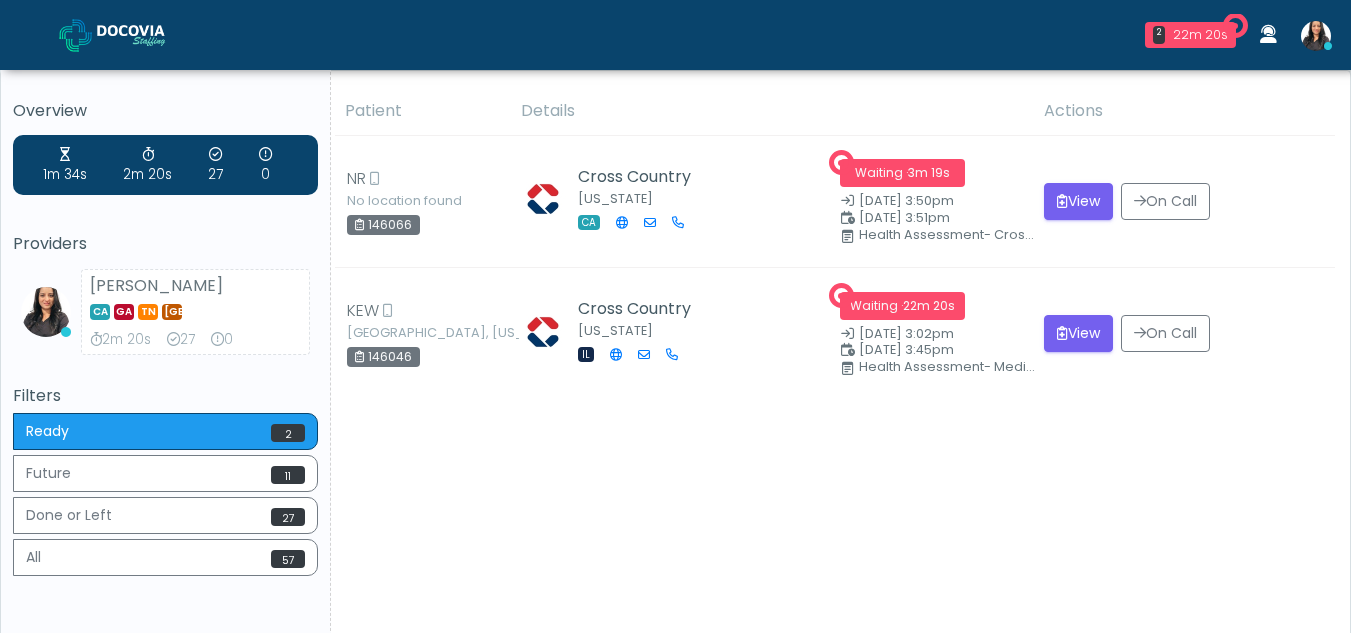 scroll, scrollTop: 0, scrollLeft: 0, axis: both 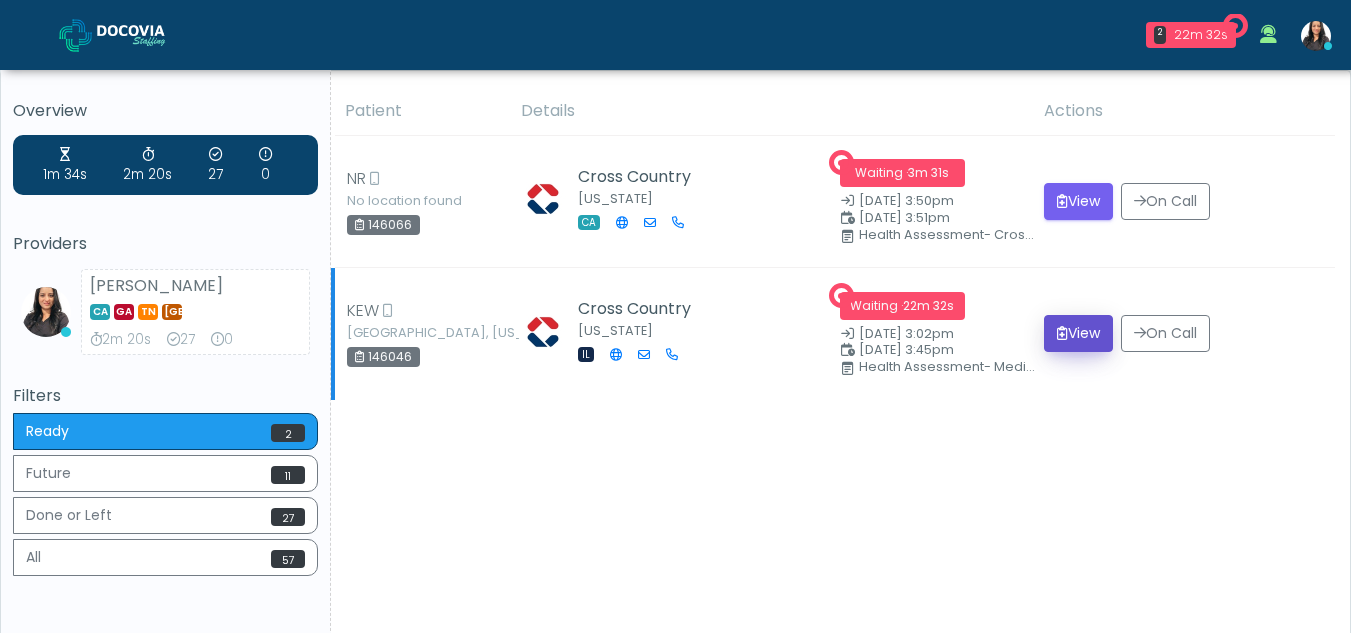 click on "View" at bounding box center [1078, 333] 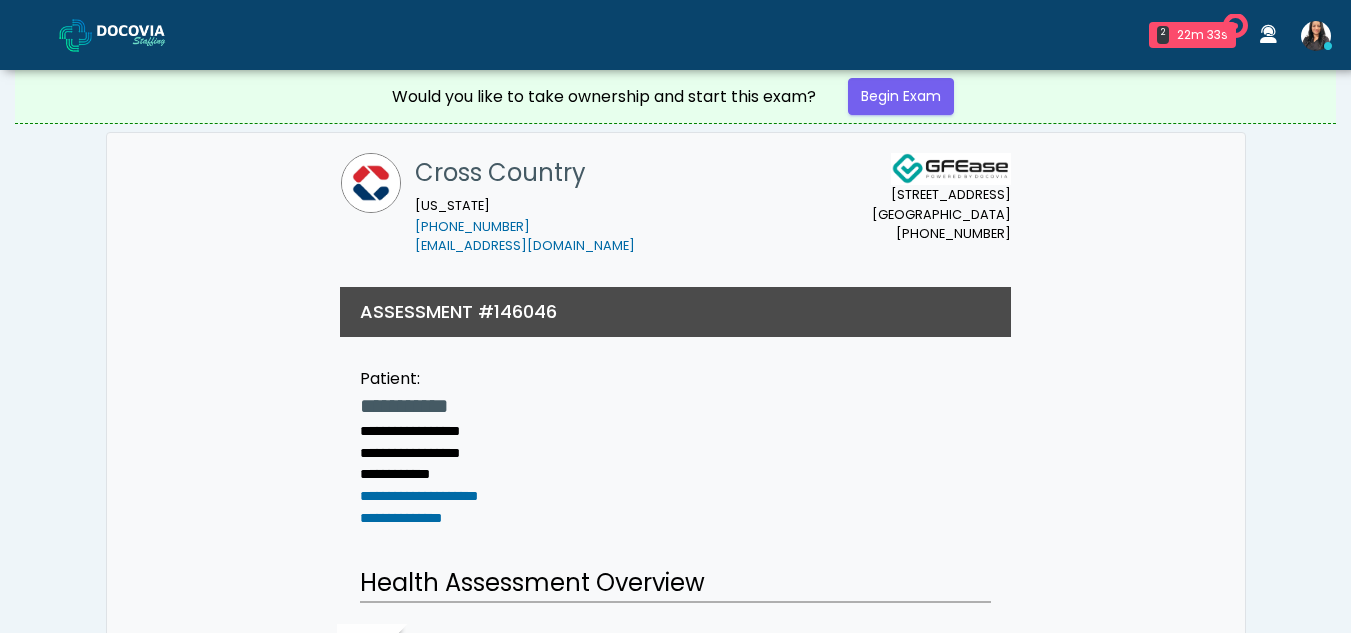 scroll, scrollTop: 0, scrollLeft: 0, axis: both 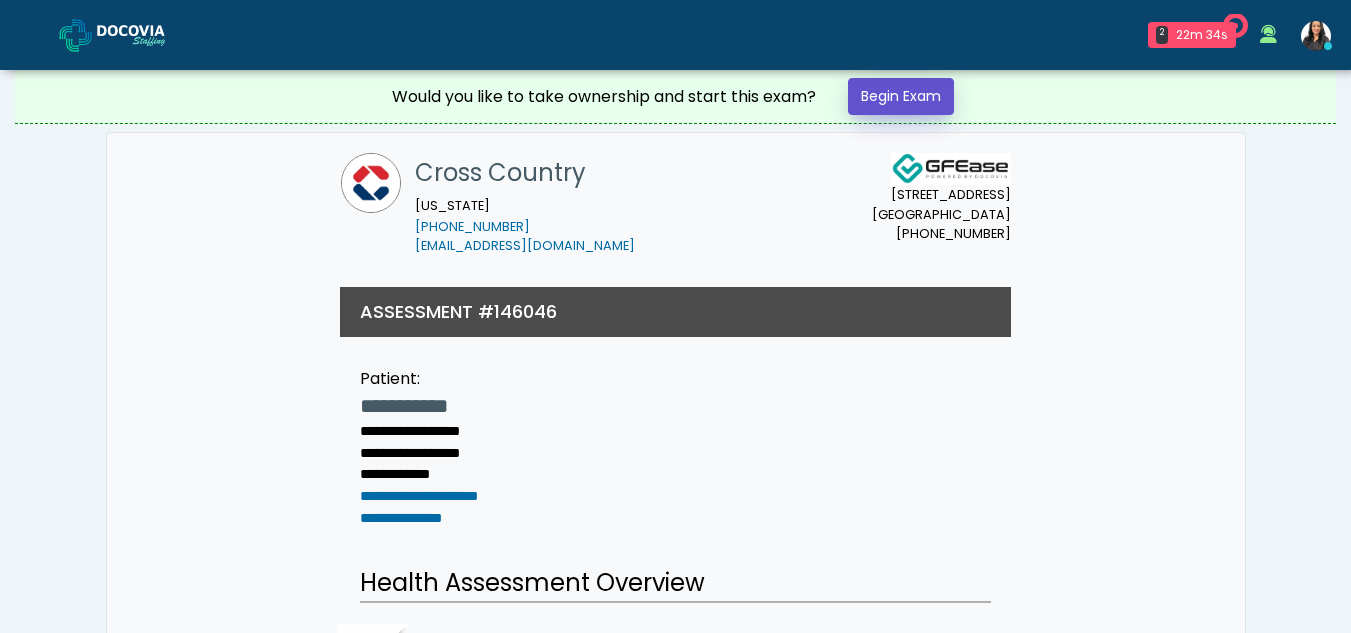 click on "Begin Exam" at bounding box center (901, 96) 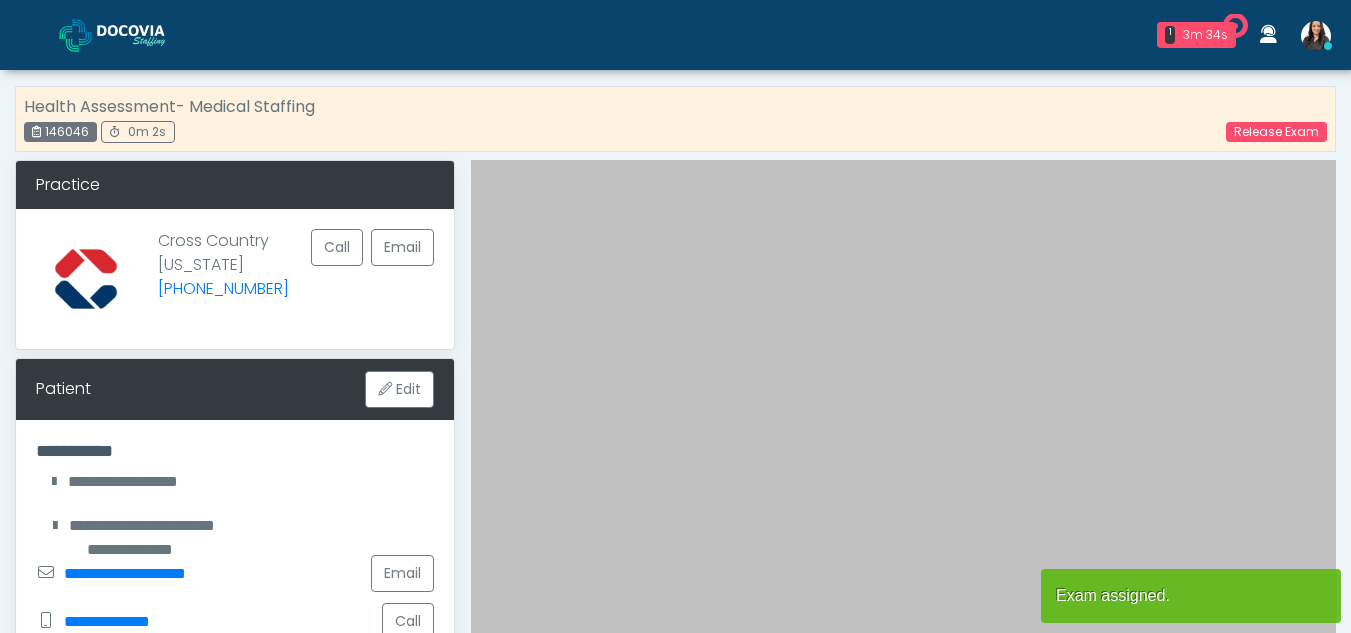 scroll, scrollTop: 0, scrollLeft: 0, axis: both 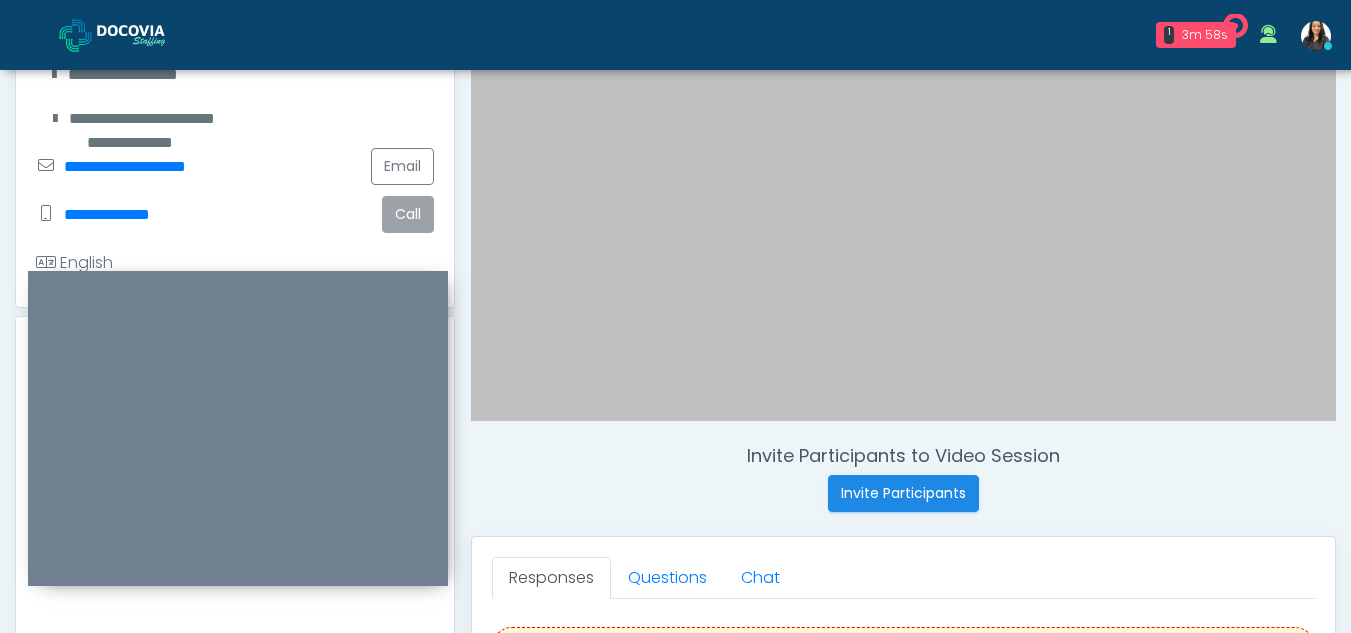 click on "Call" at bounding box center [408, 214] 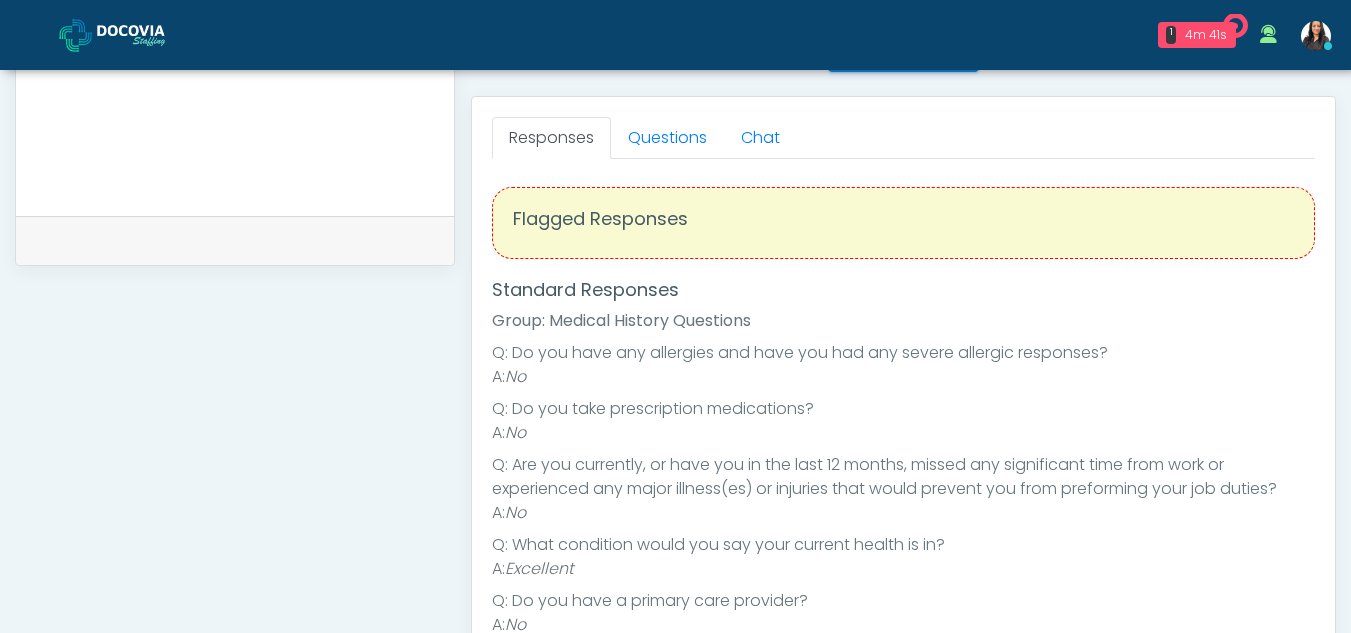 scroll, scrollTop: 904, scrollLeft: 0, axis: vertical 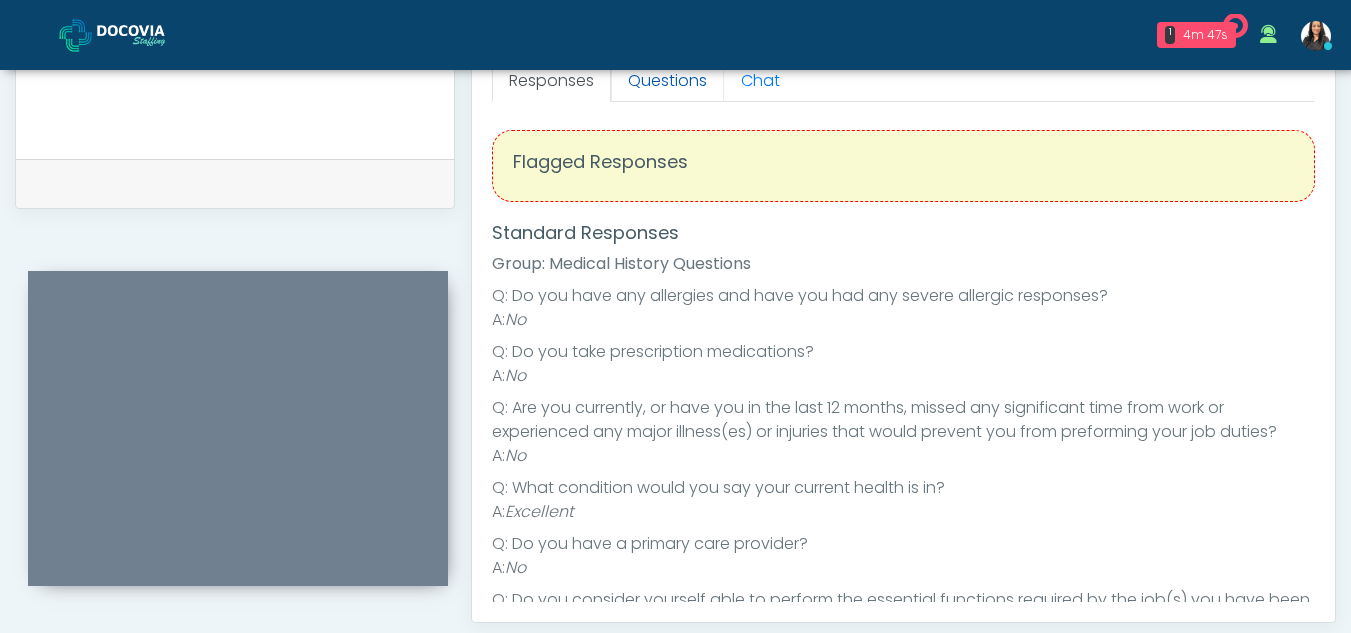 click on "Questions" at bounding box center [667, 81] 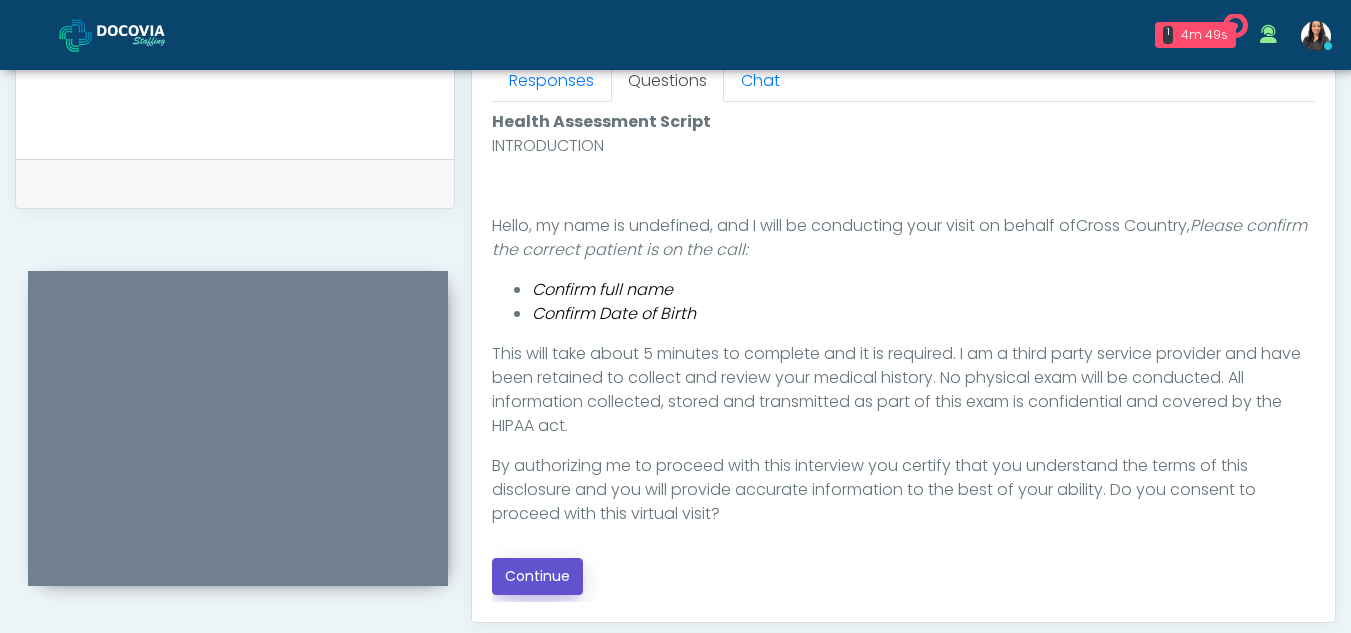 click on "Continue" at bounding box center [537, 576] 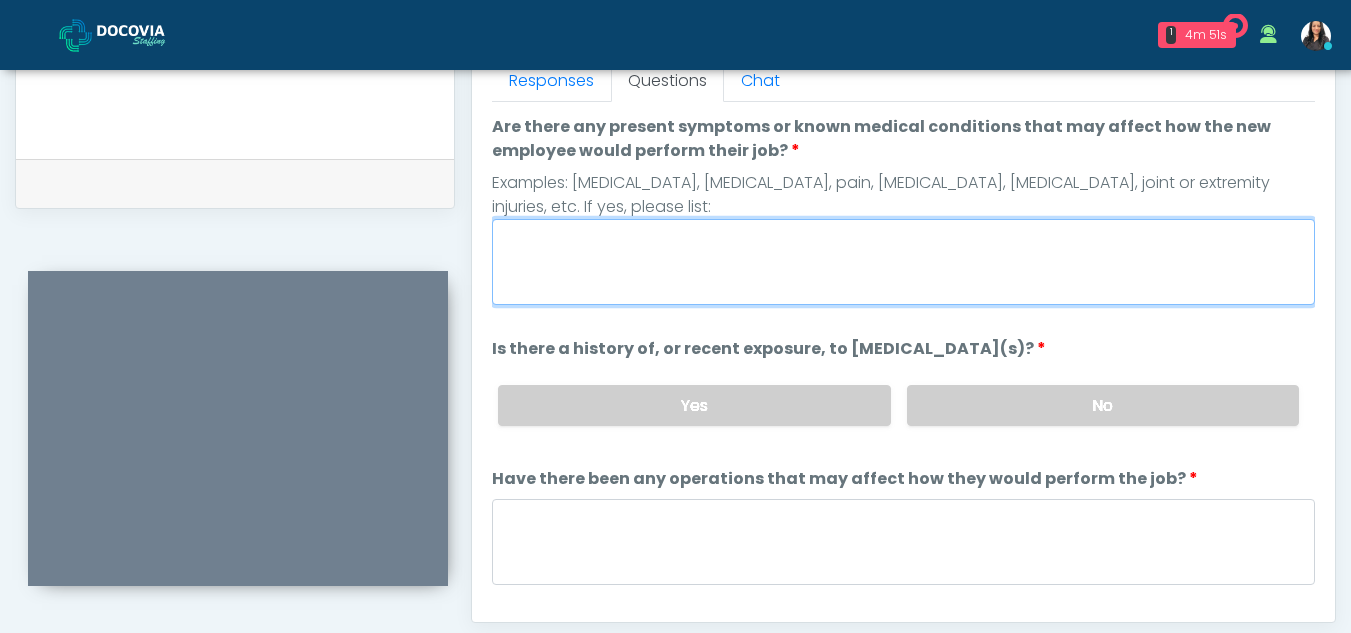 click on "Are there any present symptoms or known medical conditions that may affect how the new employee would perform their job?" at bounding box center (903, 262) 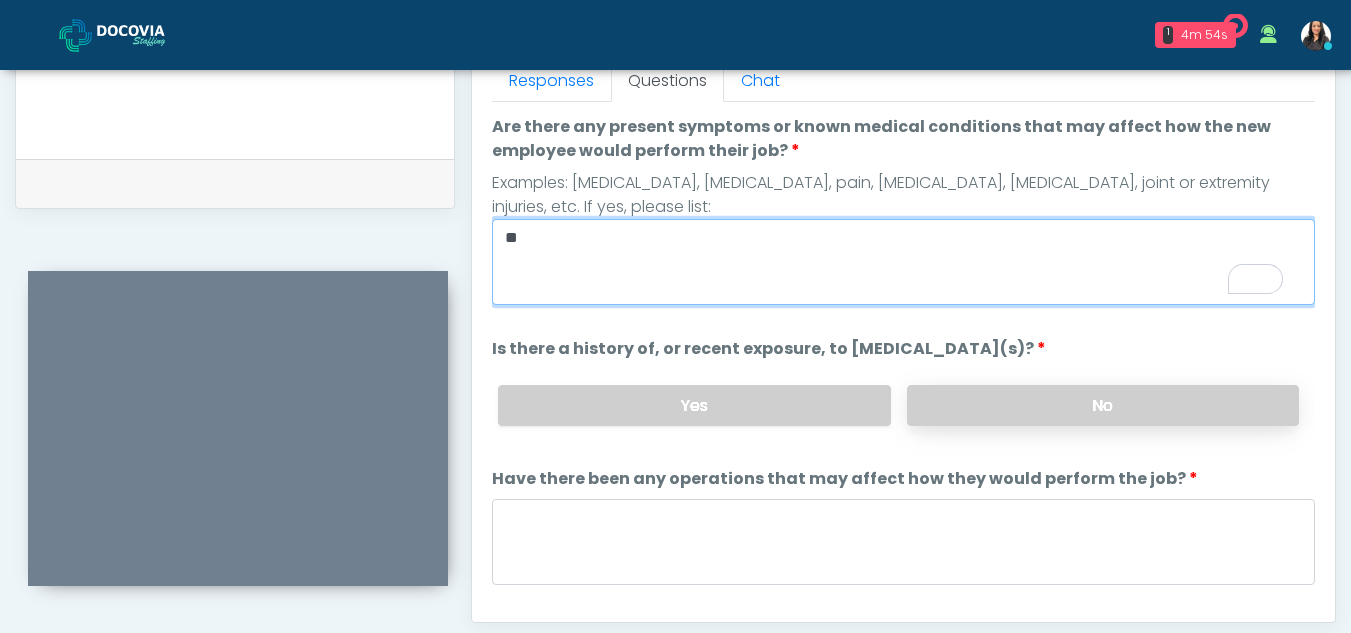 type on "**" 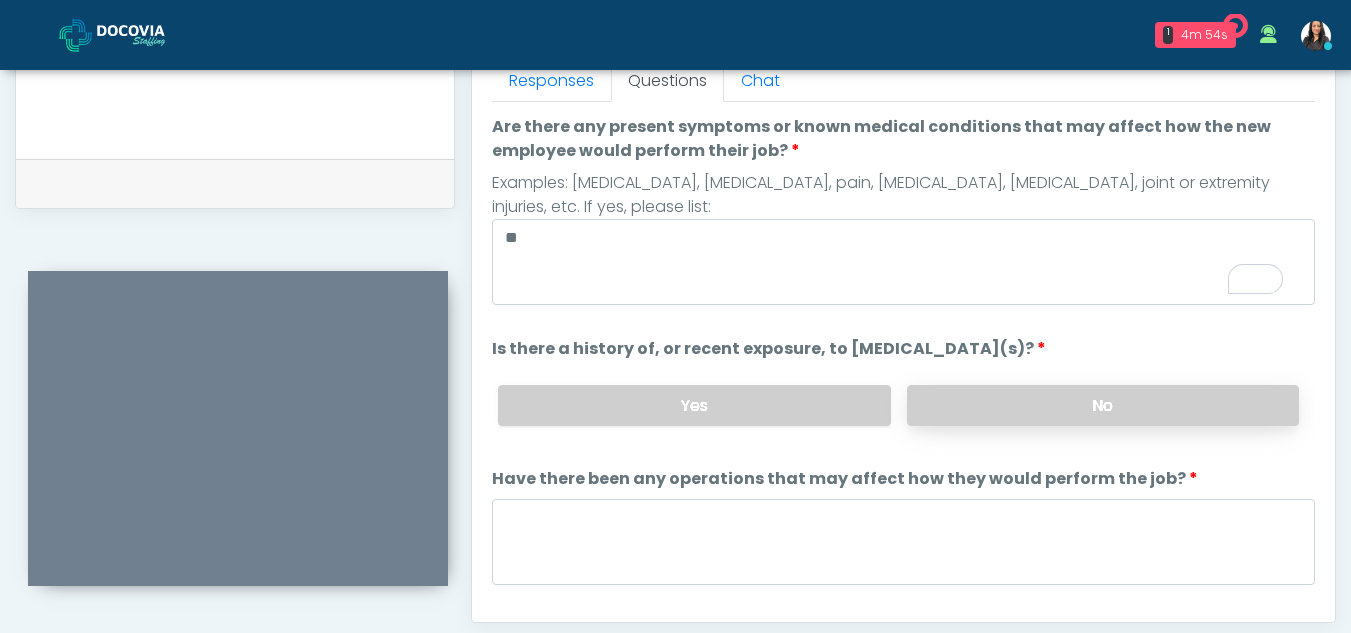 click on "No" at bounding box center [1103, 405] 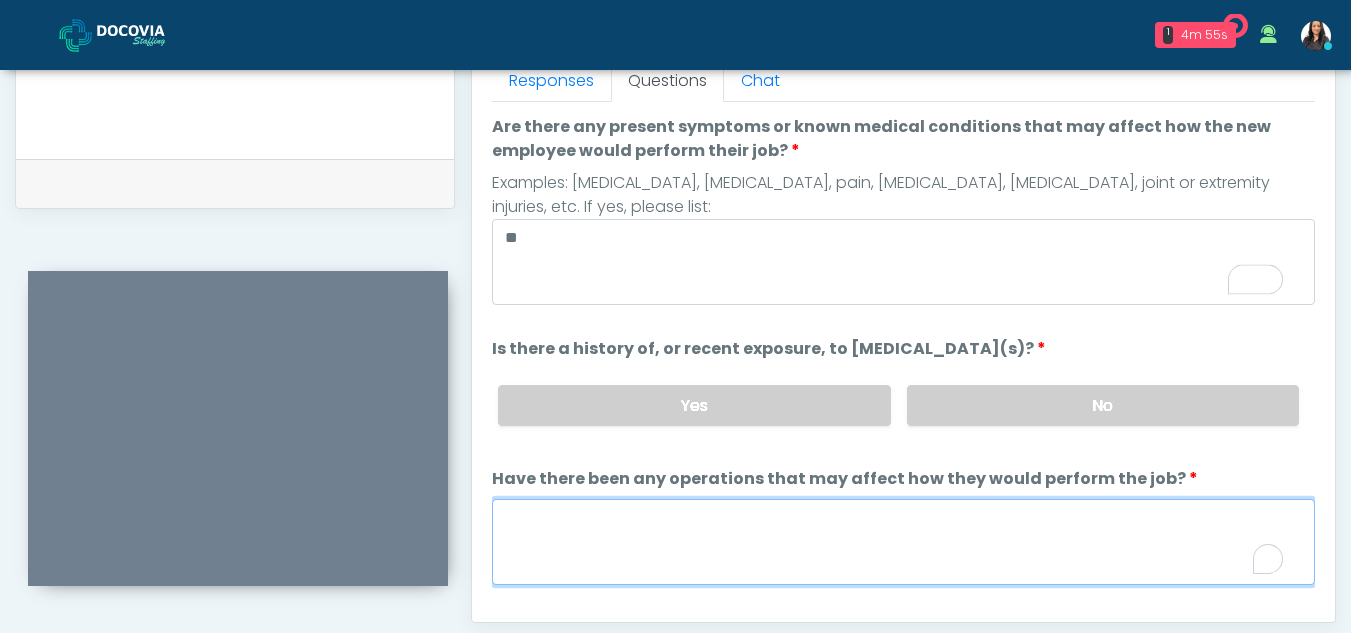 click on "Have there been any operations that may affect how they would perform the job?" at bounding box center (903, 542) 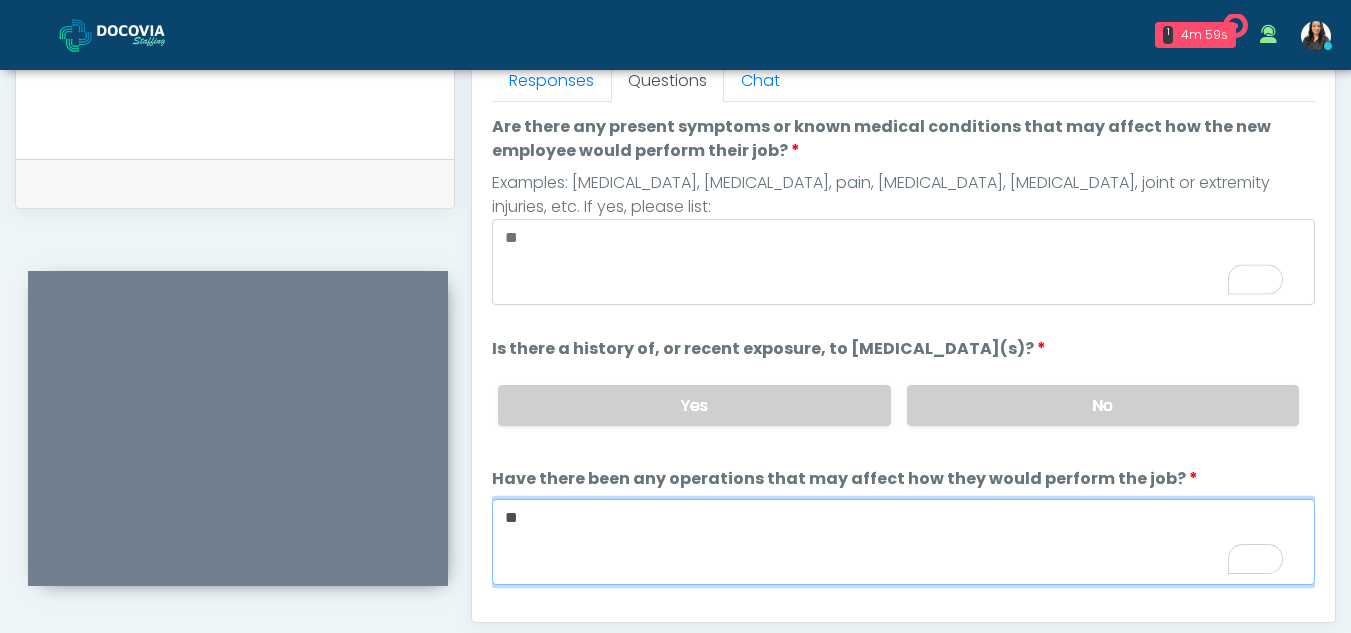 type on "**" 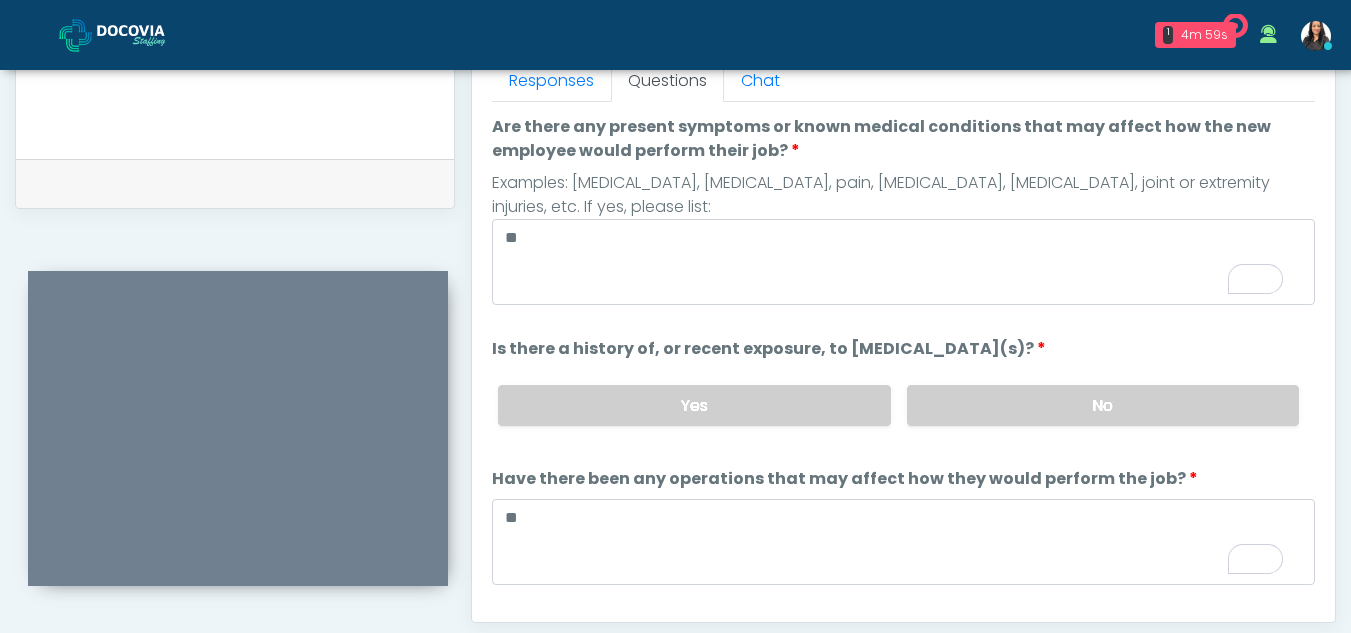 scroll, scrollTop: 109, scrollLeft: 0, axis: vertical 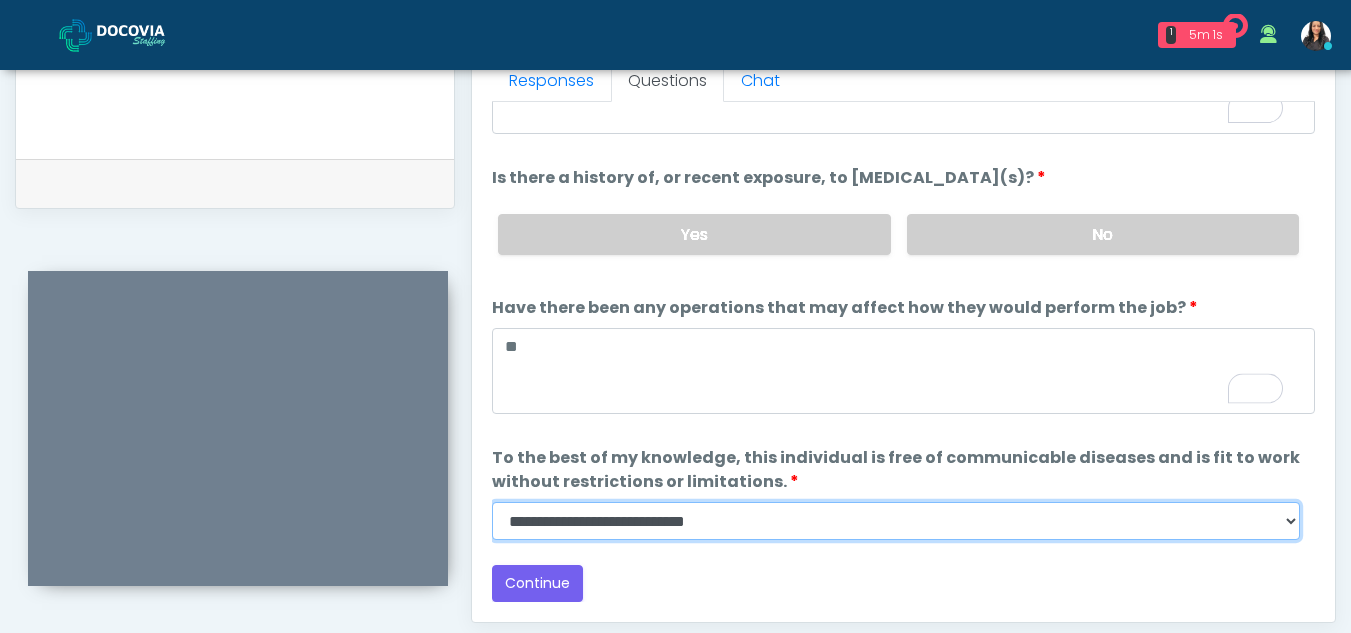 click on "**********" at bounding box center (896, 521) 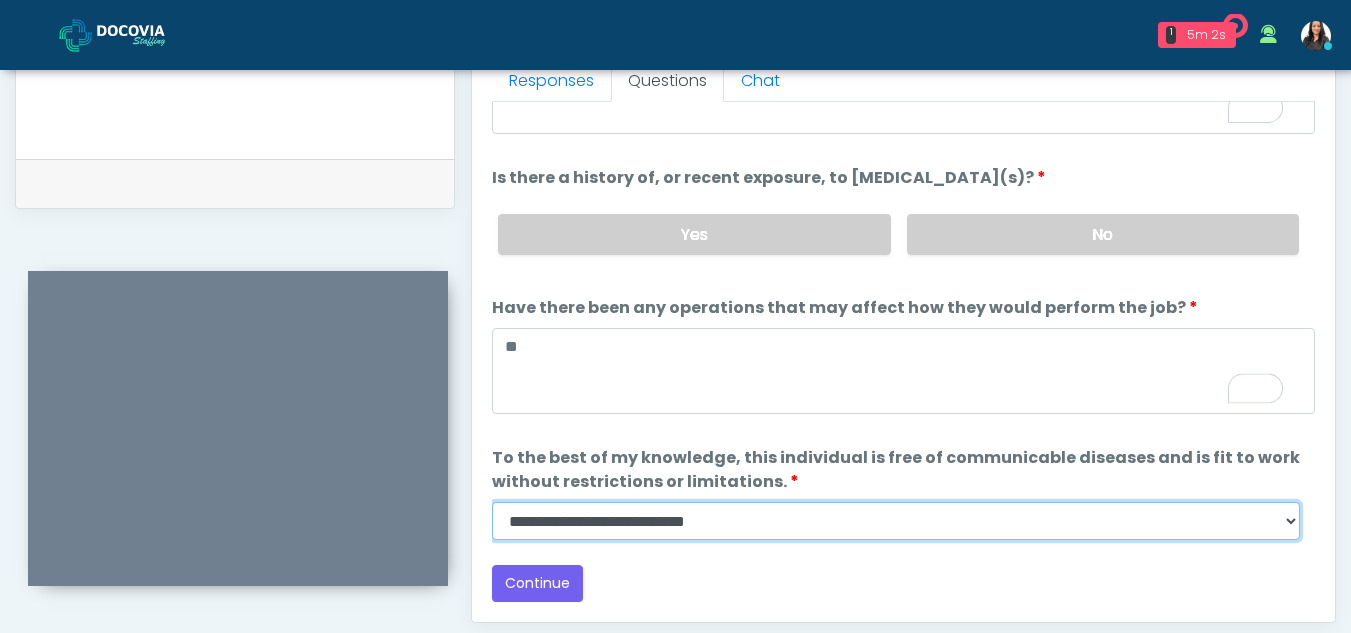 select on "******" 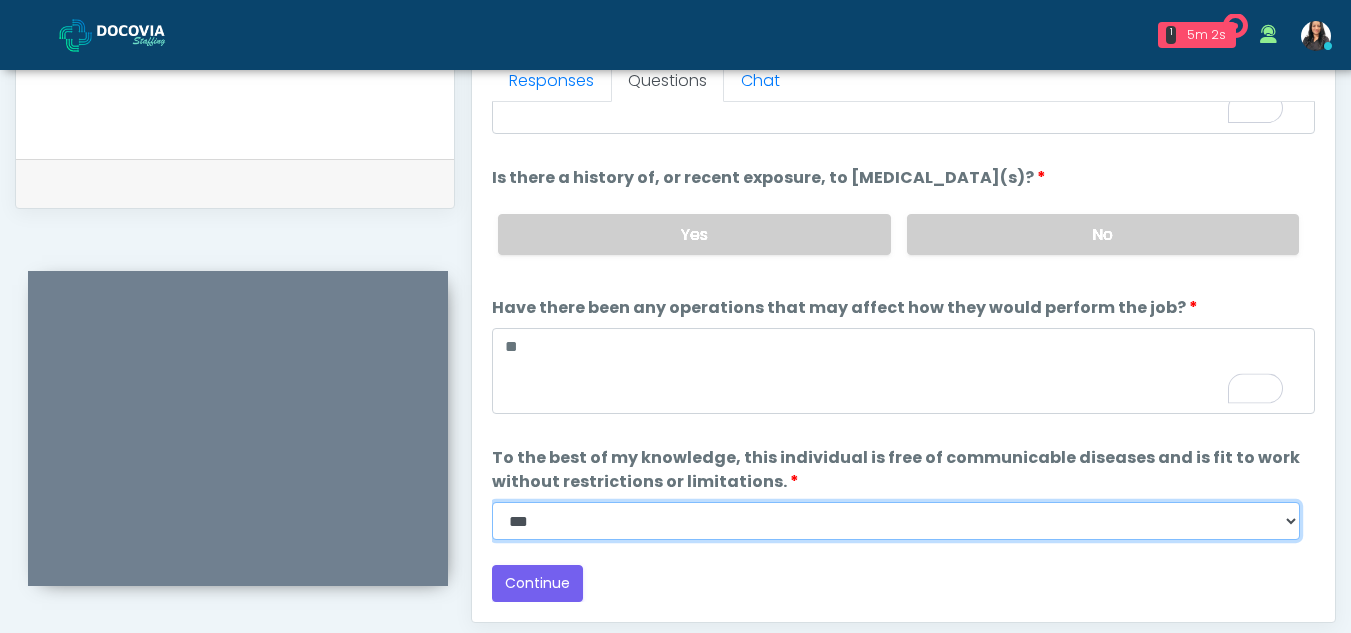 click on "**********" at bounding box center (896, 521) 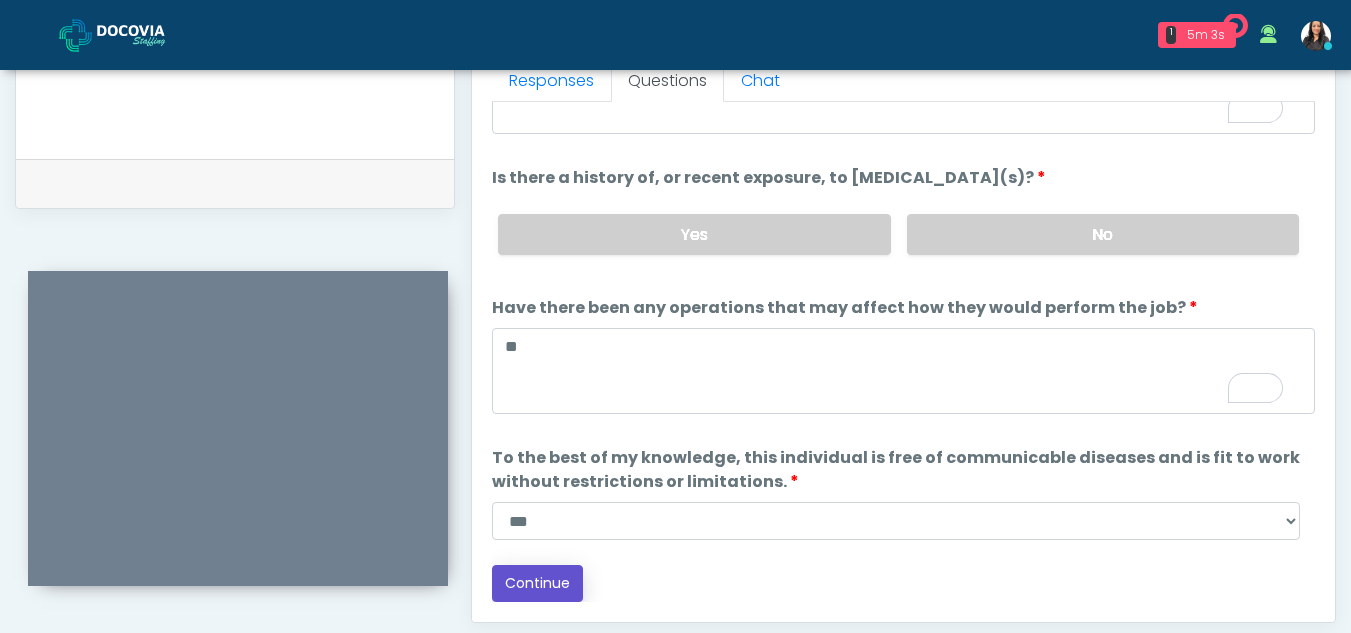 click on "Continue" at bounding box center (537, 583) 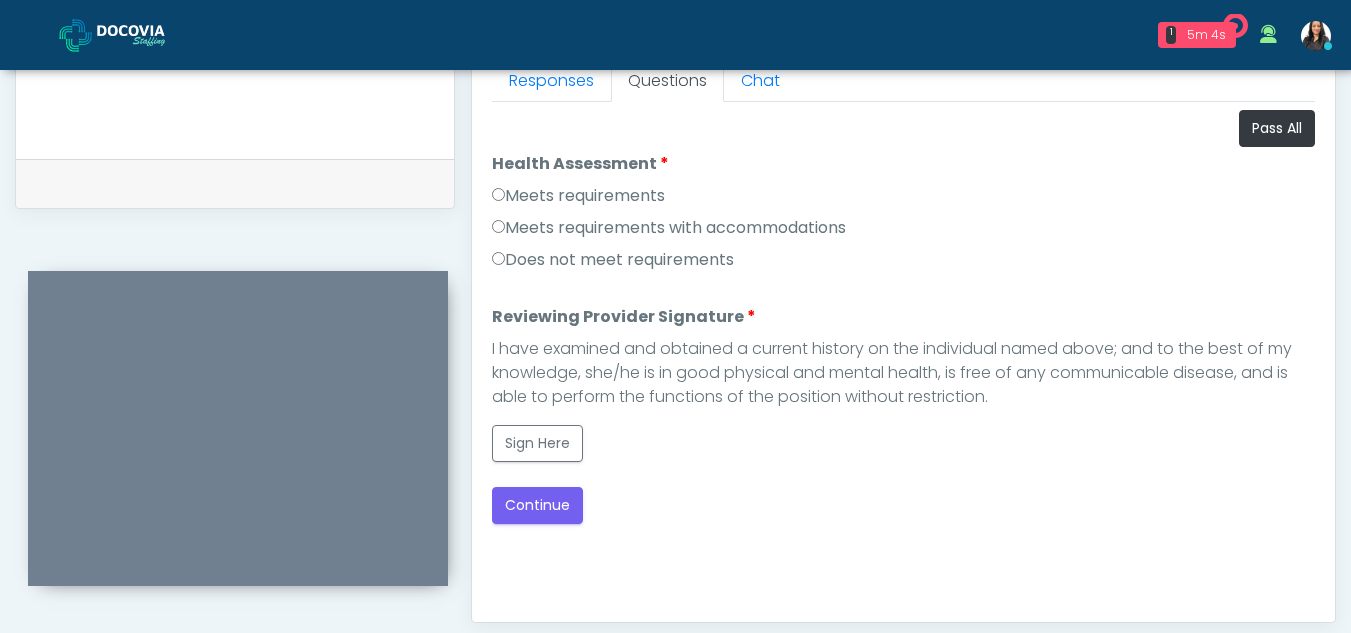 scroll, scrollTop: 0, scrollLeft: 0, axis: both 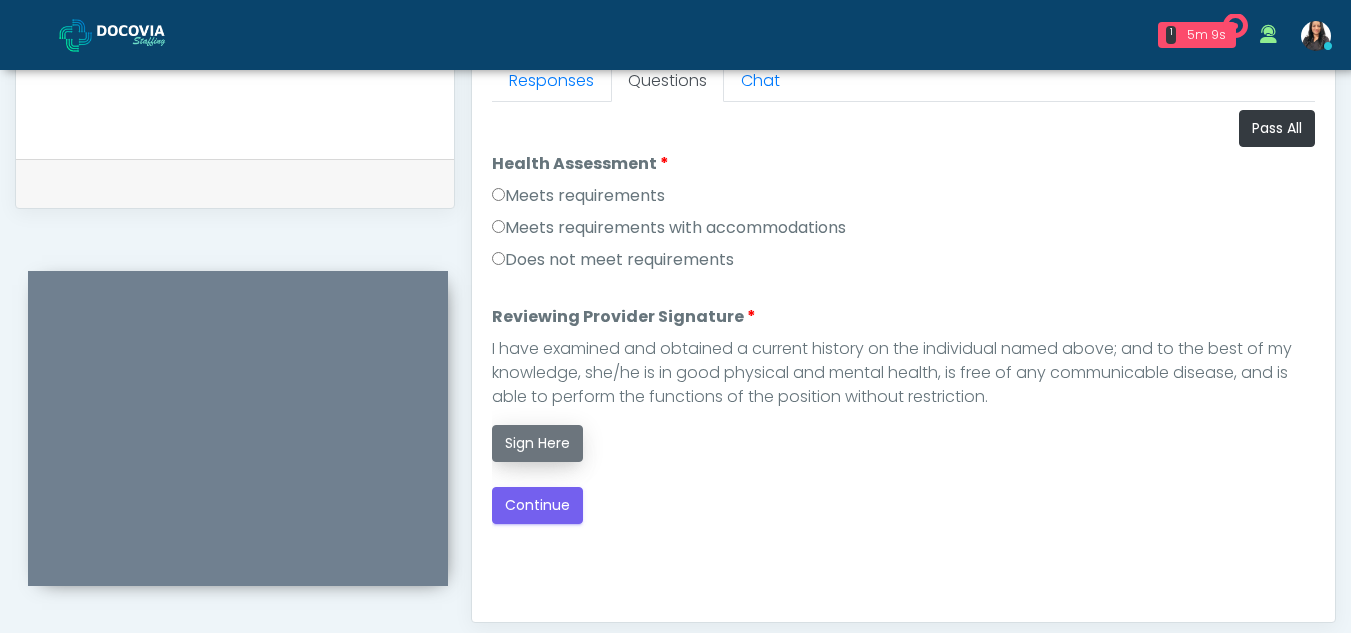 click on "Sign Here" at bounding box center (537, 443) 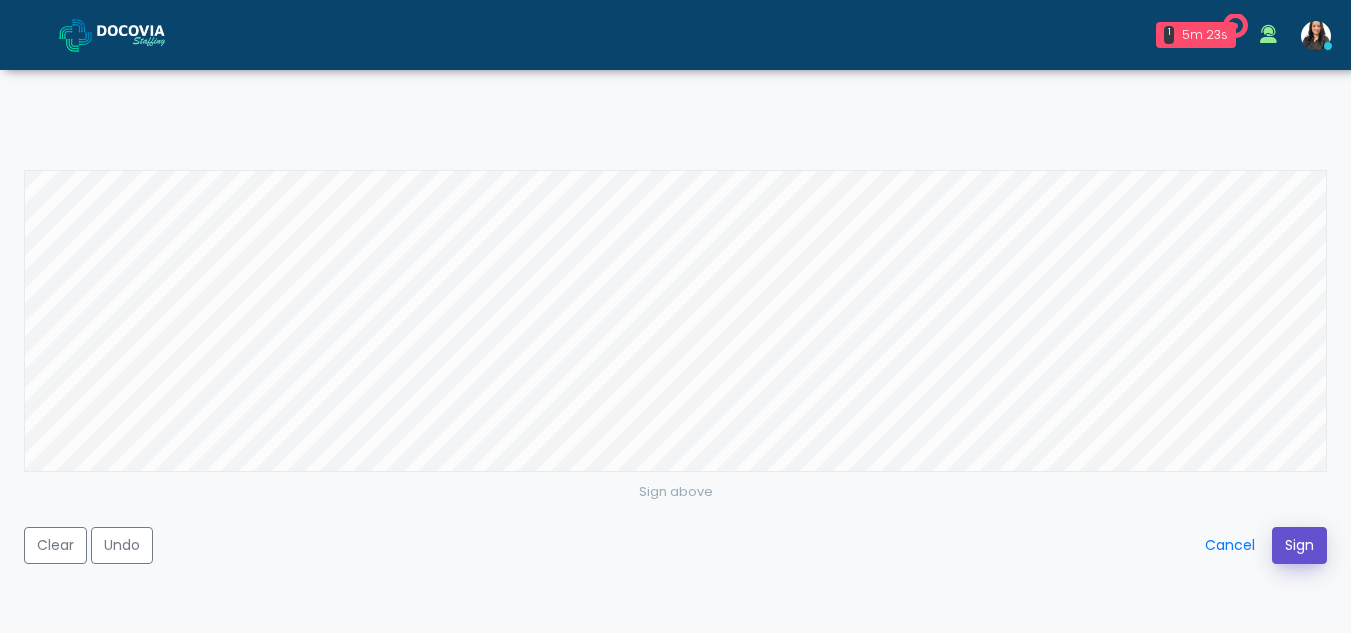 click on "Sign" at bounding box center [1299, 545] 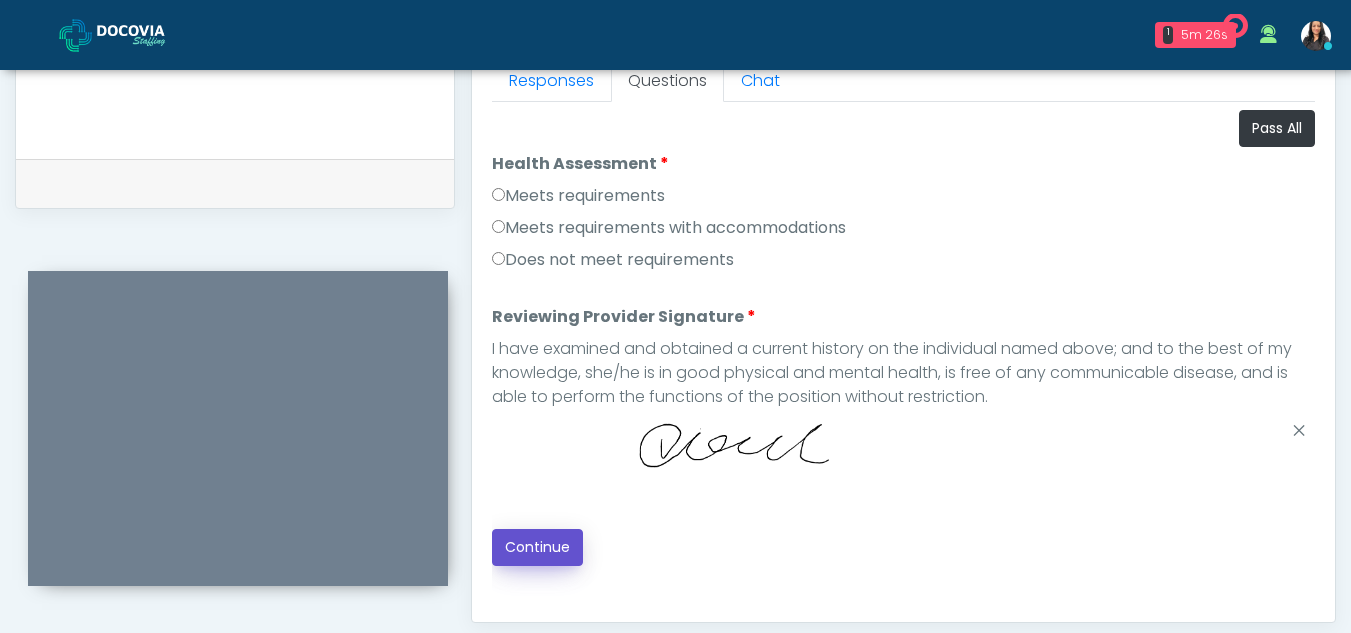 click on "Continue" at bounding box center [537, 547] 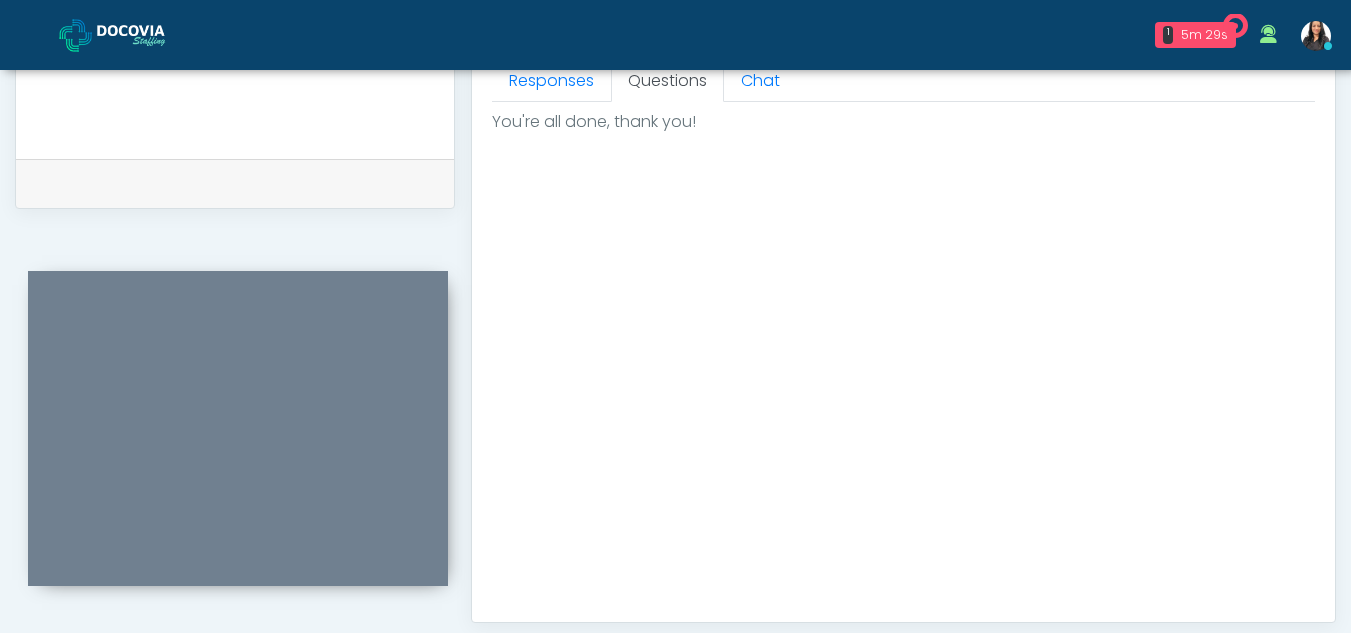 scroll, scrollTop: 1199, scrollLeft: 0, axis: vertical 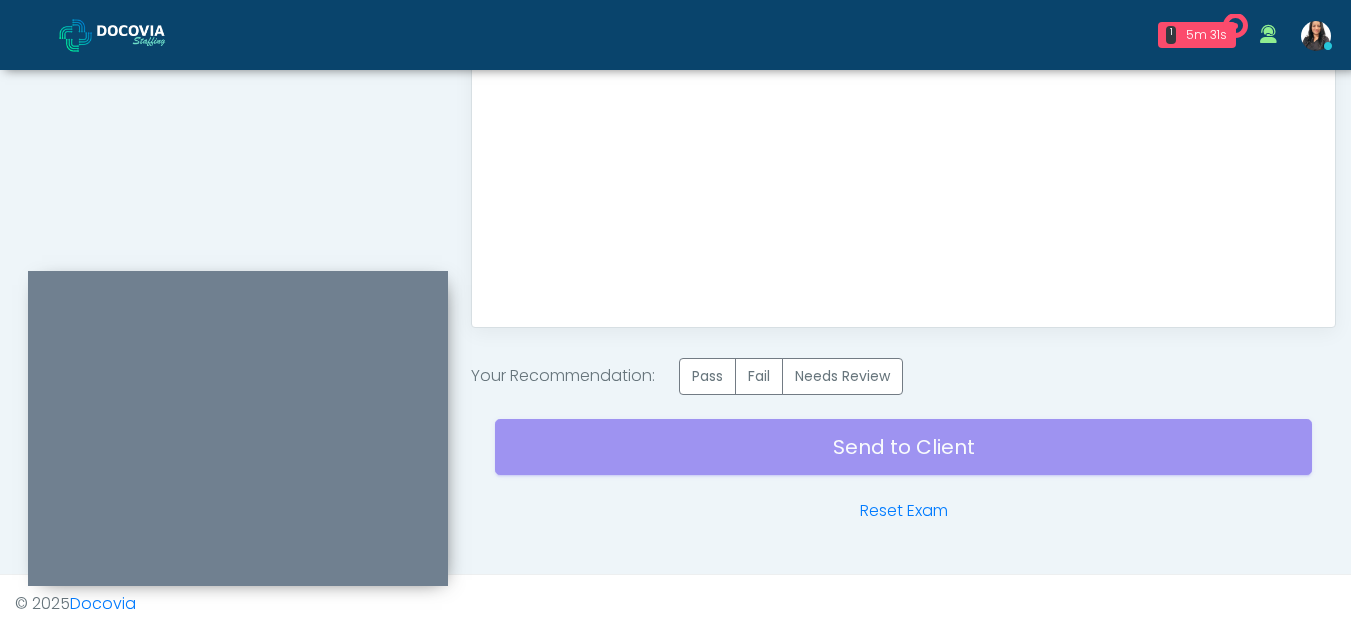 drag, startPoint x: 712, startPoint y: 380, endPoint x: 882, endPoint y: 445, distance: 182.00275 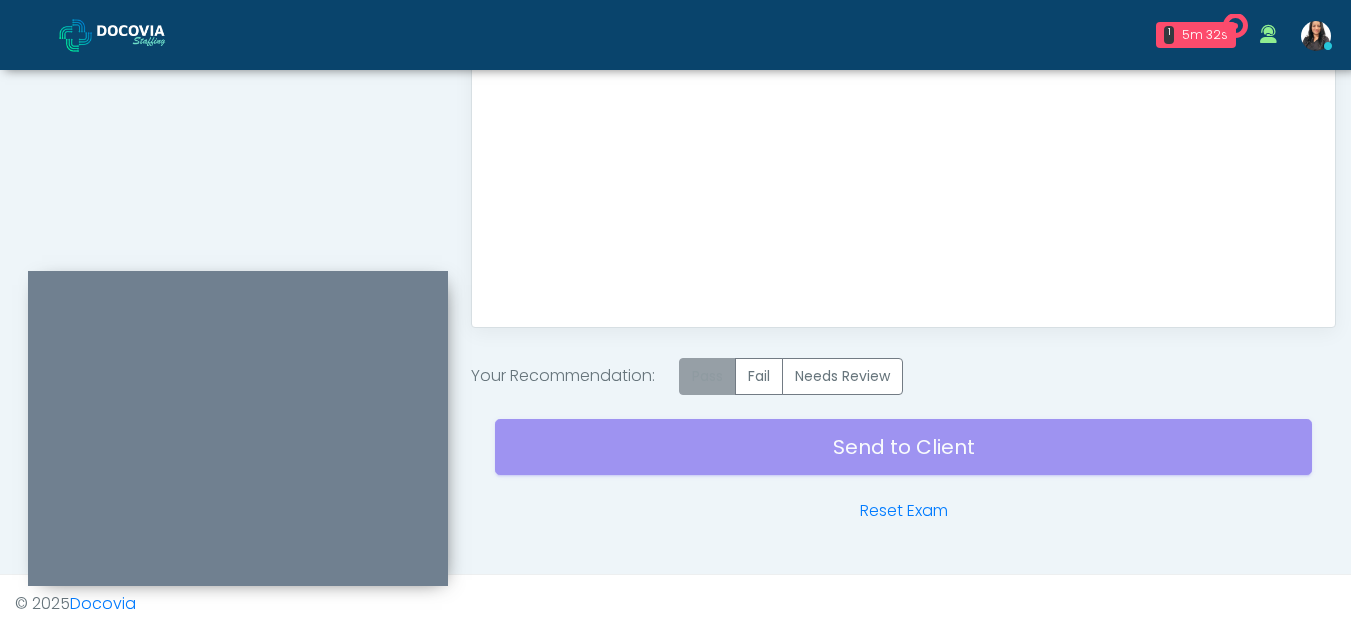 click on "Pass" at bounding box center (707, 376) 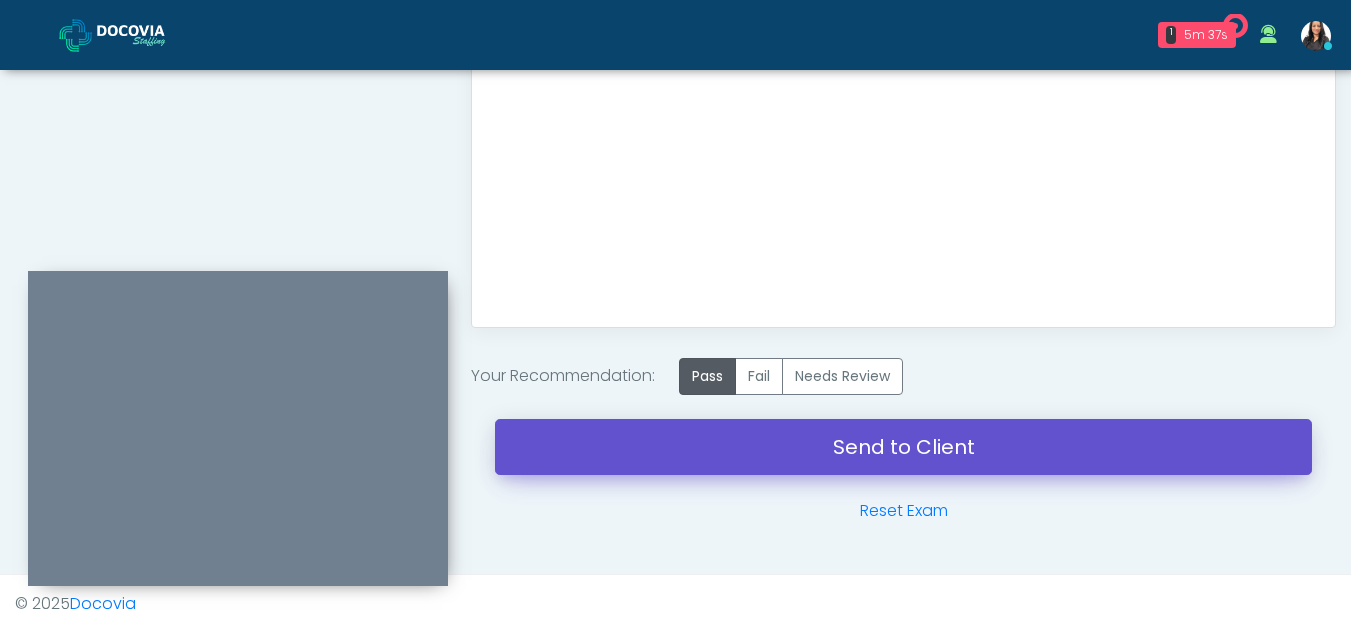 click on "Send to Client" at bounding box center [903, 447] 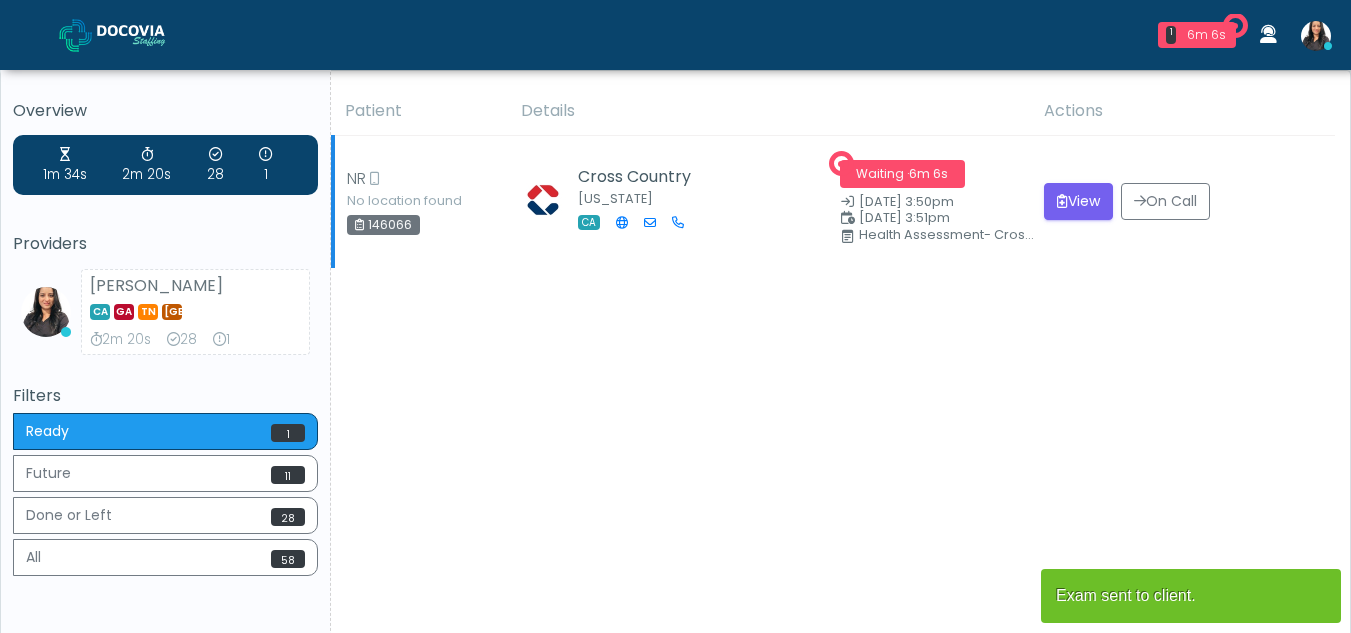 scroll, scrollTop: 0, scrollLeft: 0, axis: both 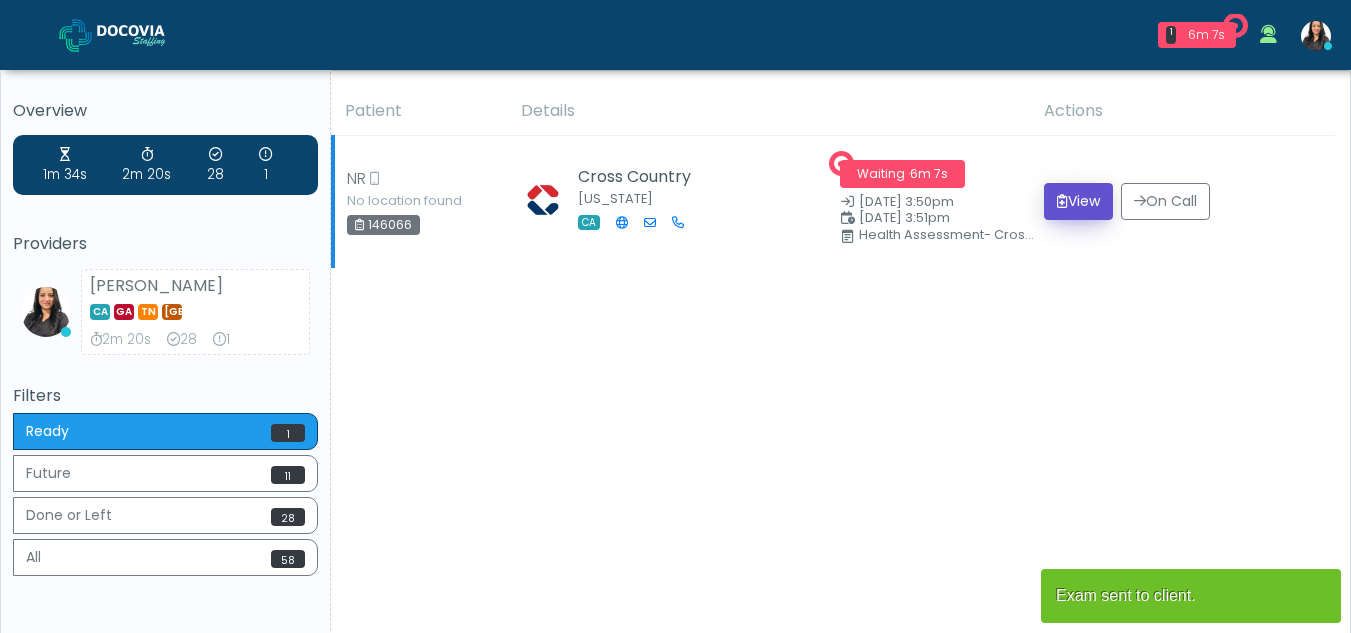 click on "View" at bounding box center [1078, 201] 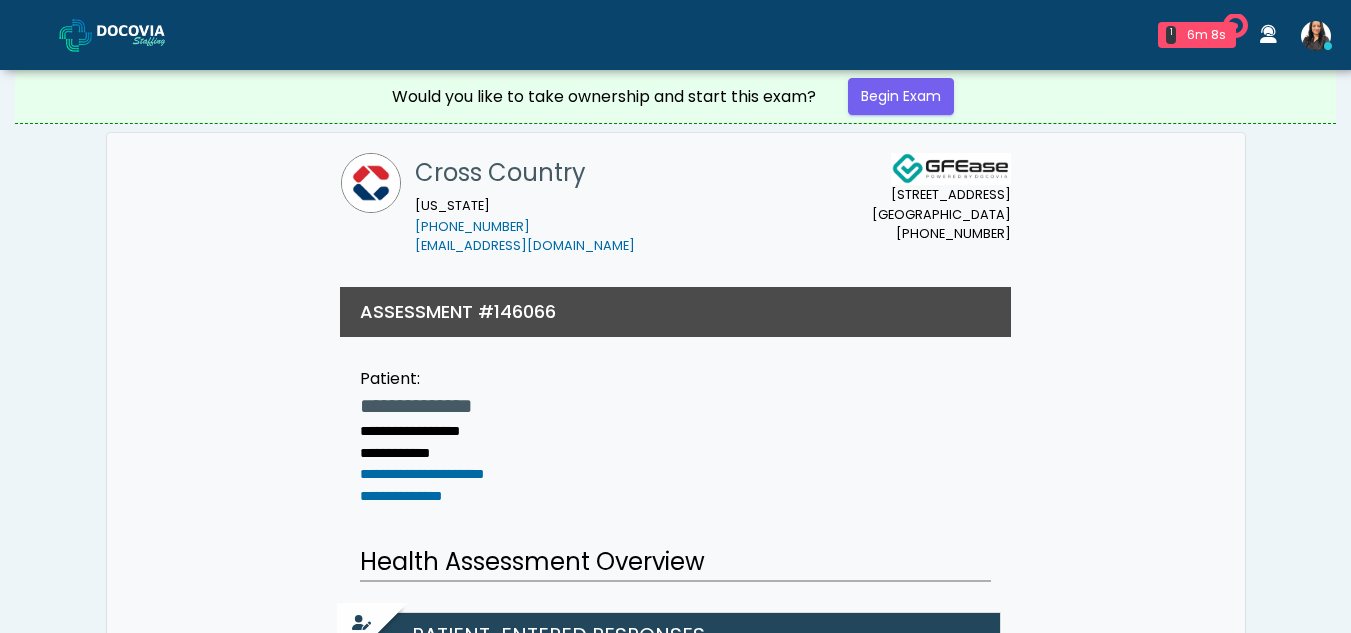 scroll, scrollTop: 0, scrollLeft: 0, axis: both 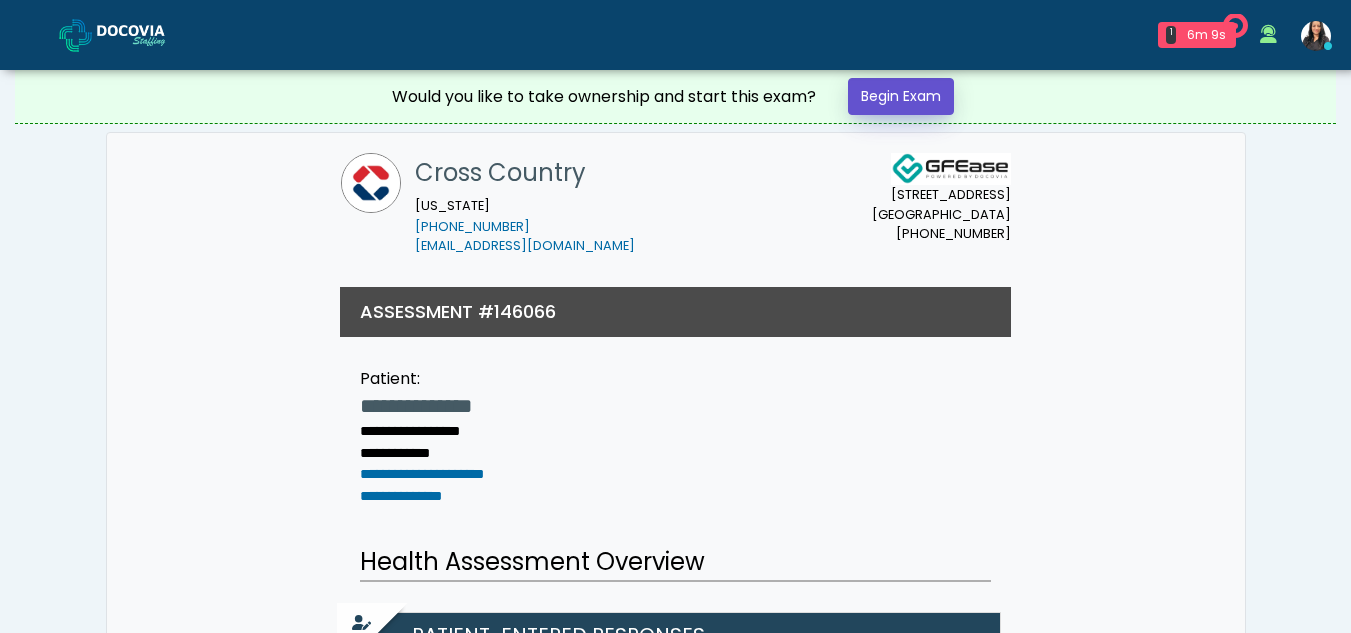 click on "Begin Exam" at bounding box center [901, 96] 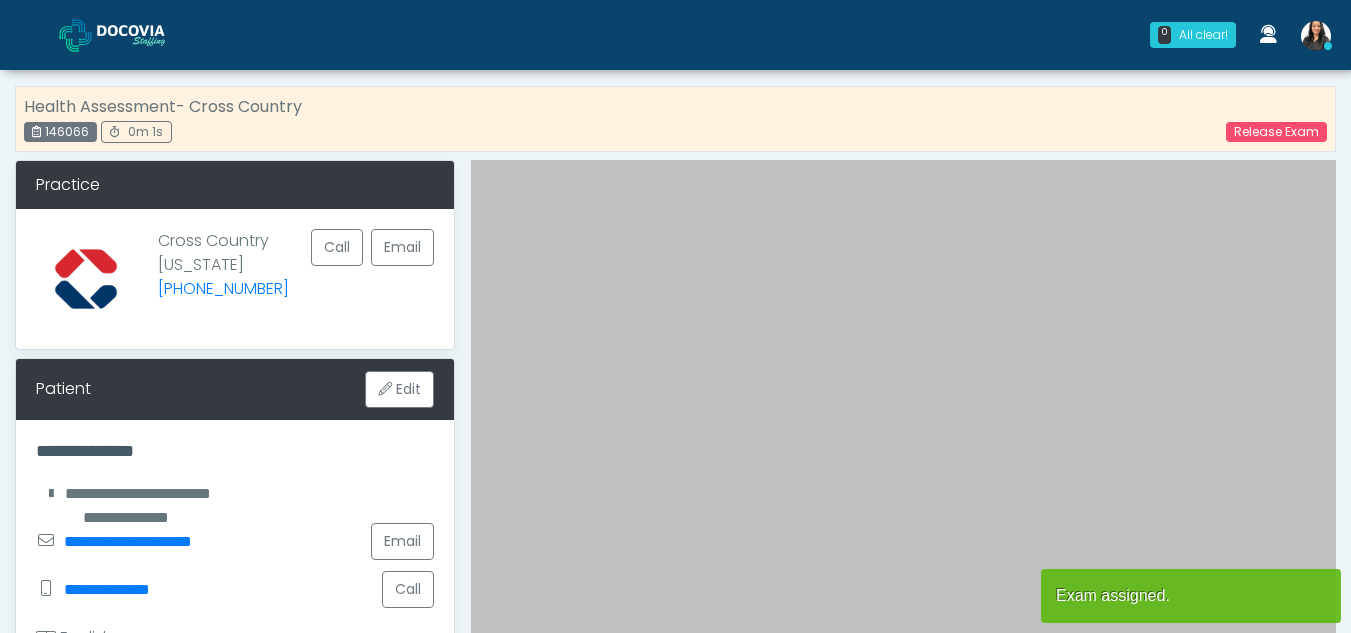 scroll, scrollTop: 0, scrollLeft: 0, axis: both 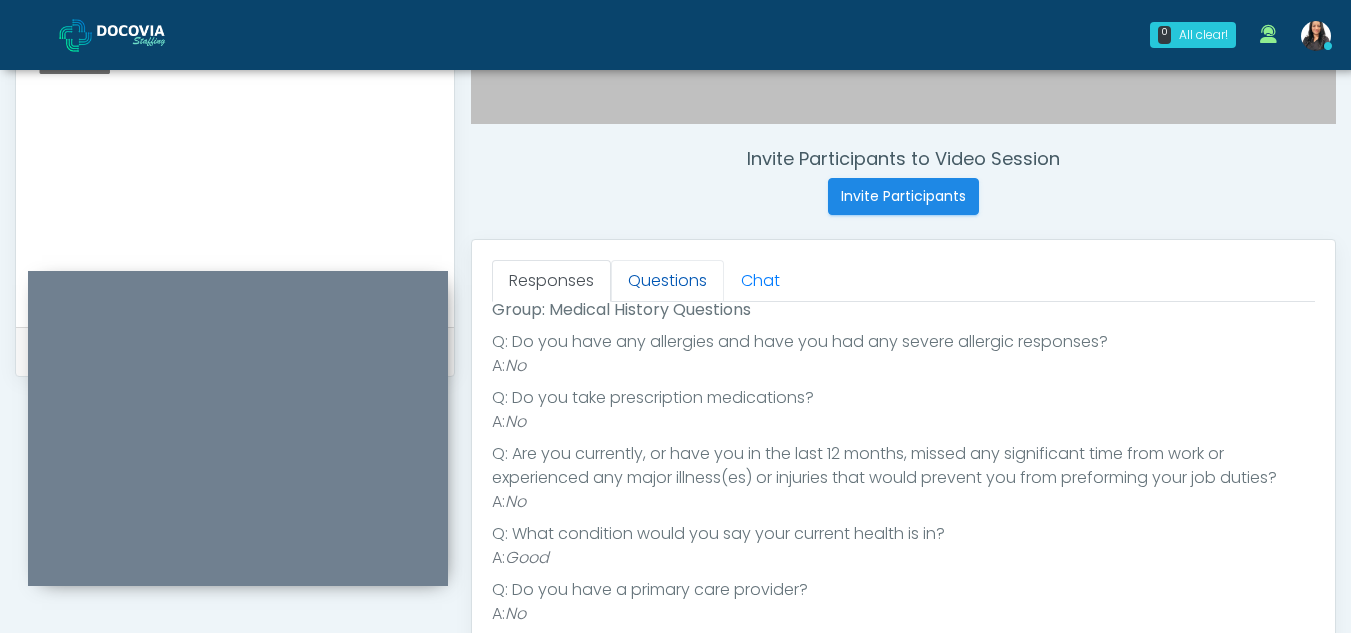 click on "Questions" at bounding box center [667, 281] 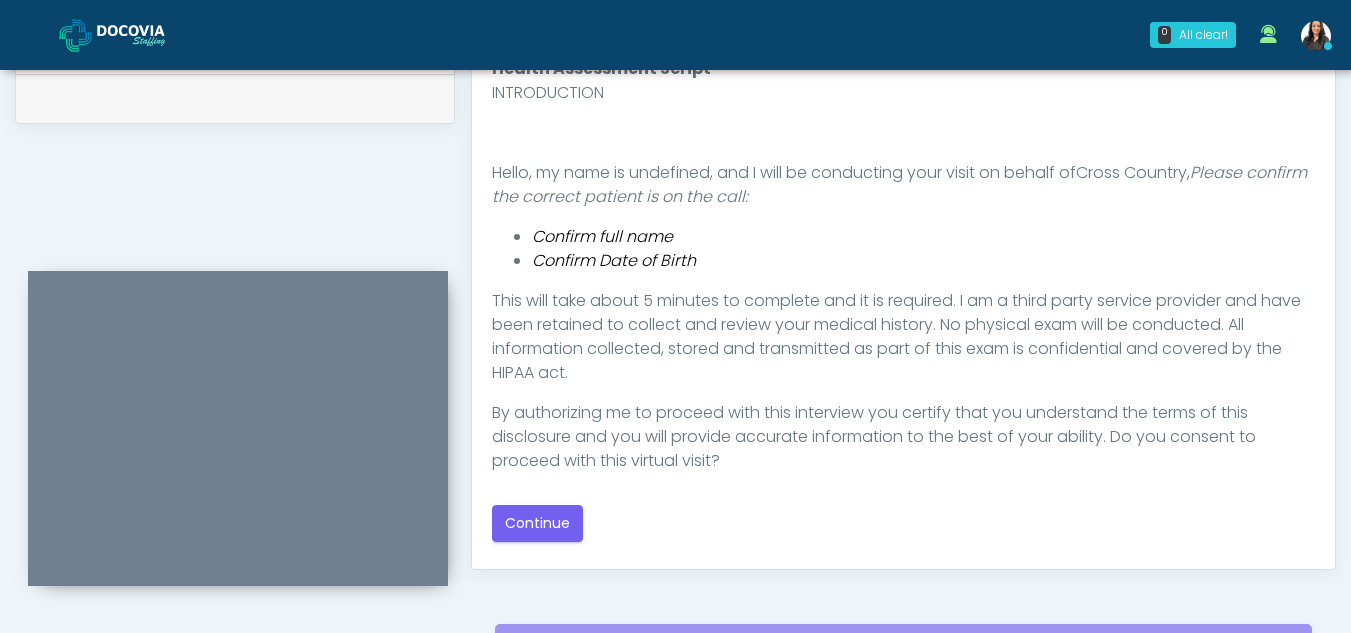 scroll, scrollTop: 966, scrollLeft: 0, axis: vertical 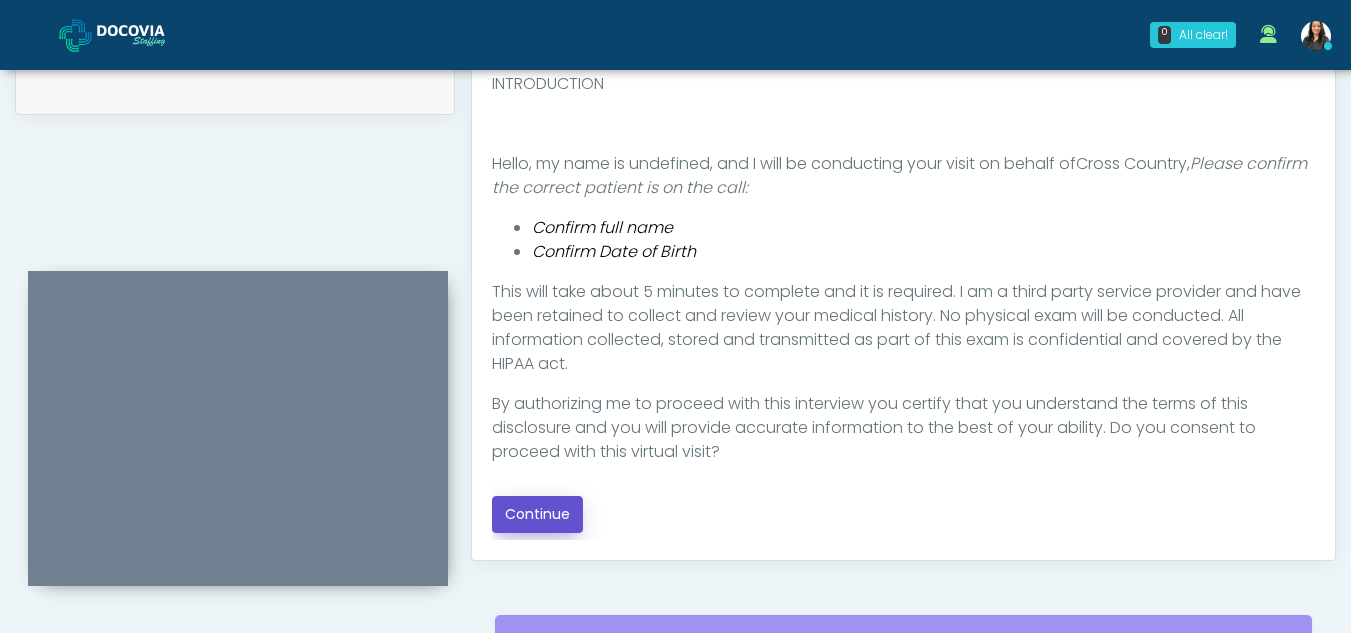 click on "Continue" at bounding box center (537, 514) 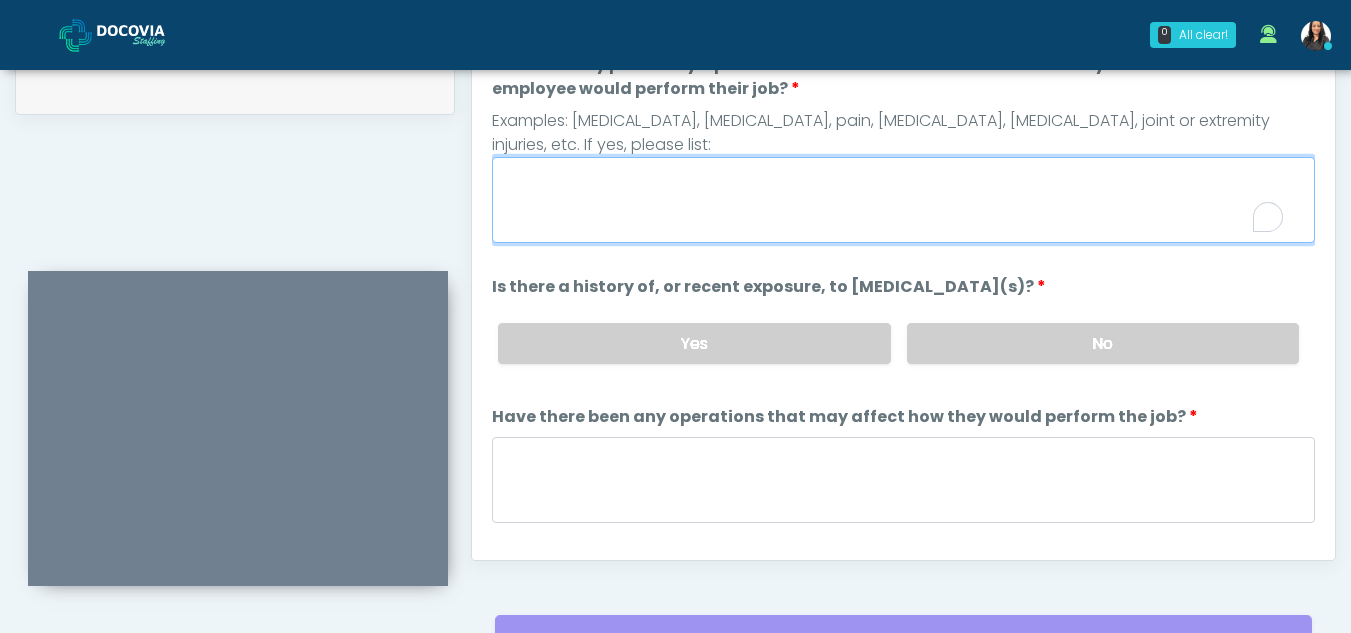 click on "Are there any present symptoms or known medical conditions that may affect how the new employee would perform their job?" at bounding box center (903, 200) 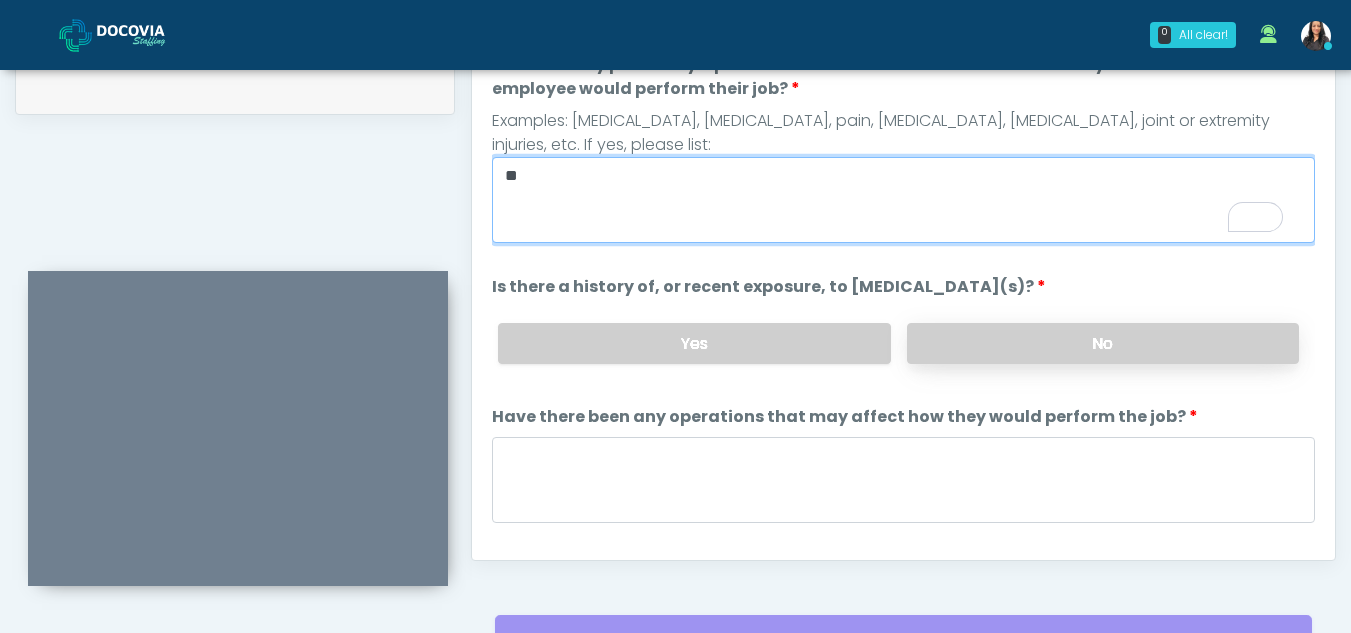 type on "**" 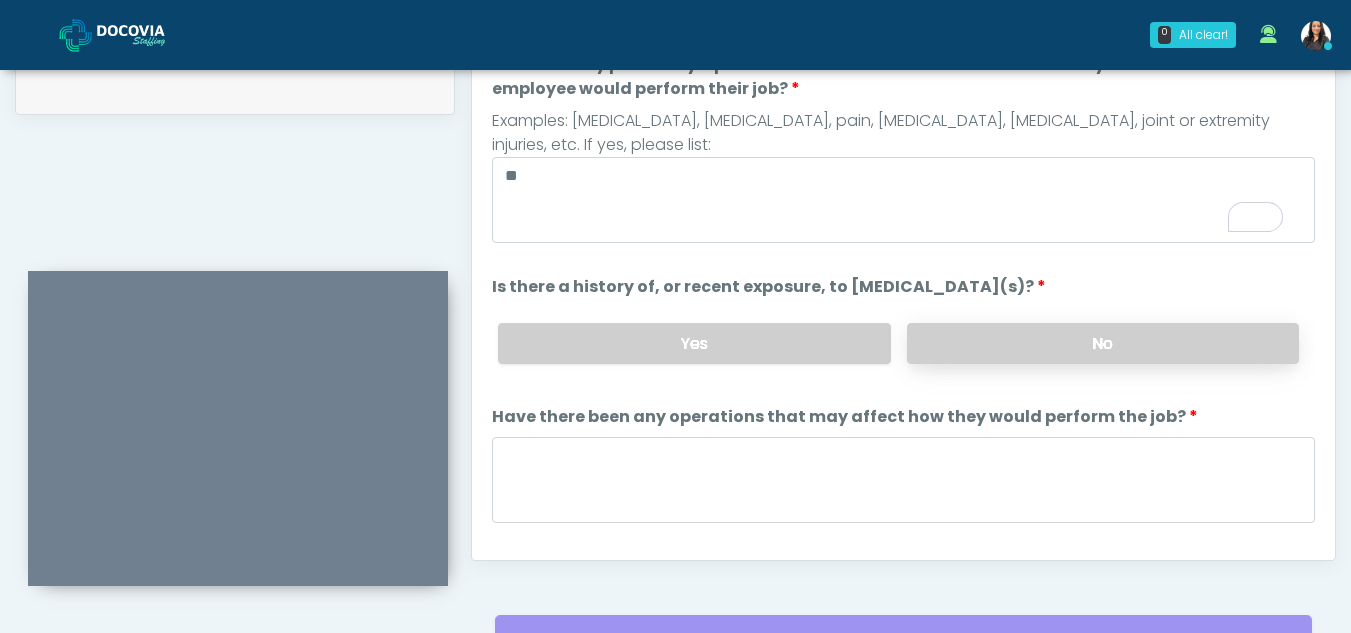 click on "No" at bounding box center (1103, 343) 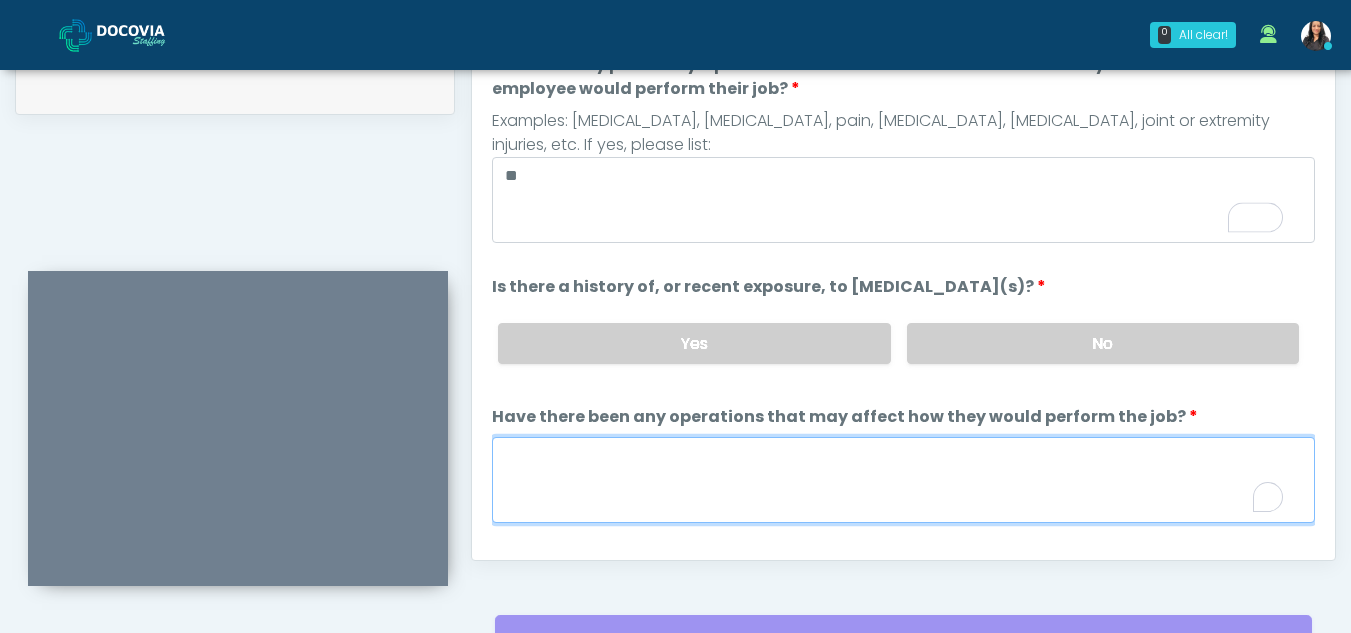click on "Have there been any operations that may affect how they would perform the job?" at bounding box center [903, 480] 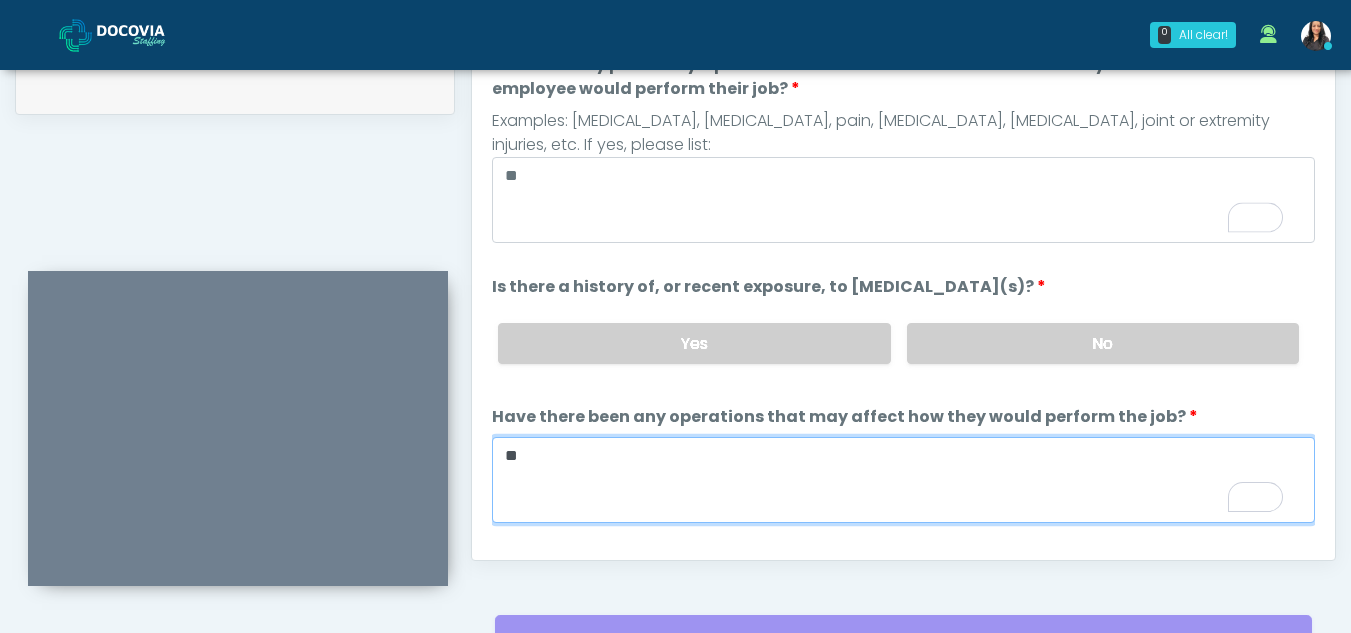 type on "**" 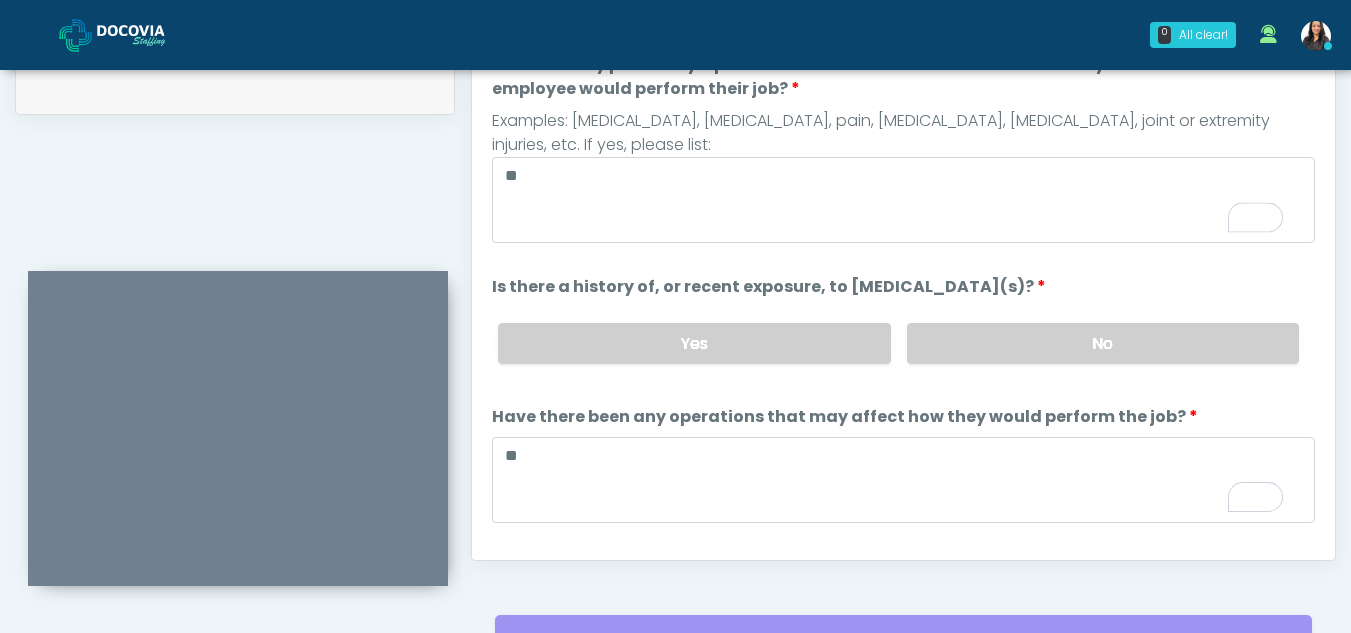 scroll, scrollTop: 32, scrollLeft: 0, axis: vertical 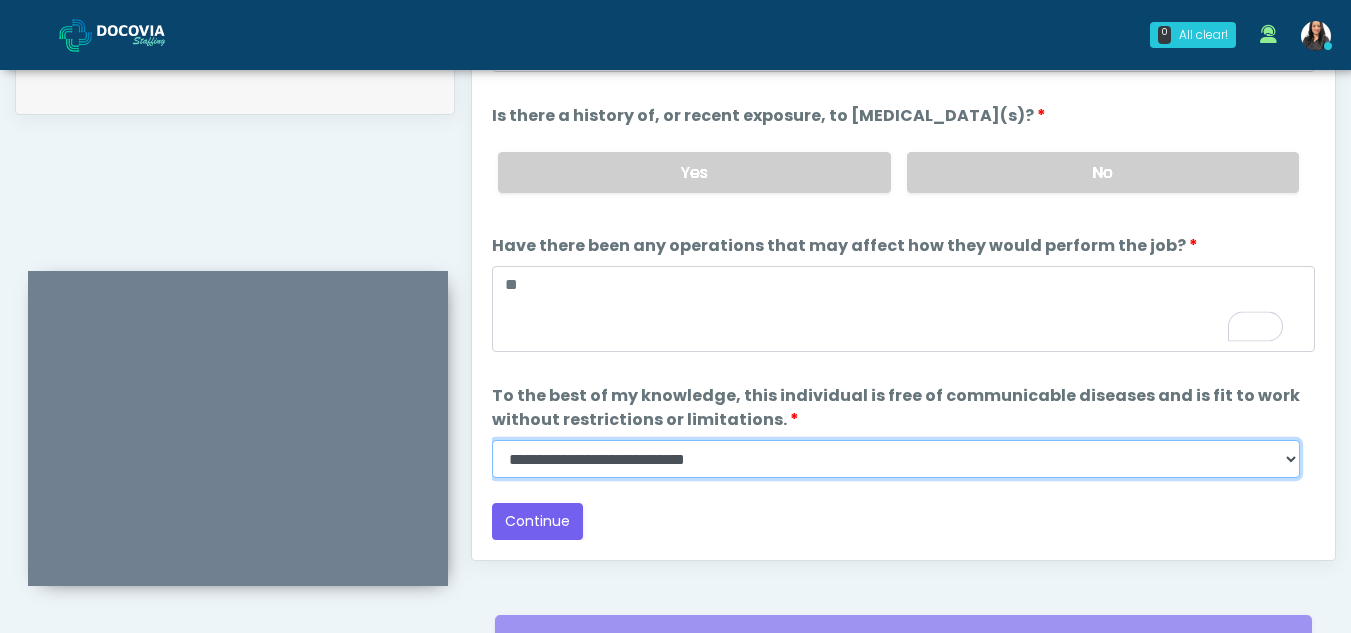 click on "**********" at bounding box center (896, 459) 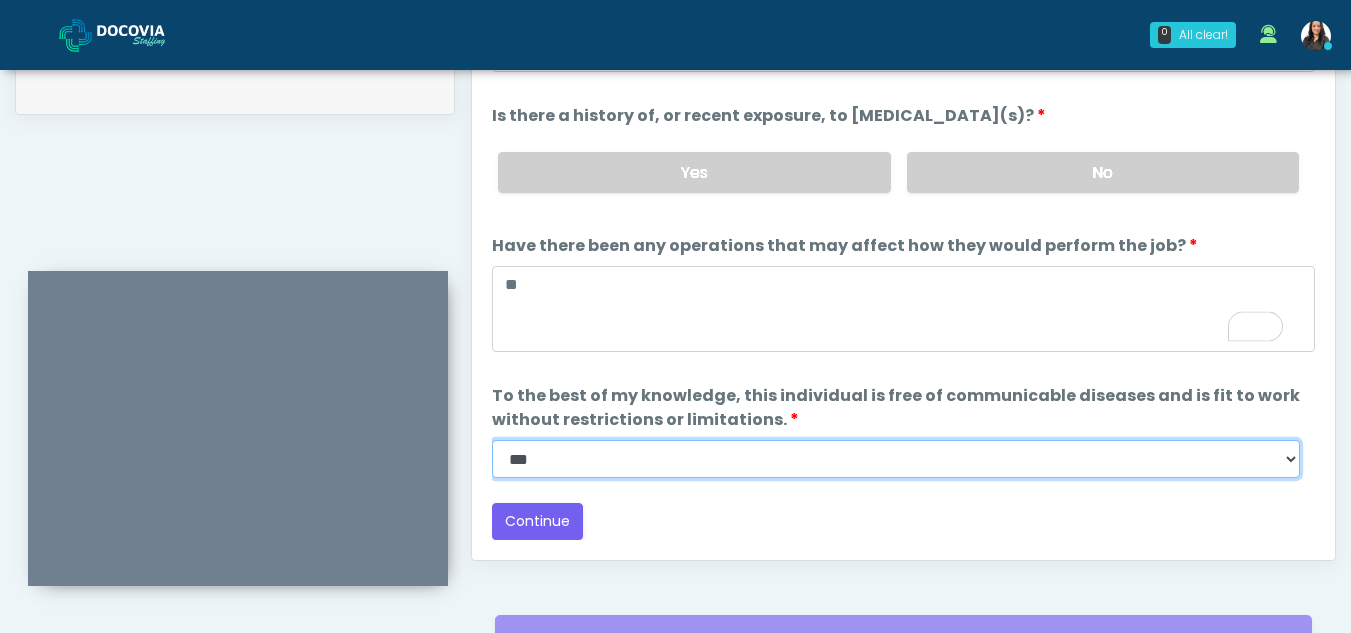 click on "**********" at bounding box center (896, 459) 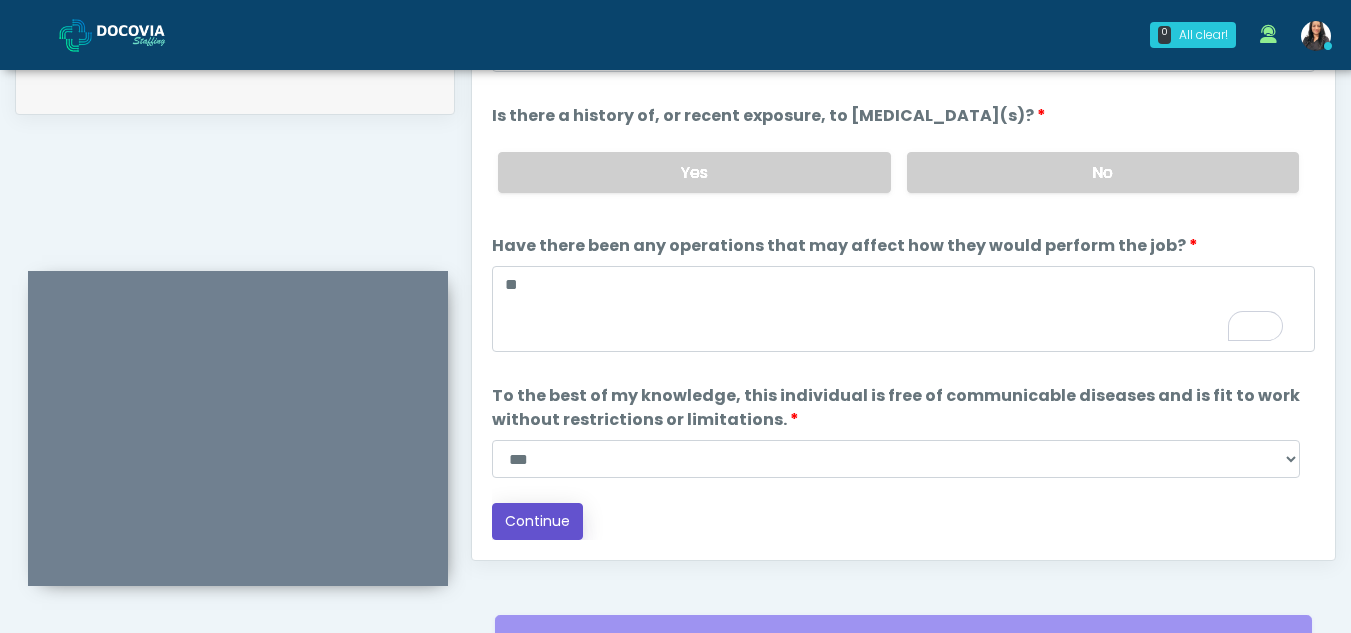 click on "Continue" at bounding box center (537, 521) 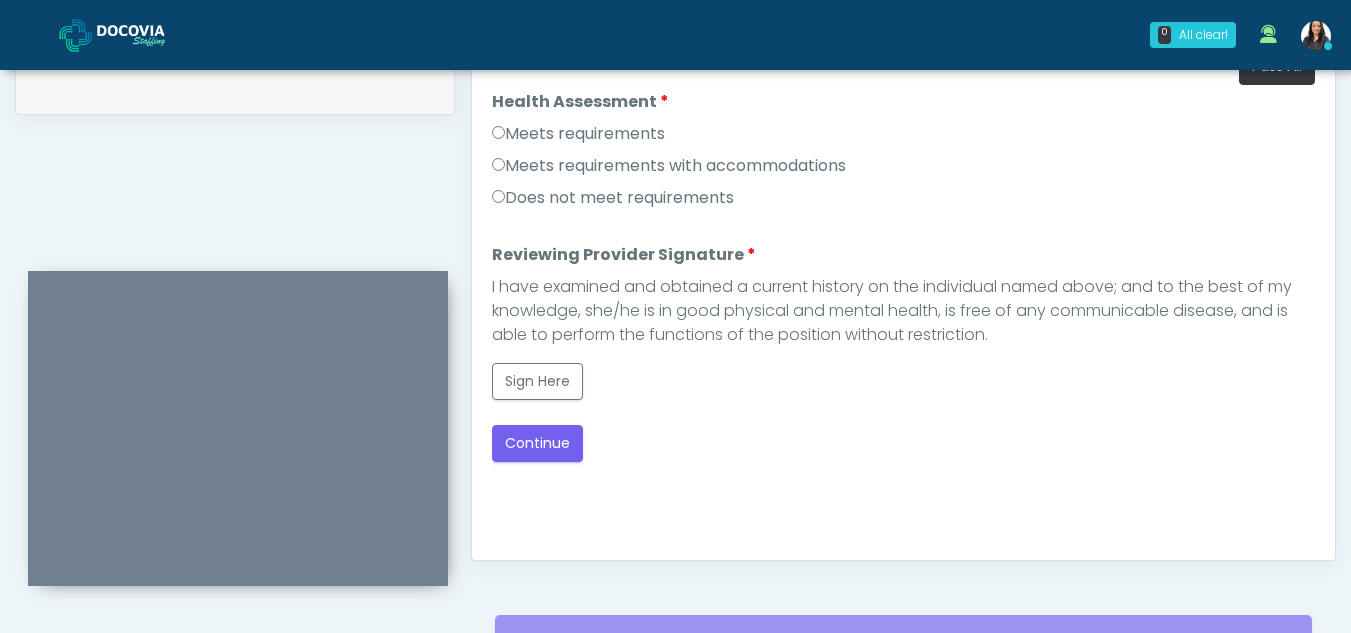scroll, scrollTop: 0, scrollLeft: 0, axis: both 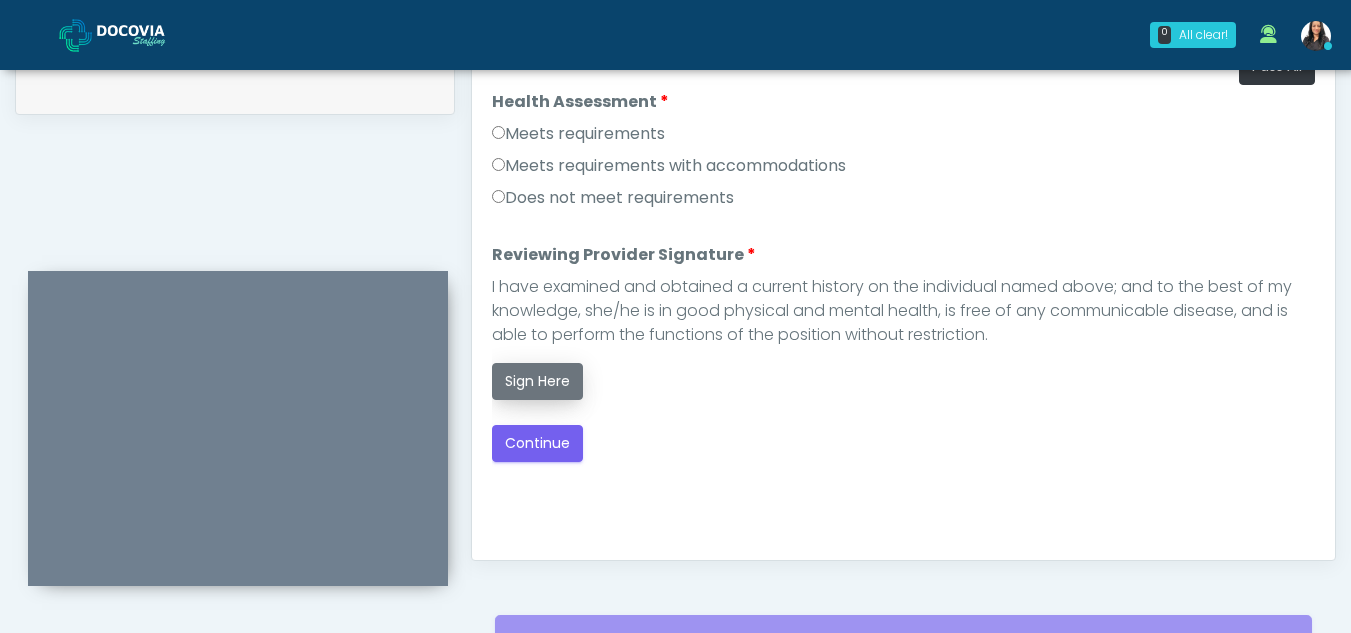 click on "Sign Here" at bounding box center [537, 381] 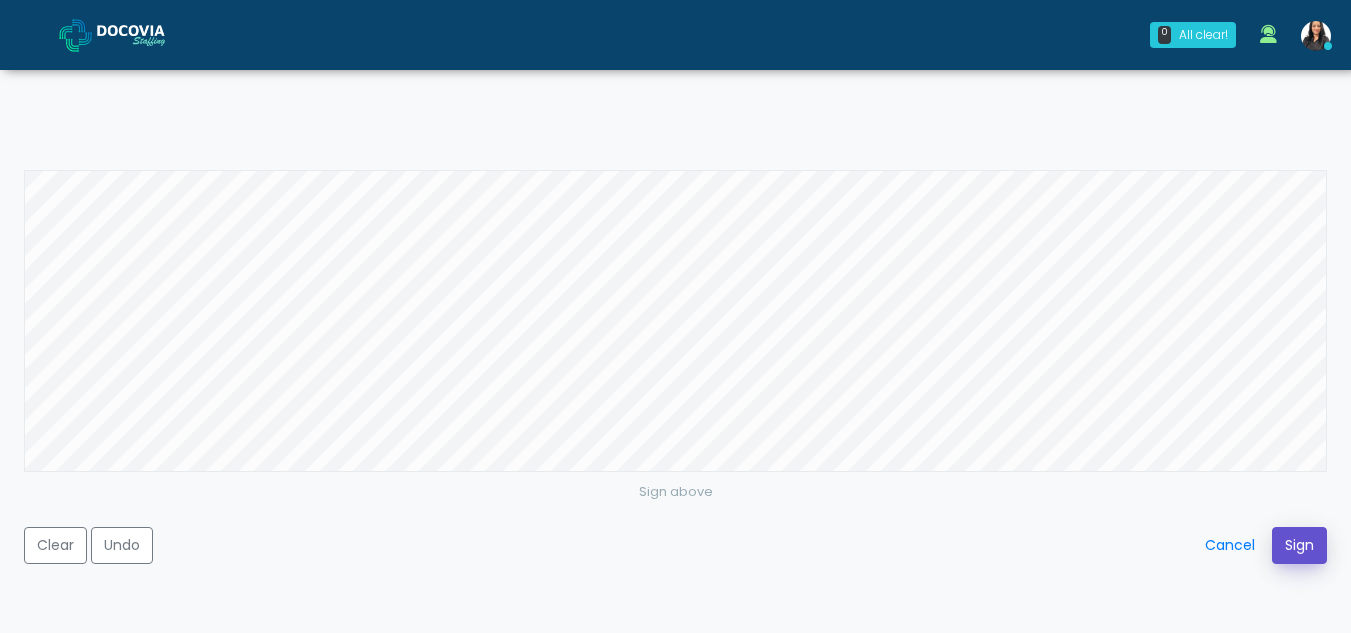 click on "Sign" at bounding box center [1299, 545] 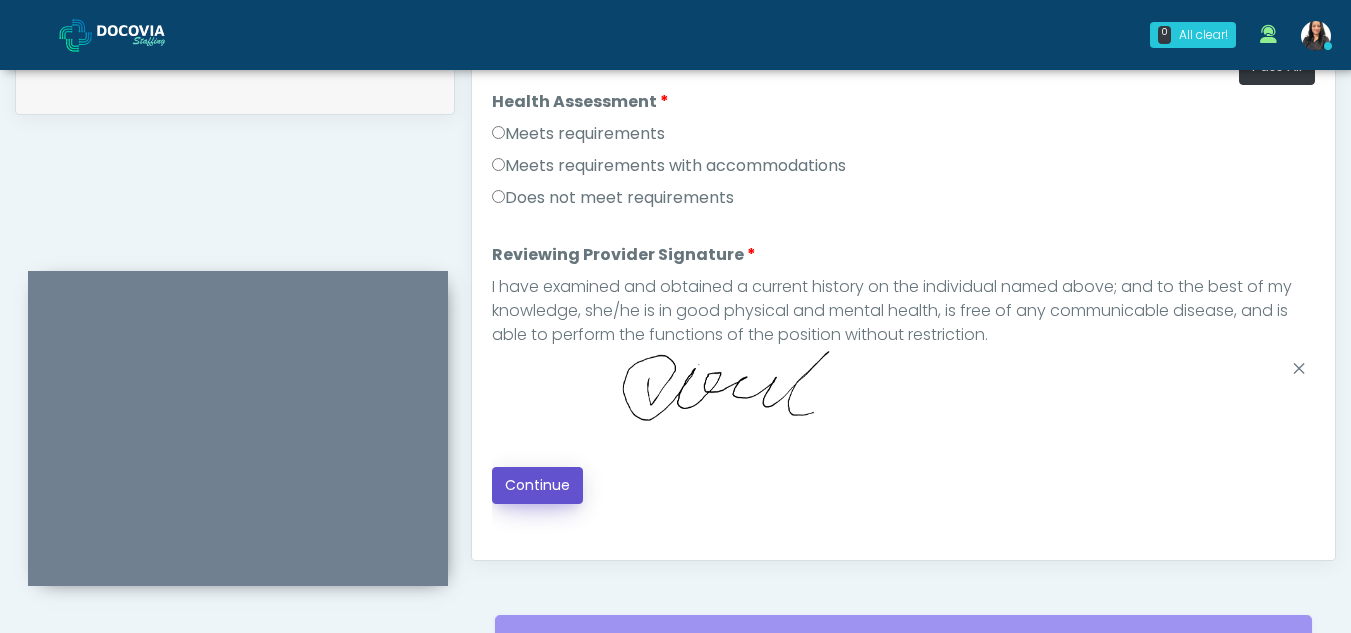 click on "Continue" at bounding box center [537, 485] 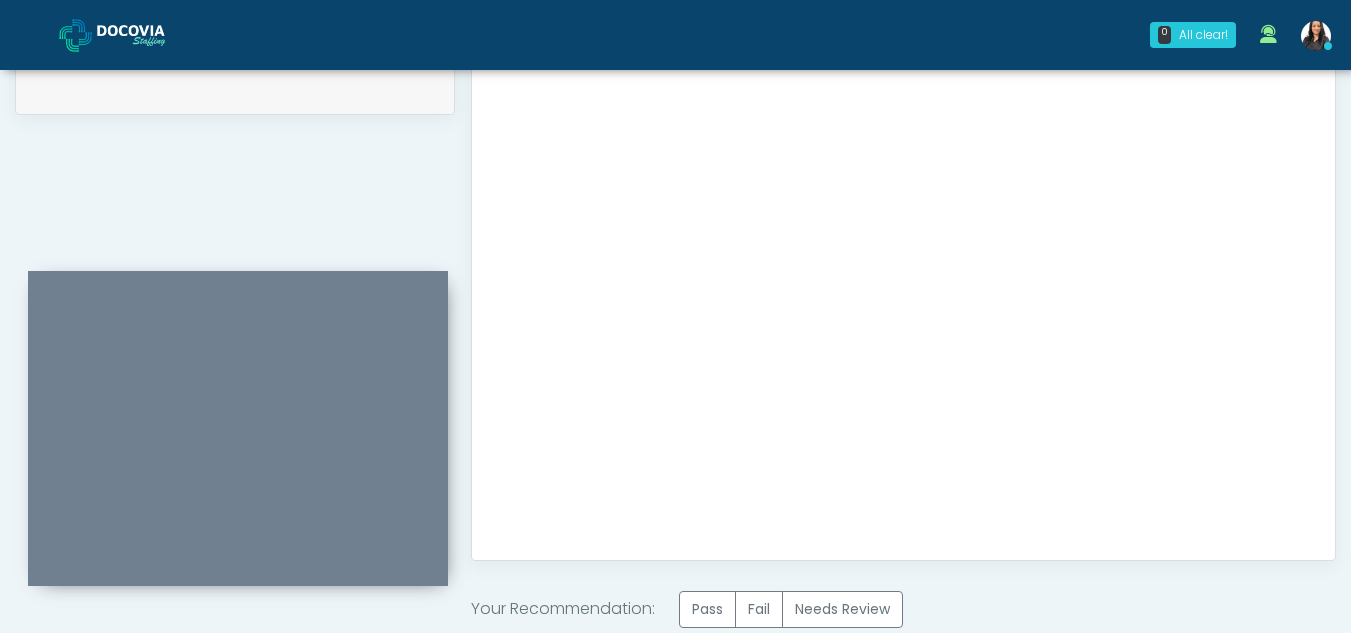 scroll, scrollTop: 1199, scrollLeft: 0, axis: vertical 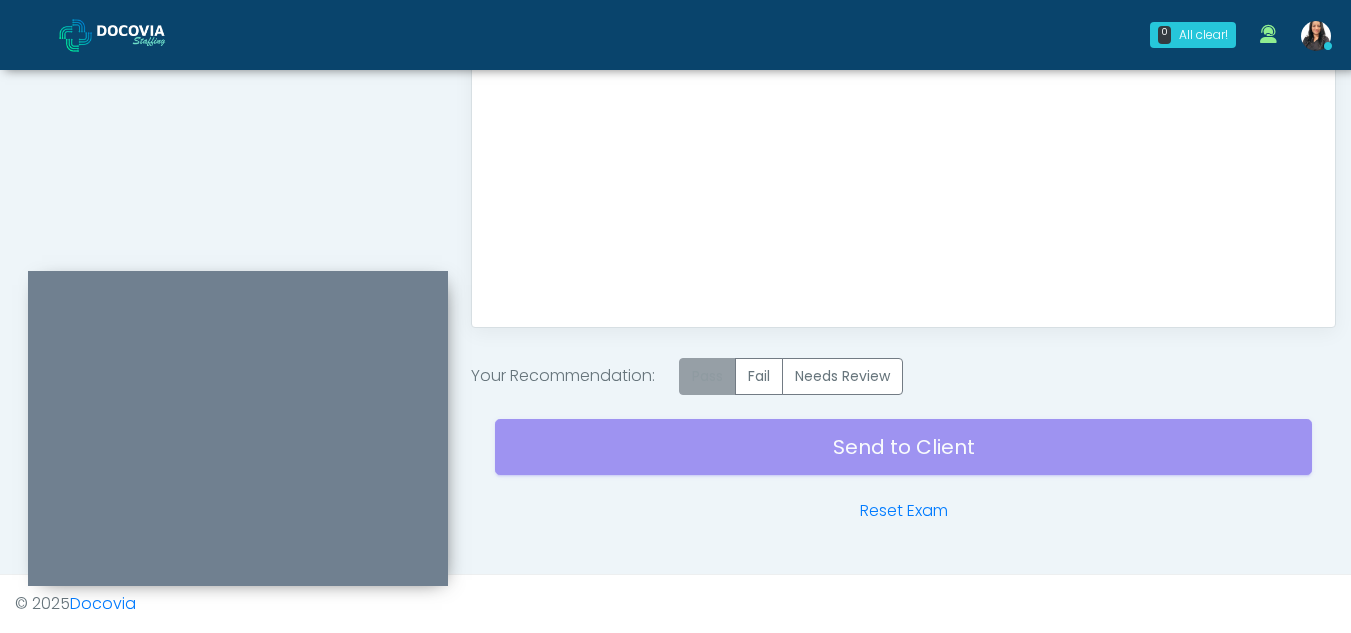 click on "Pass" at bounding box center (707, 376) 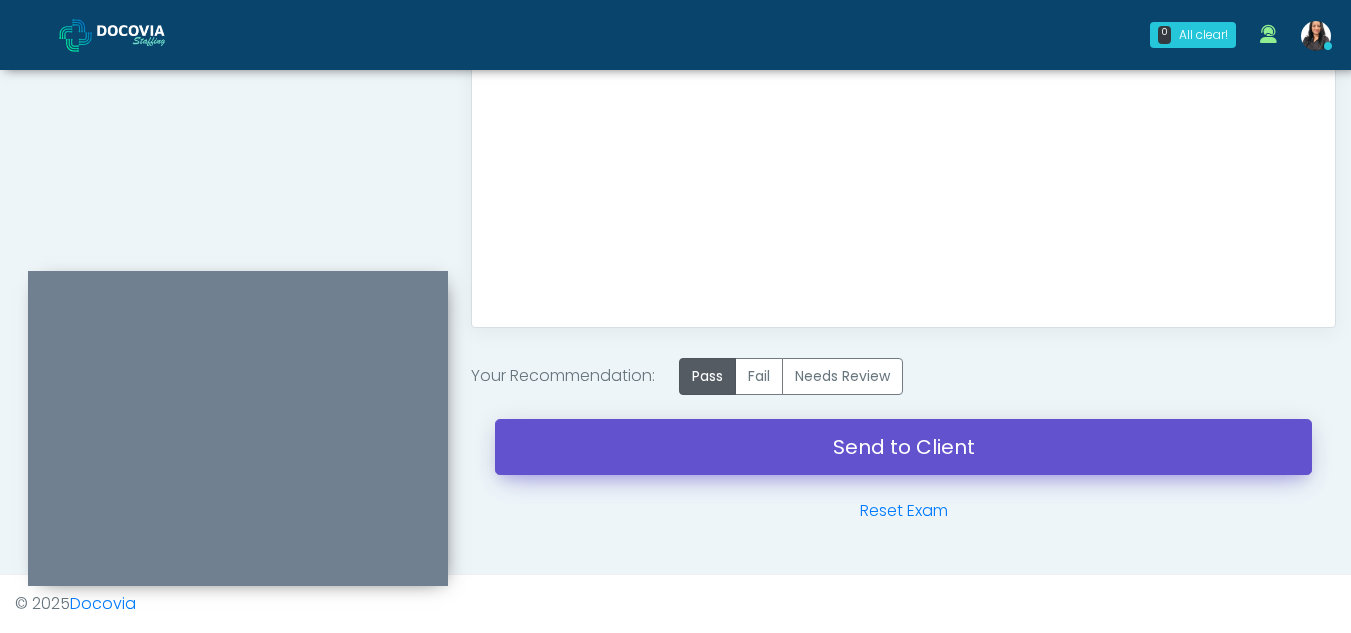 click on "Send to Client" at bounding box center (903, 447) 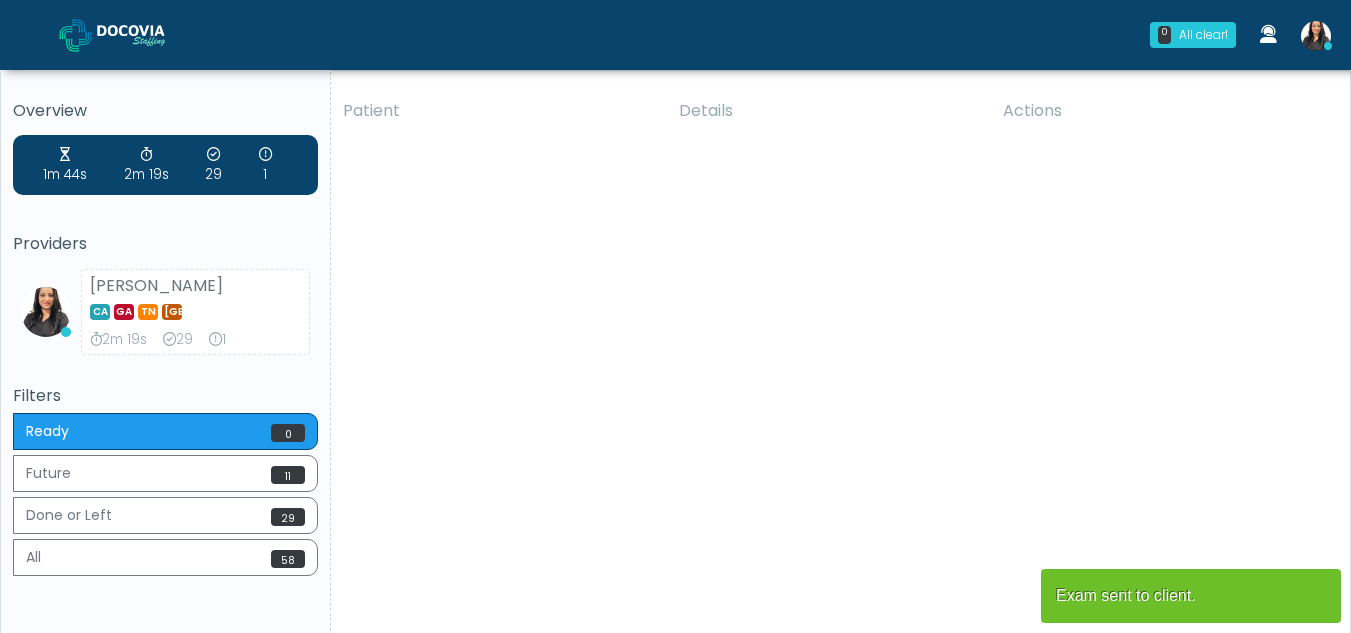 scroll, scrollTop: 0, scrollLeft: 0, axis: both 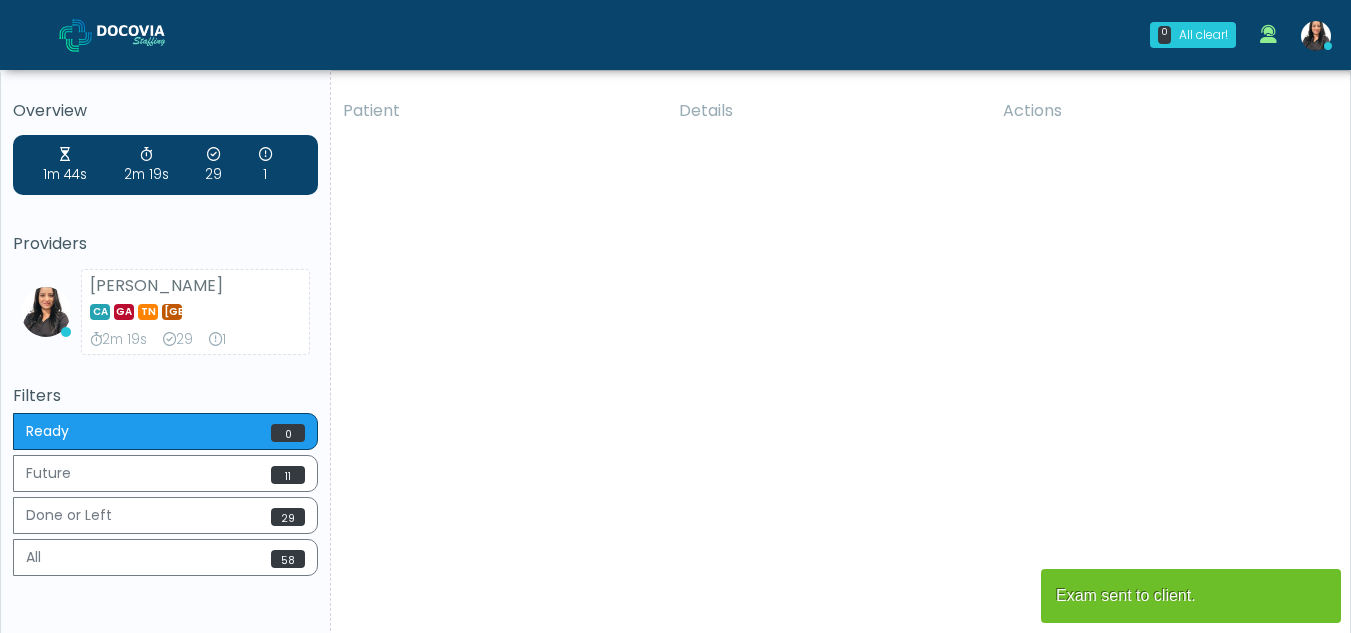 click on "Patient
Details
Actions
NR
No location found
146066
Cross Country
[US_STATE]
CA" at bounding box center (833, 371) 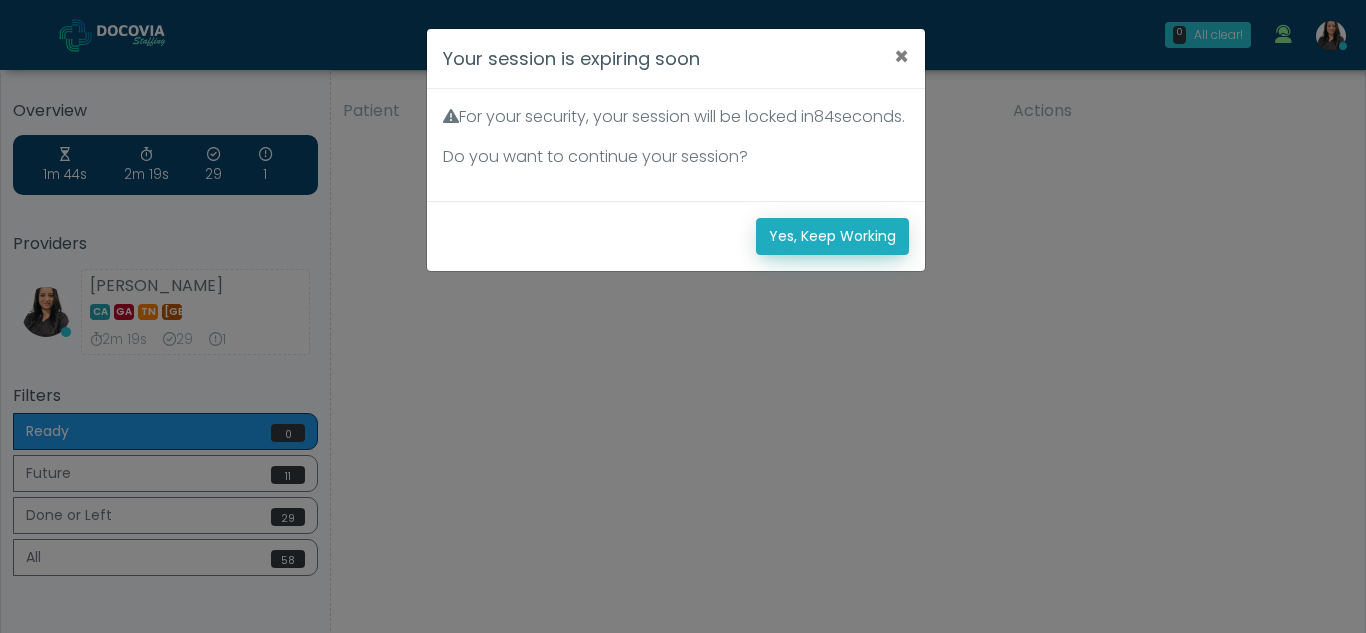 click on "Yes, Keep Working" at bounding box center (832, 236) 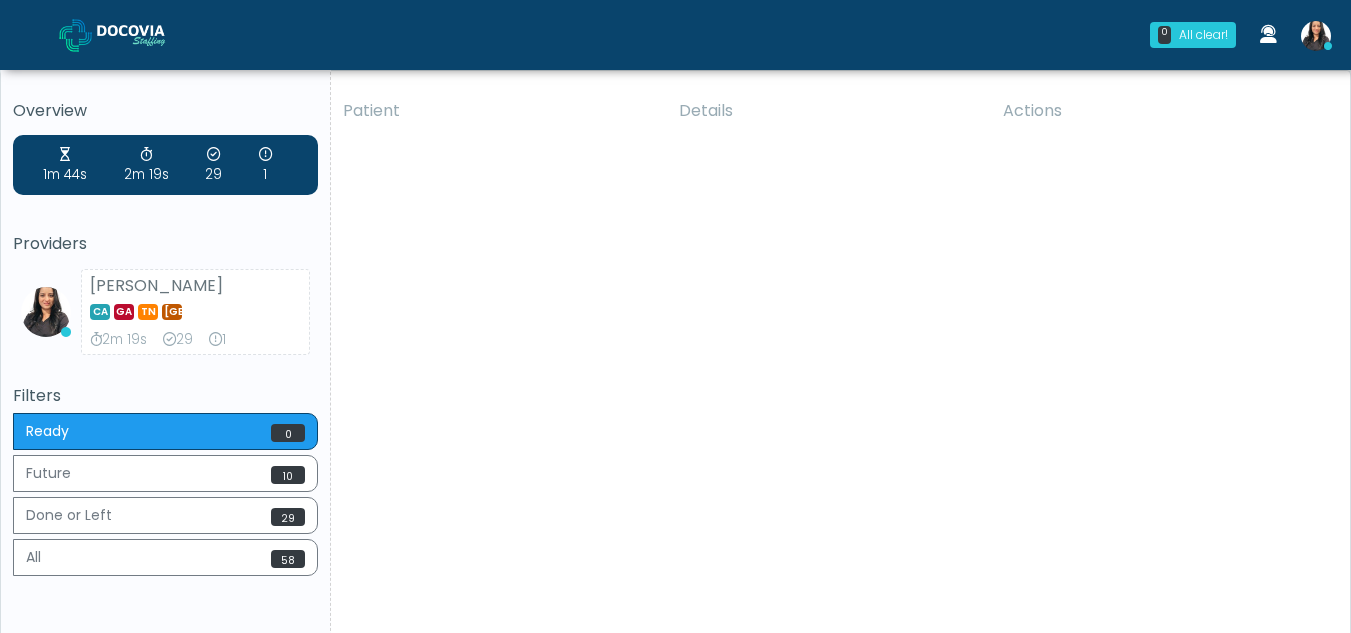 scroll, scrollTop: 0, scrollLeft: 0, axis: both 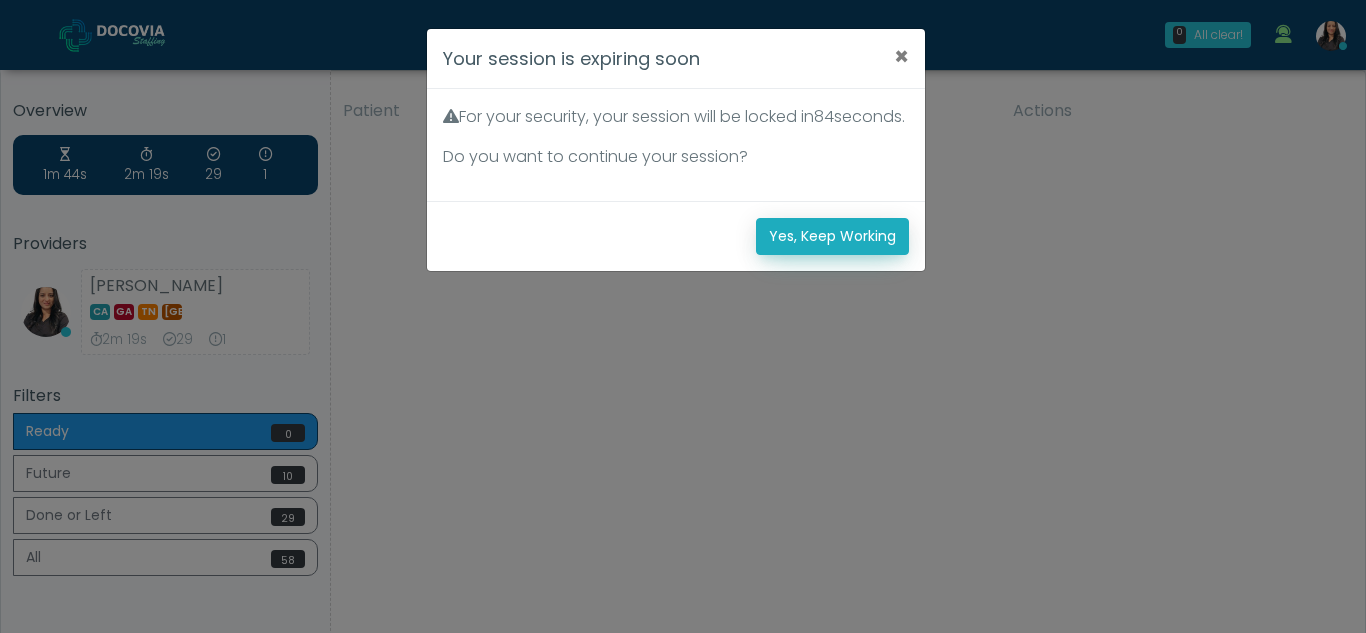 click on "Yes, Keep Working" at bounding box center (832, 236) 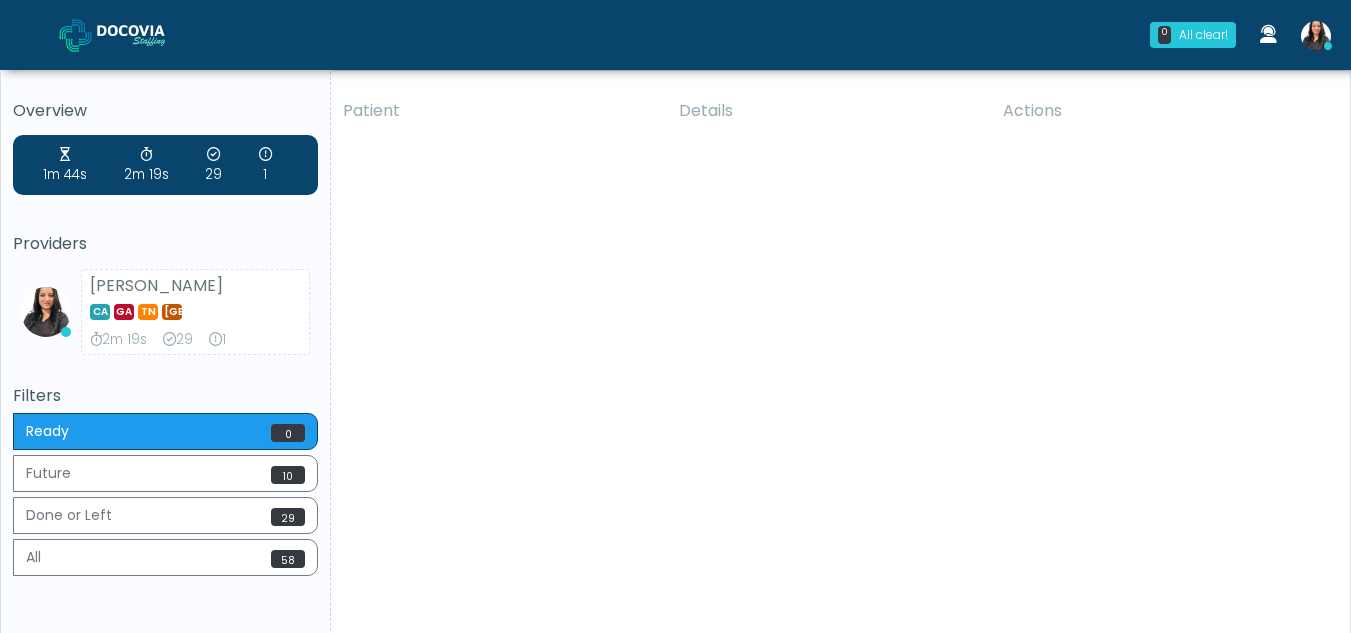 scroll, scrollTop: 0, scrollLeft: 0, axis: both 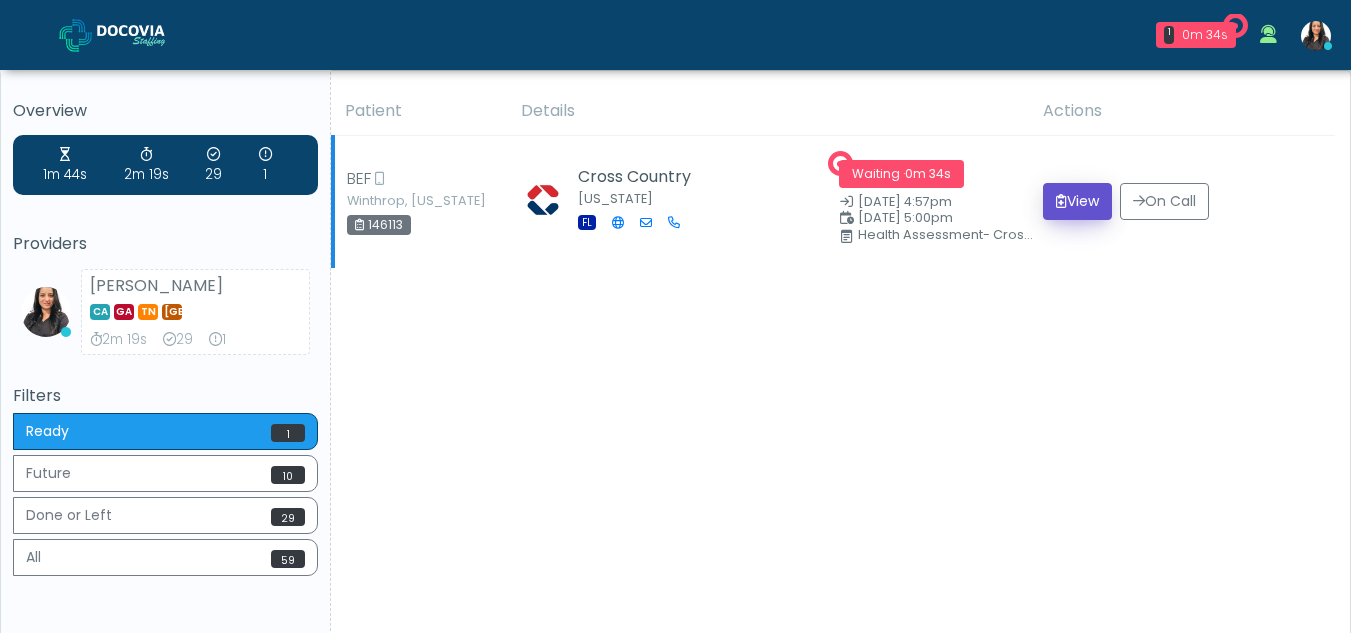 click on "View" at bounding box center [1077, 201] 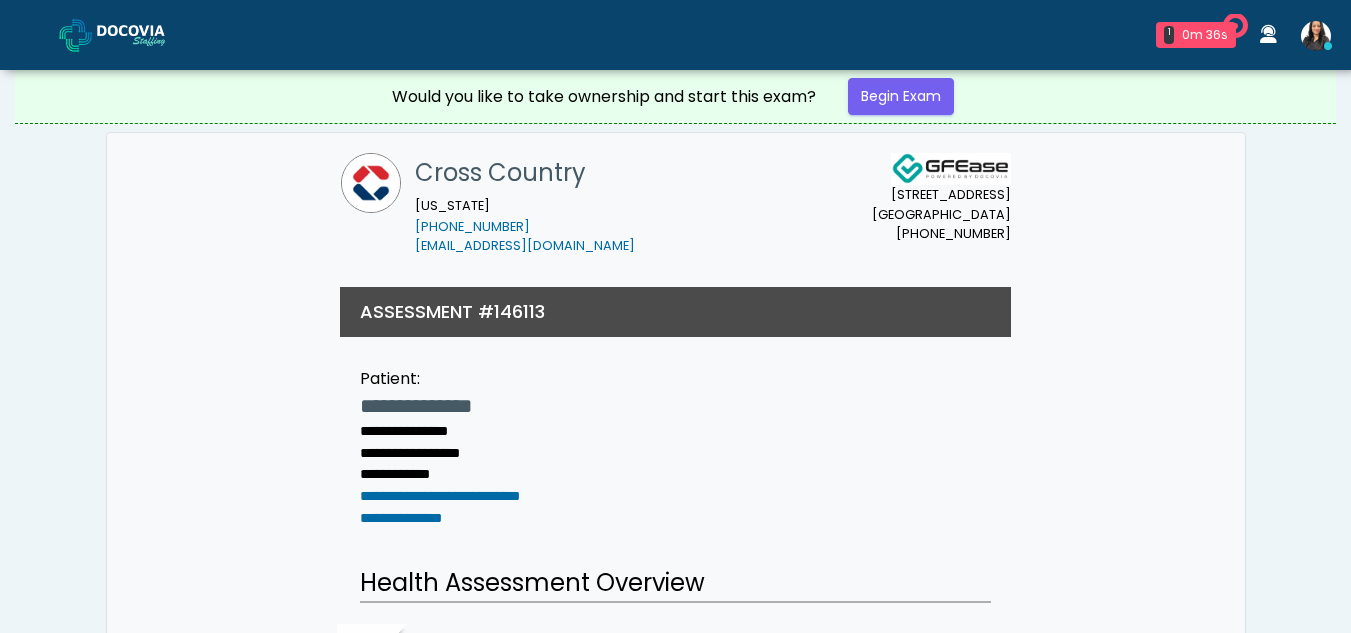 scroll, scrollTop: 0, scrollLeft: 0, axis: both 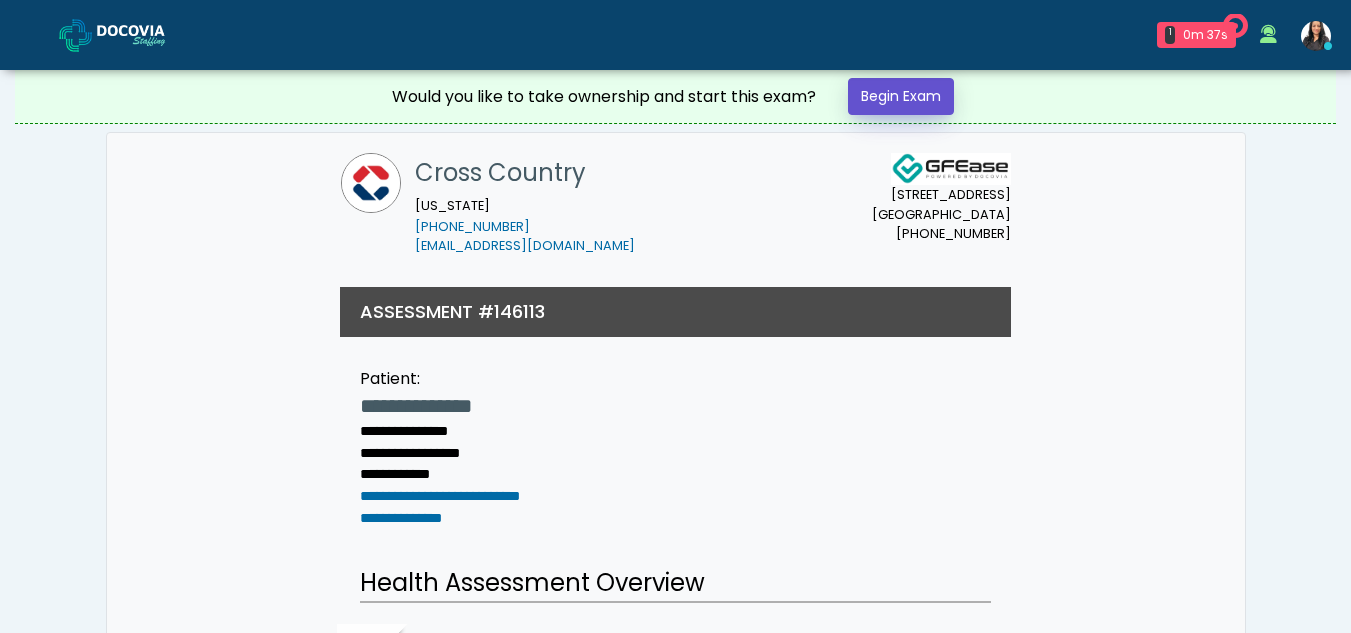 click on "Begin Exam" at bounding box center [901, 96] 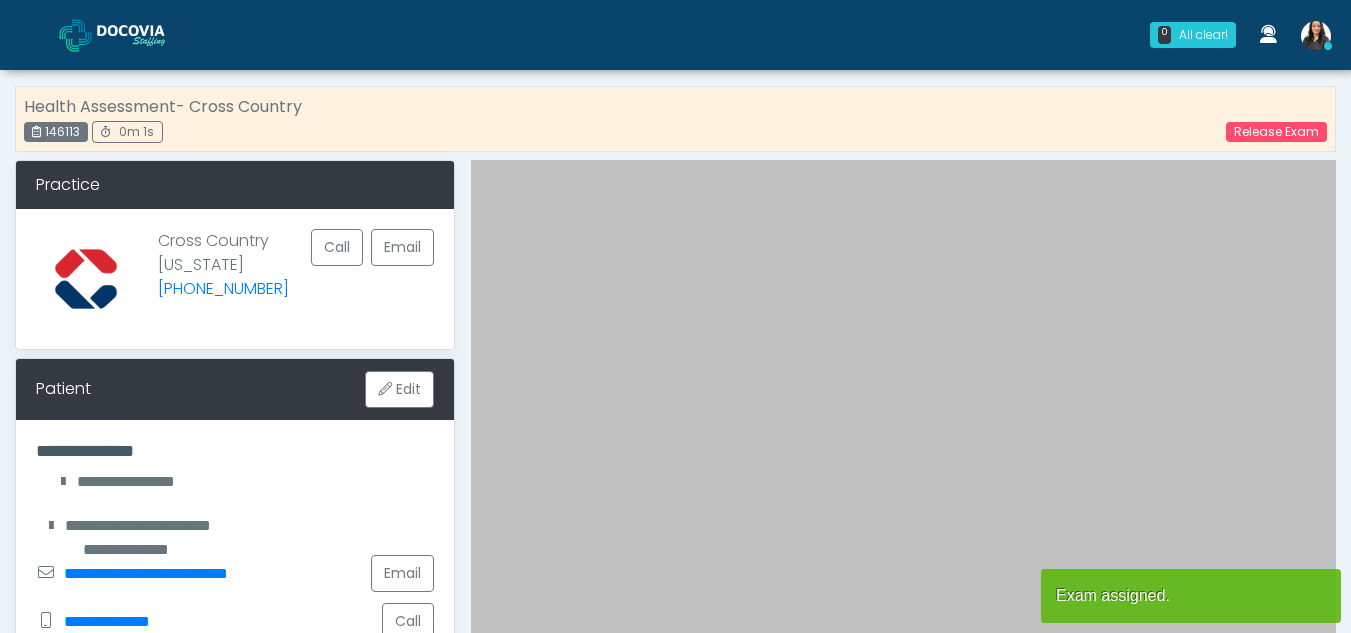 scroll, scrollTop: 0, scrollLeft: 0, axis: both 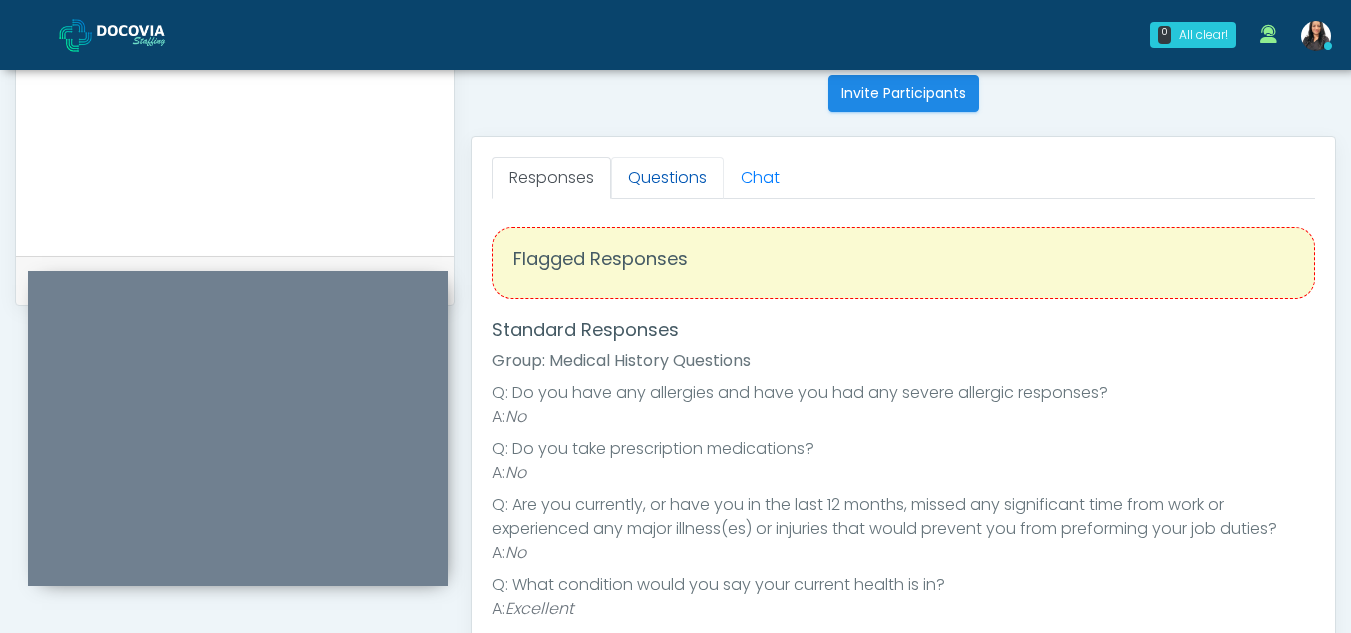 click on "Questions" at bounding box center (667, 178) 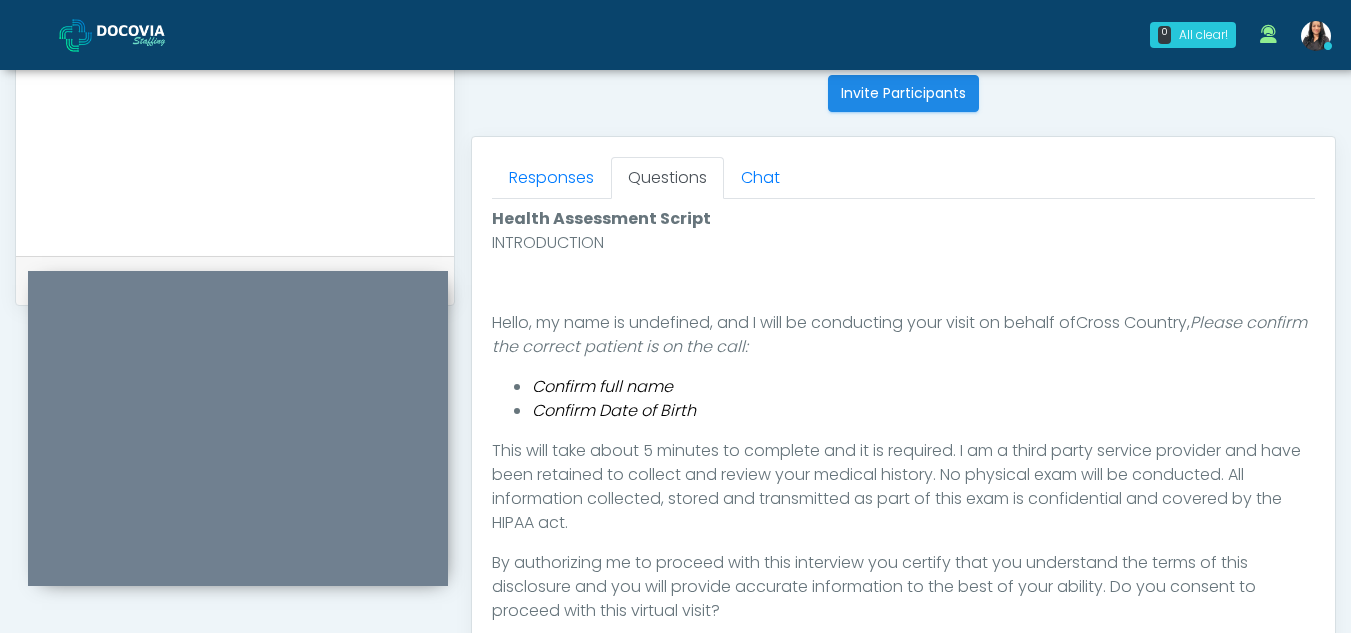 scroll, scrollTop: 1117, scrollLeft: 0, axis: vertical 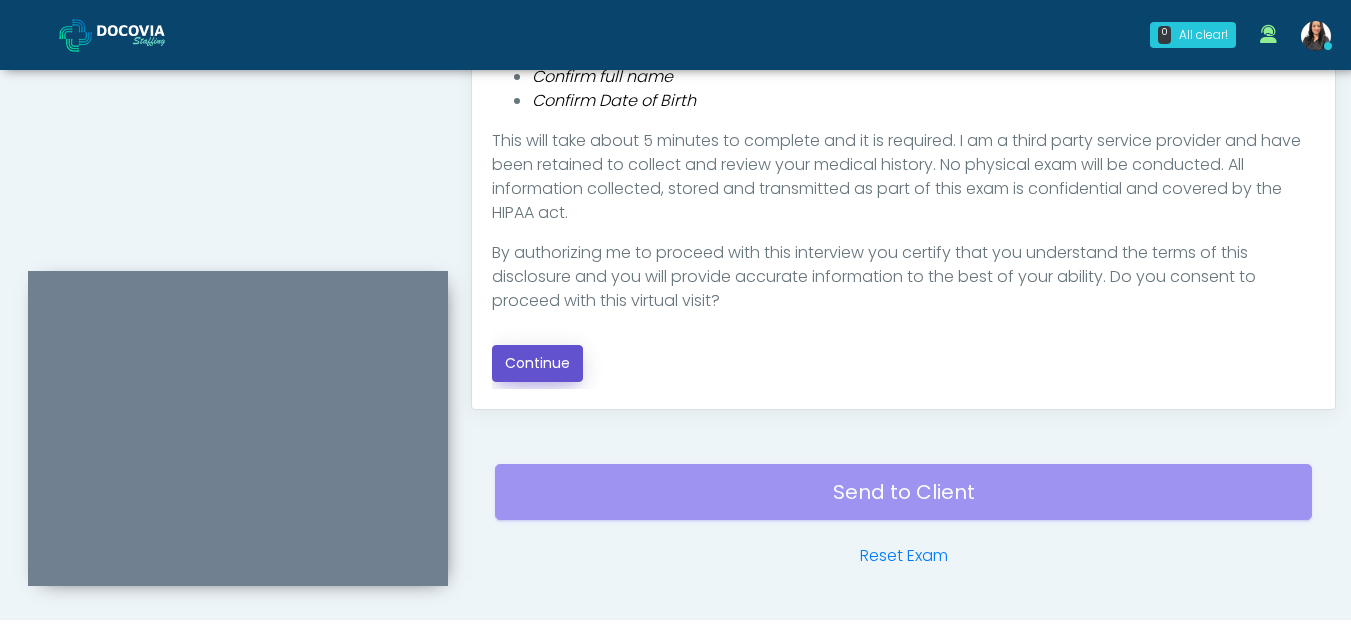 click on "Continue" at bounding box center [537, 363] 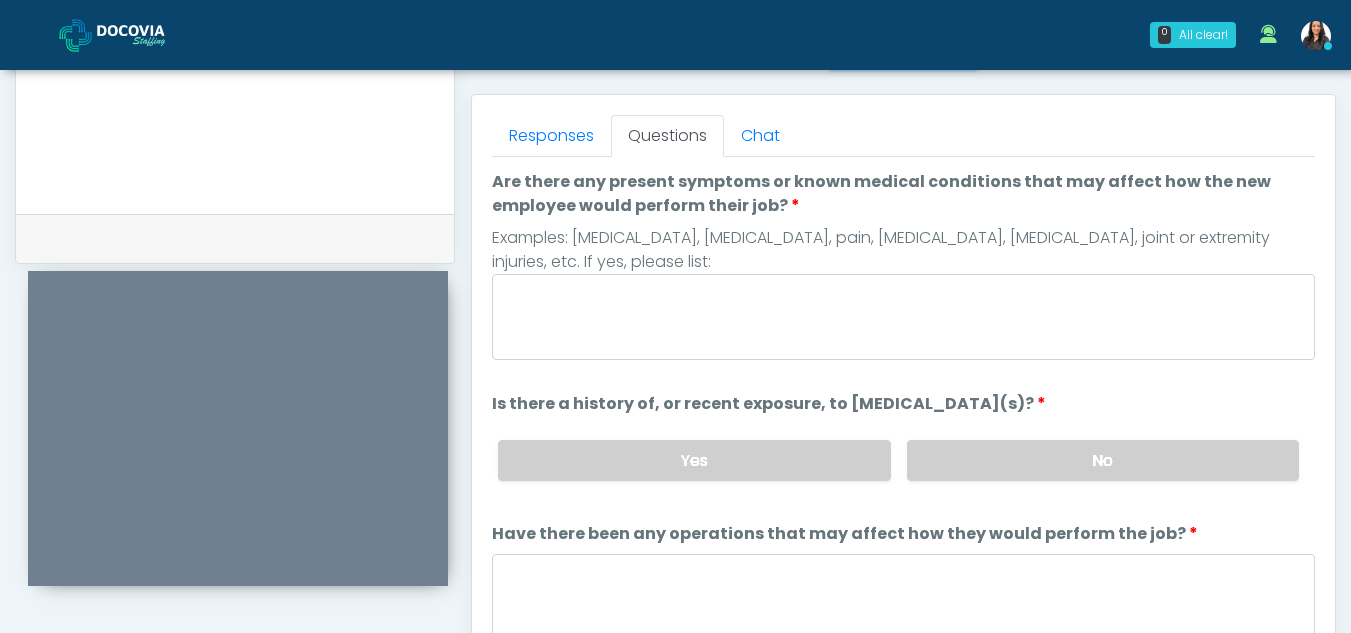 scroll, scrollTop: 846, scrollLeft: 0, axis: vertical 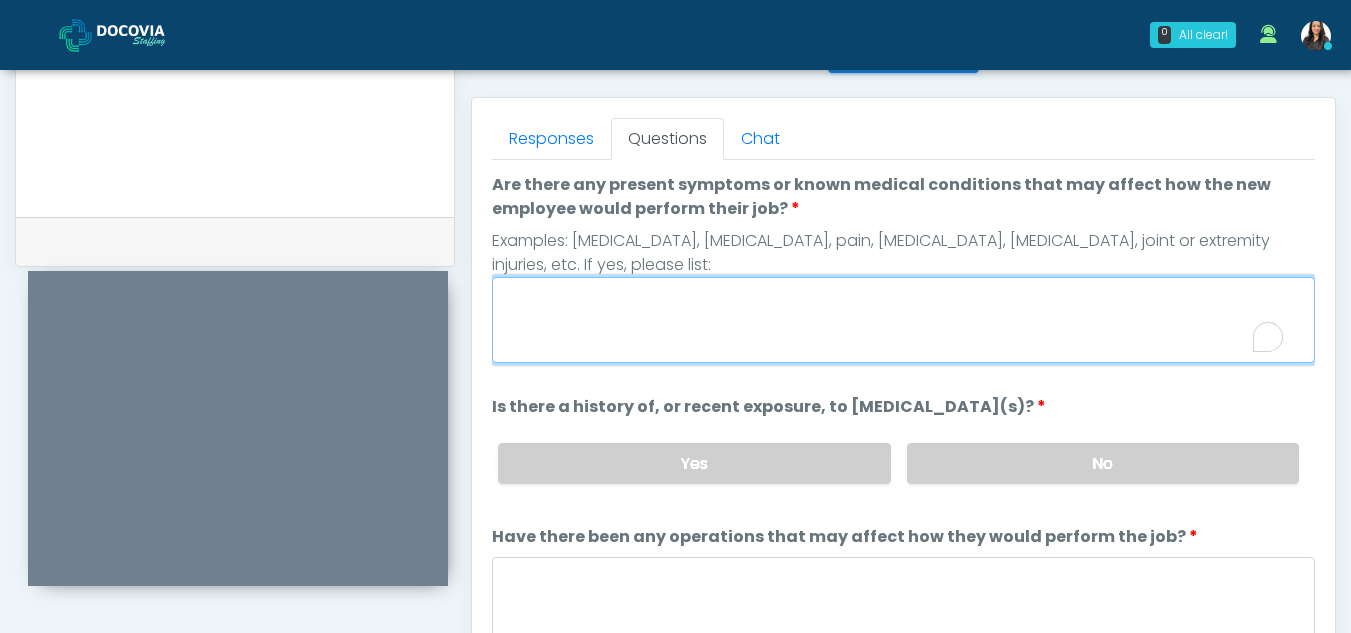 click on "Are there any present symptoms or known medical conditions that may affect how the new employee would perform their job?" at bounding box center [903, 320] 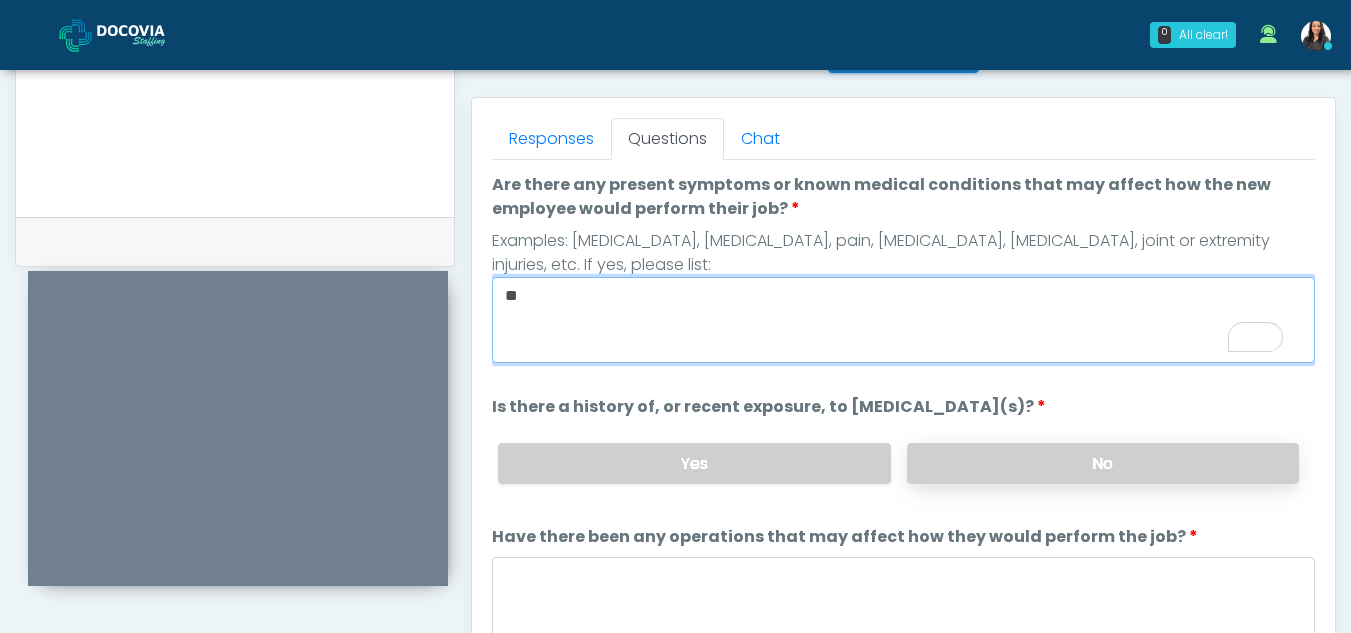 type on "**" 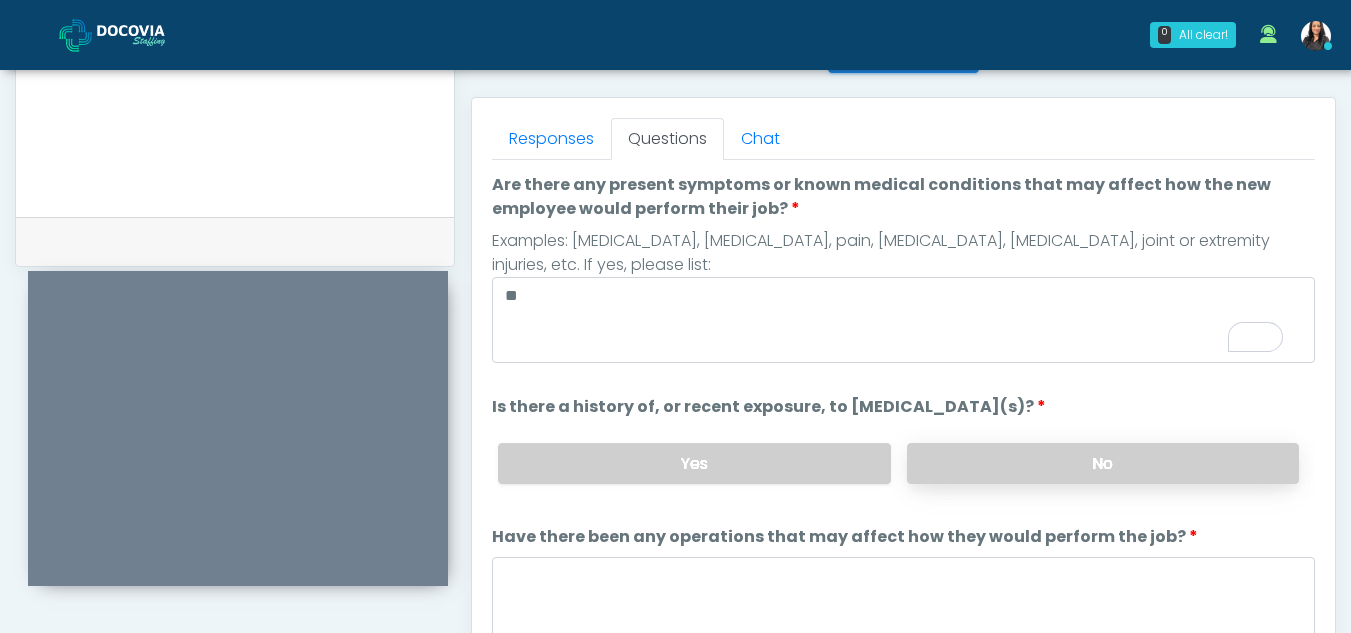 click on "No" at bounding box center [1103, 463] 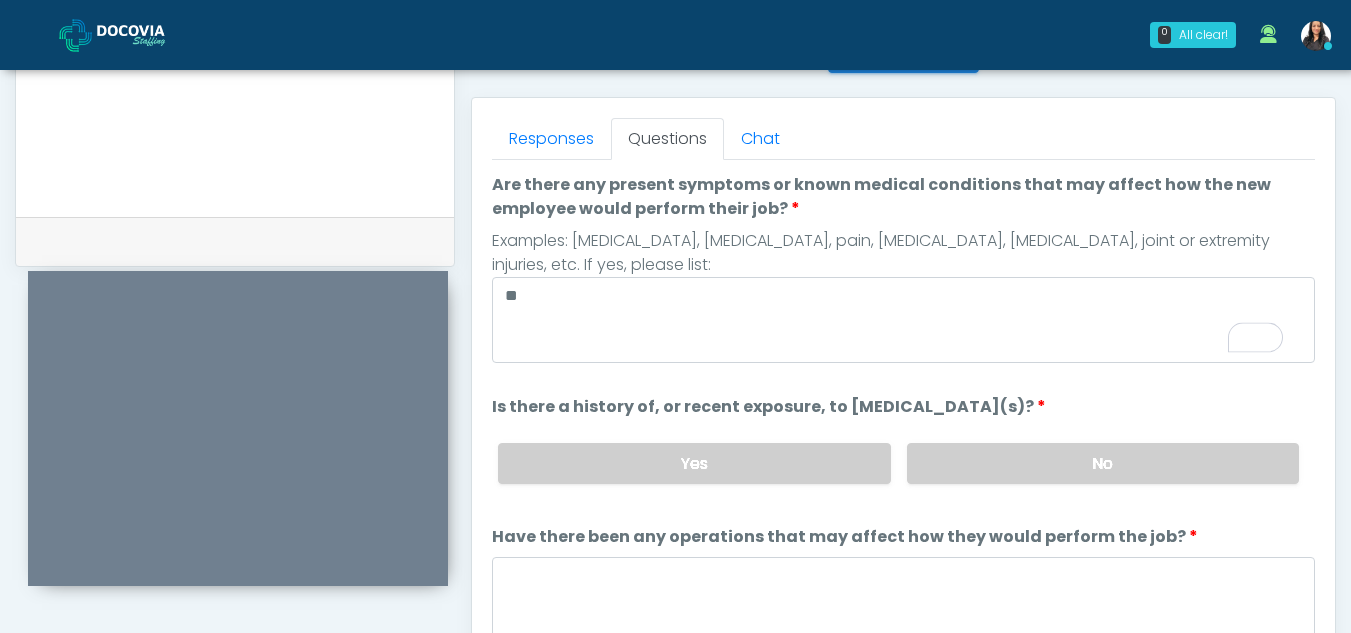 scroll, scrollTop: 97, scrollLeft: 0, axis: vertical 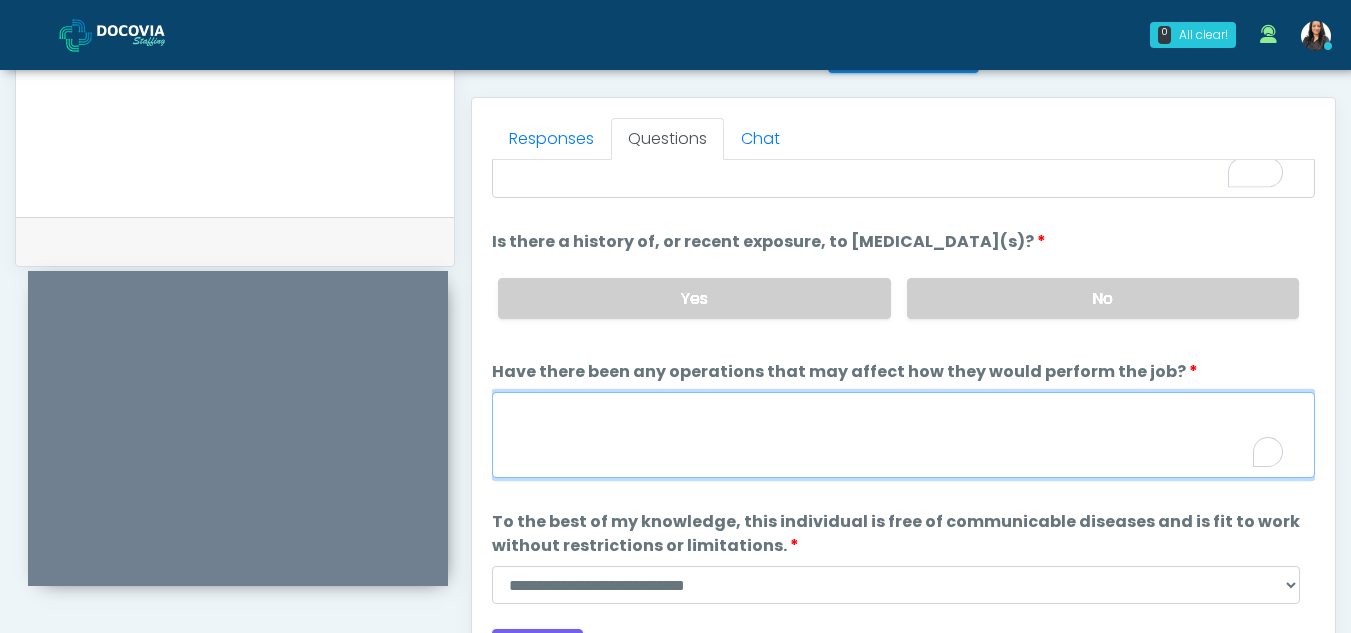 click on "Have there been any operations that may affect how they would perform the job?" at bounding box center [903, 435] 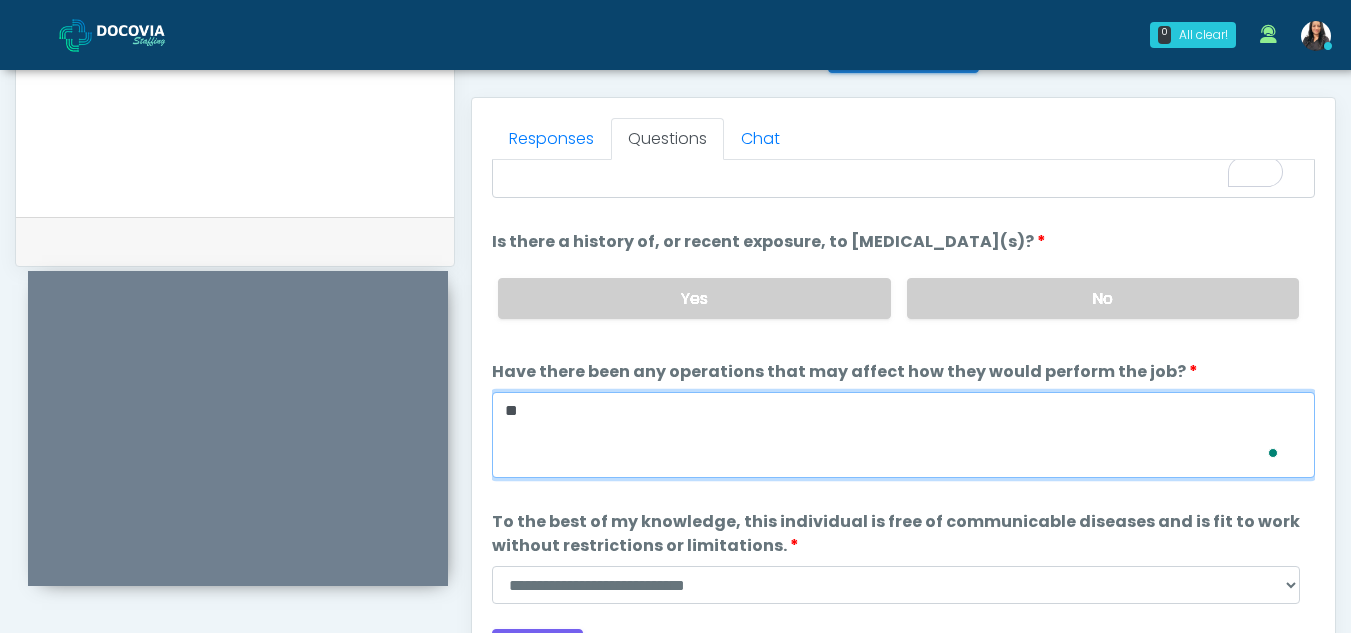 scroll, scrollTop: 165, scrollLeft: 0, axis: vertical 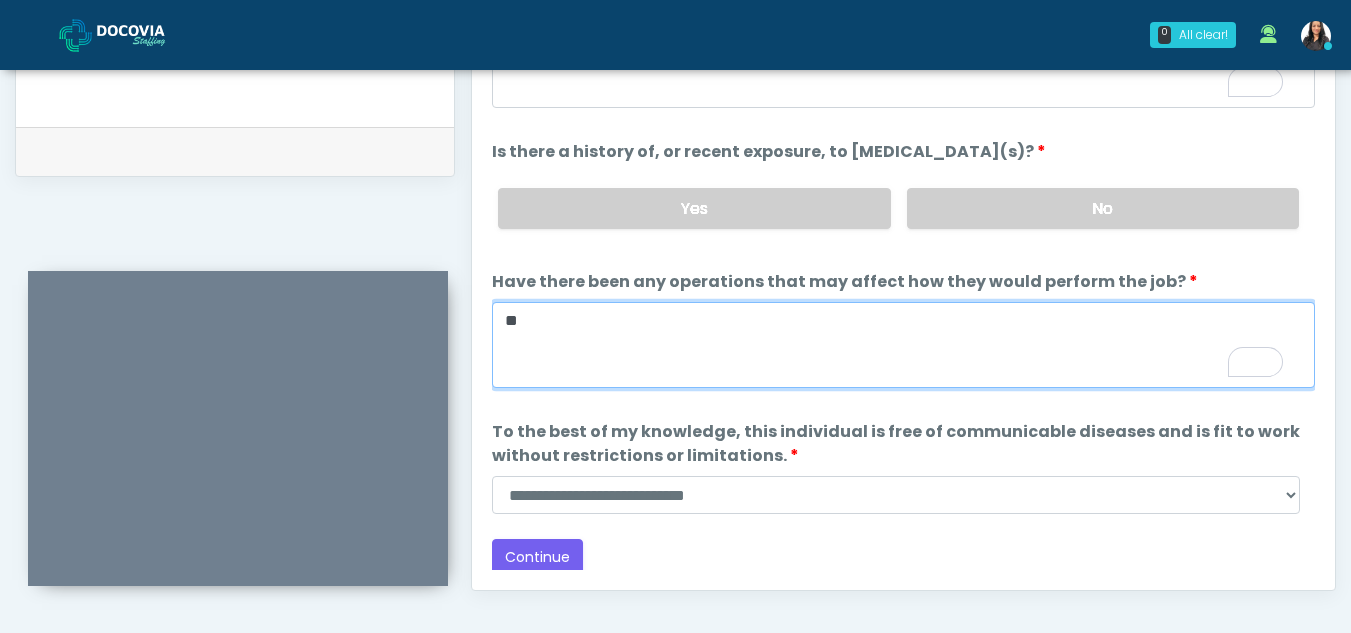 type on "**" 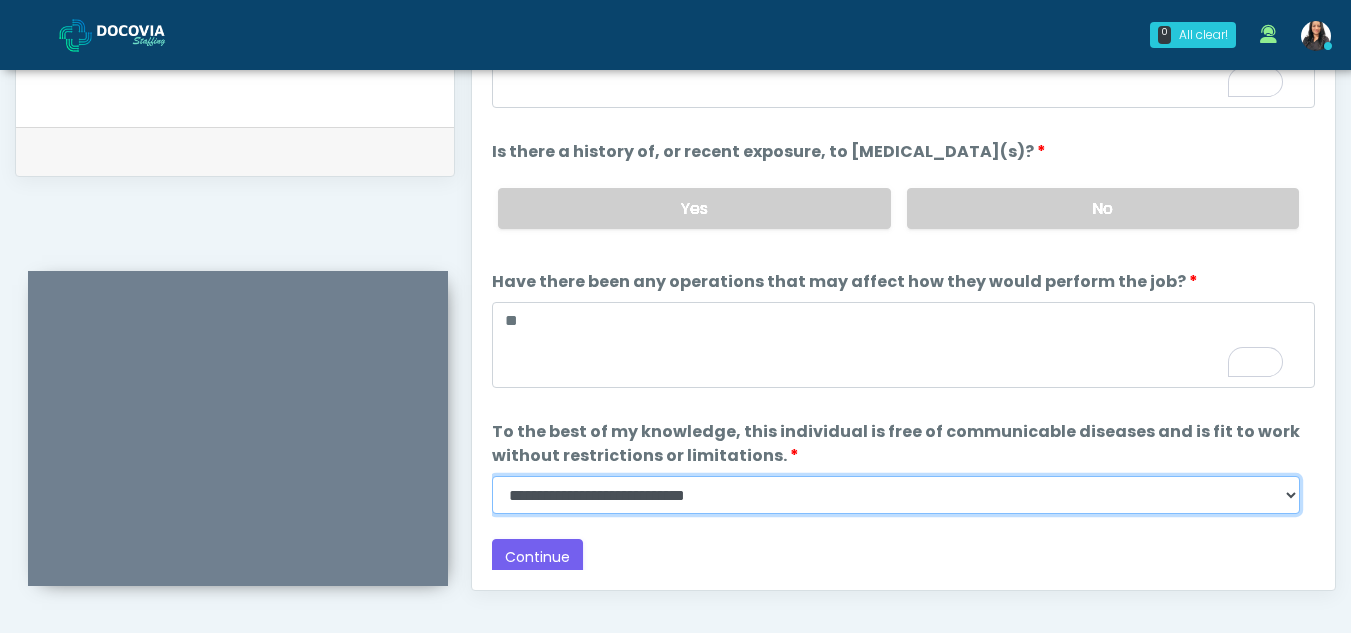 click on "**********" at bounding box center [896, 495] 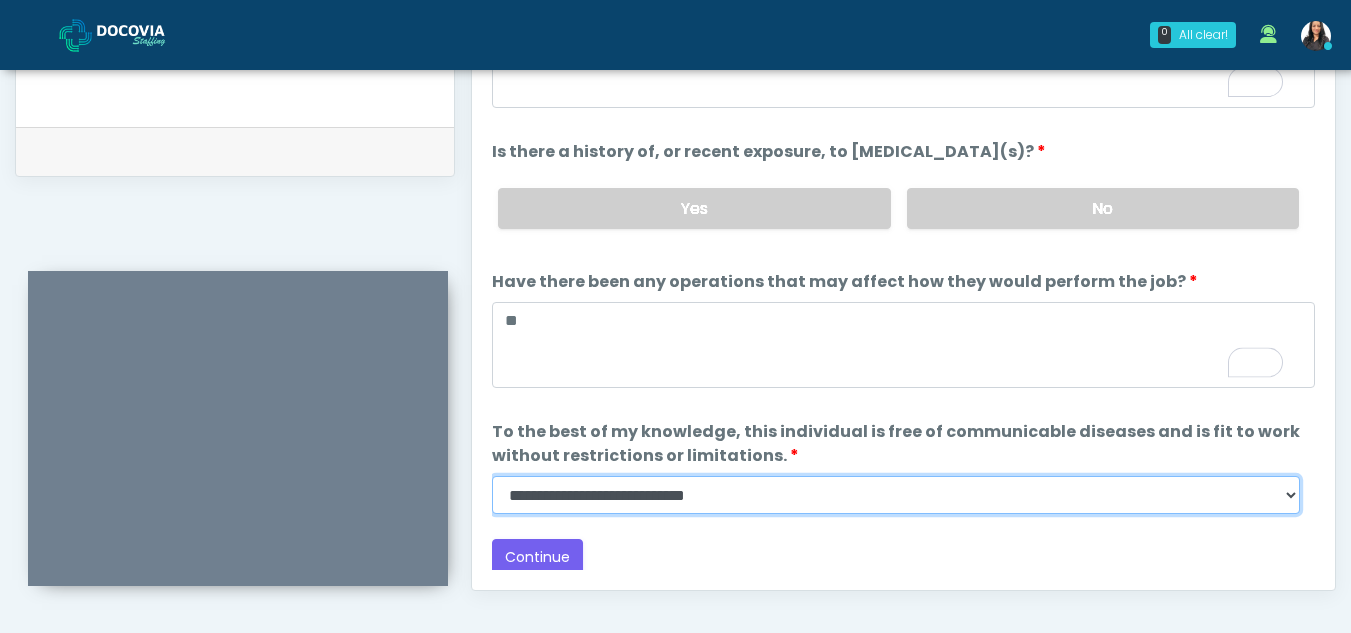 select on "******" 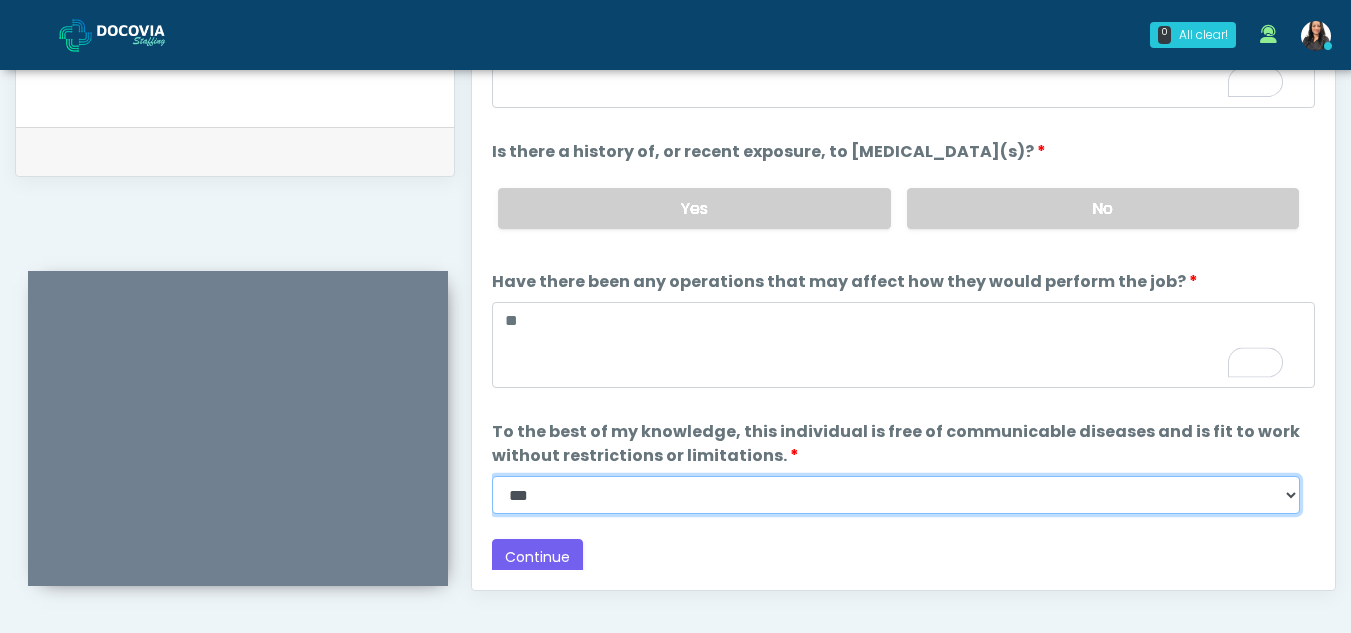 click on "**********" at bounding box center (896, 495) 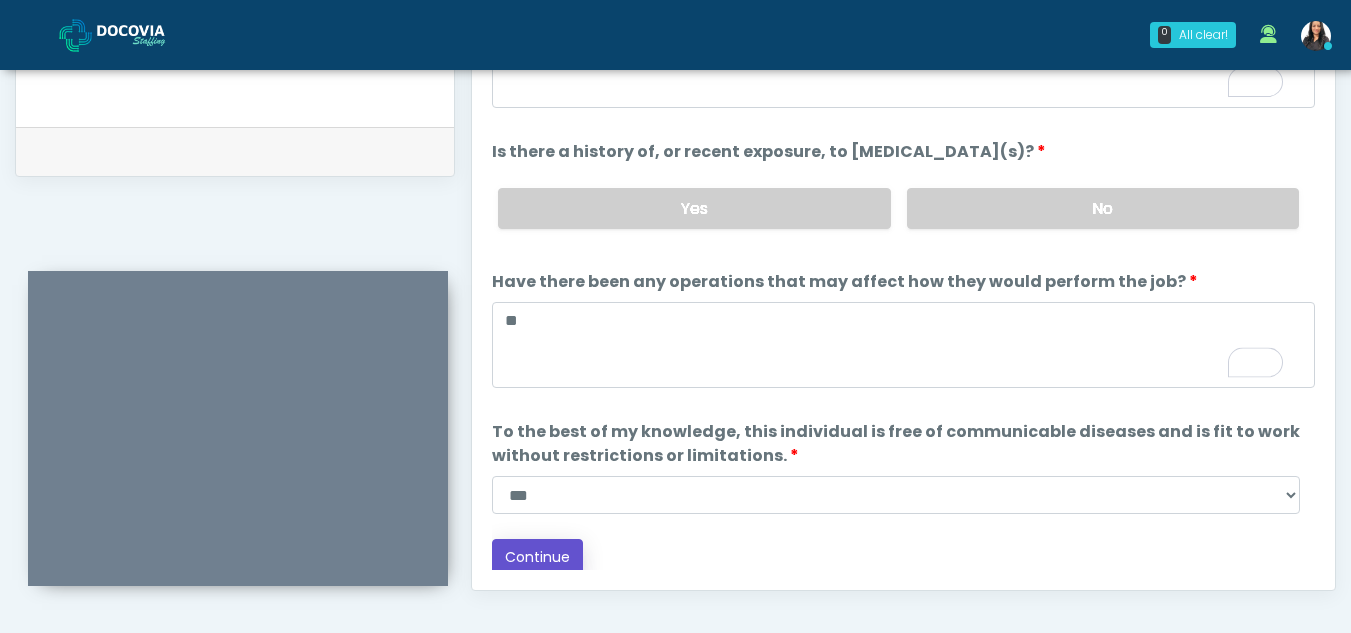 click on "Continue" at bounding box center (537, 557) 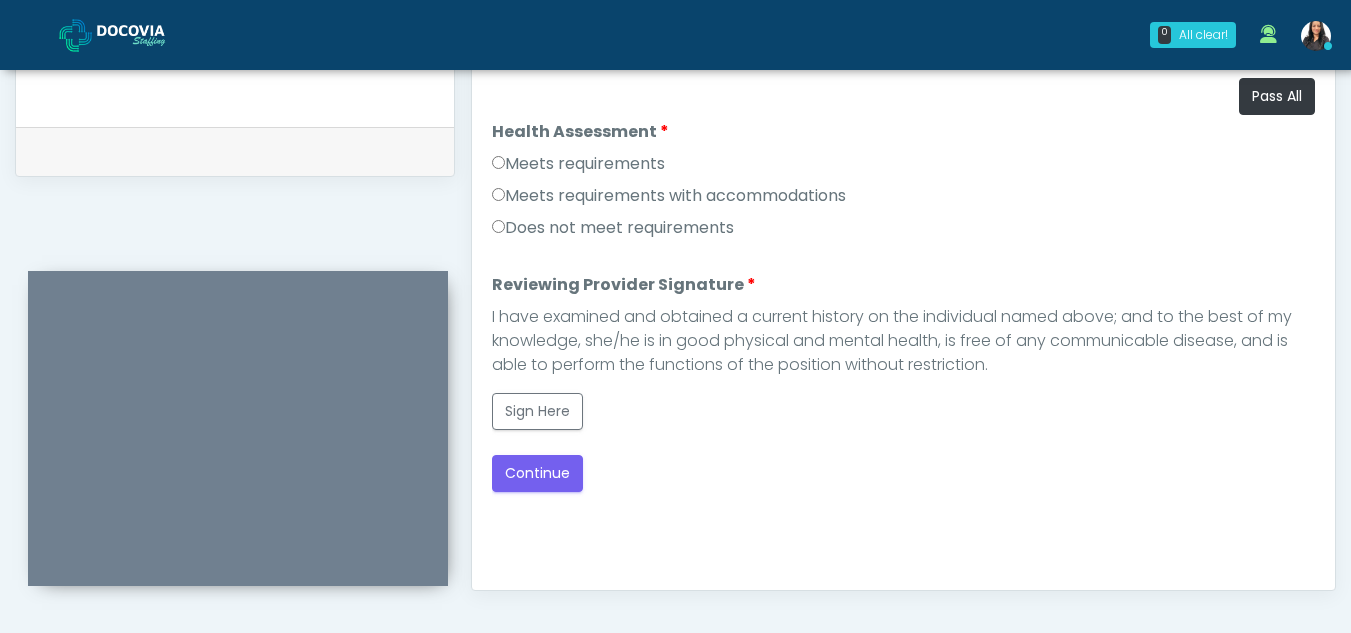 scroll, scrollTop: 0, scrollLeft: 0, axis: both 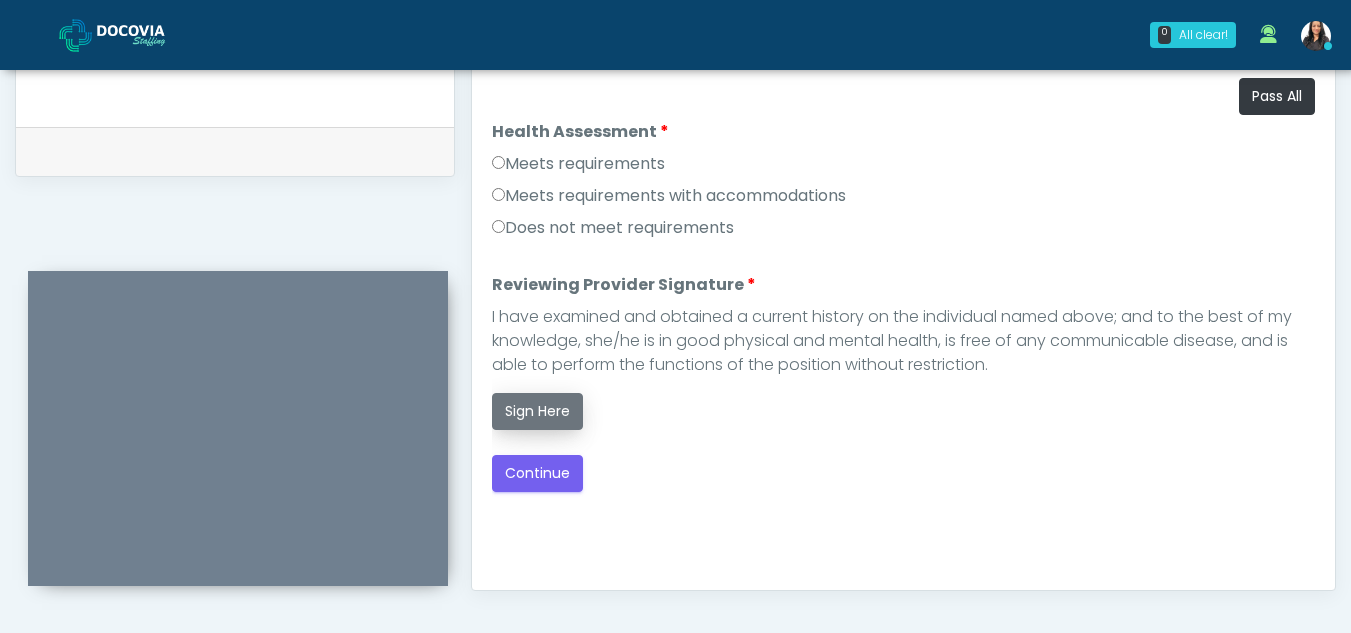click on "Sign Here" at bounding box center [537, 411] 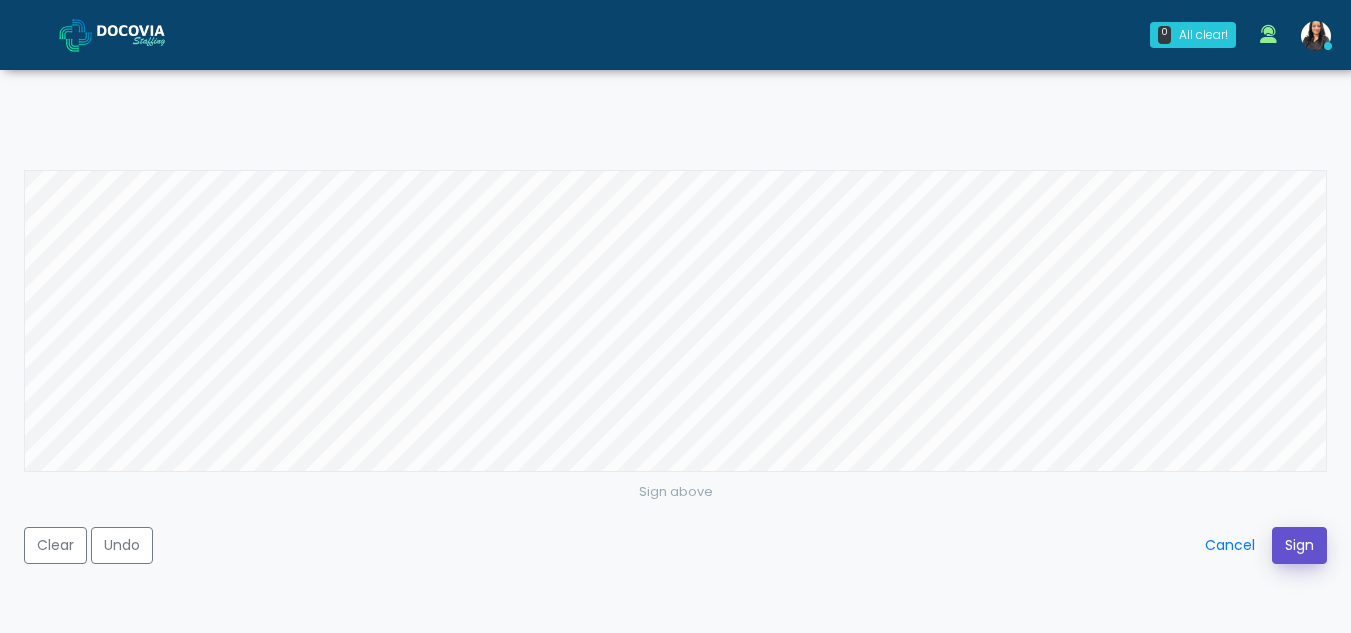click on "Sign" at bounding box center (1299, 545) 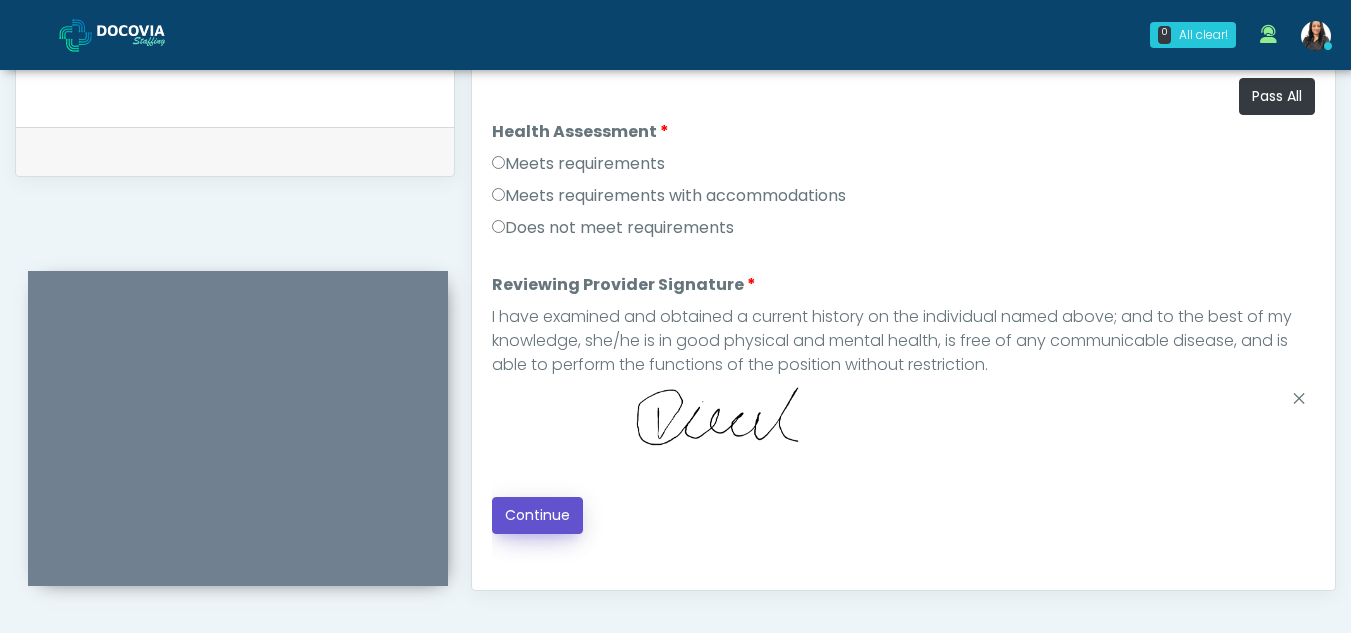 click on "Continue" at bounding box center (537, 515) 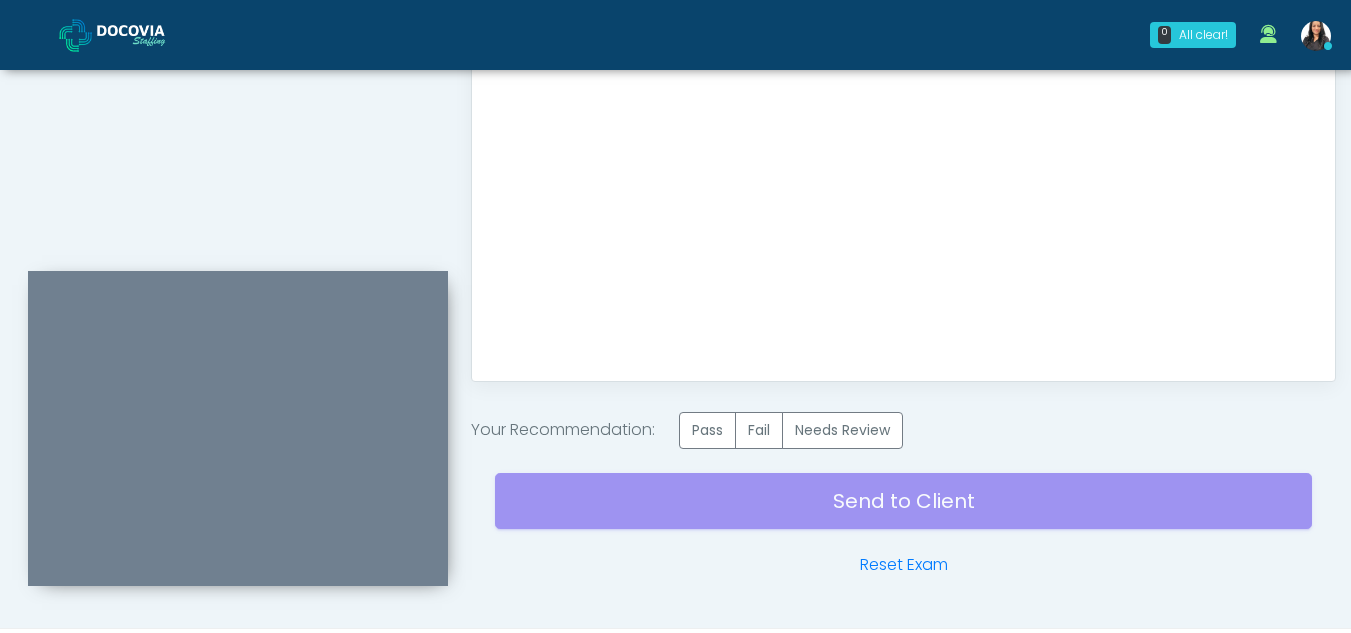 scroll, scrollTop: 1199, scrollLeft: 0, axis: vertical 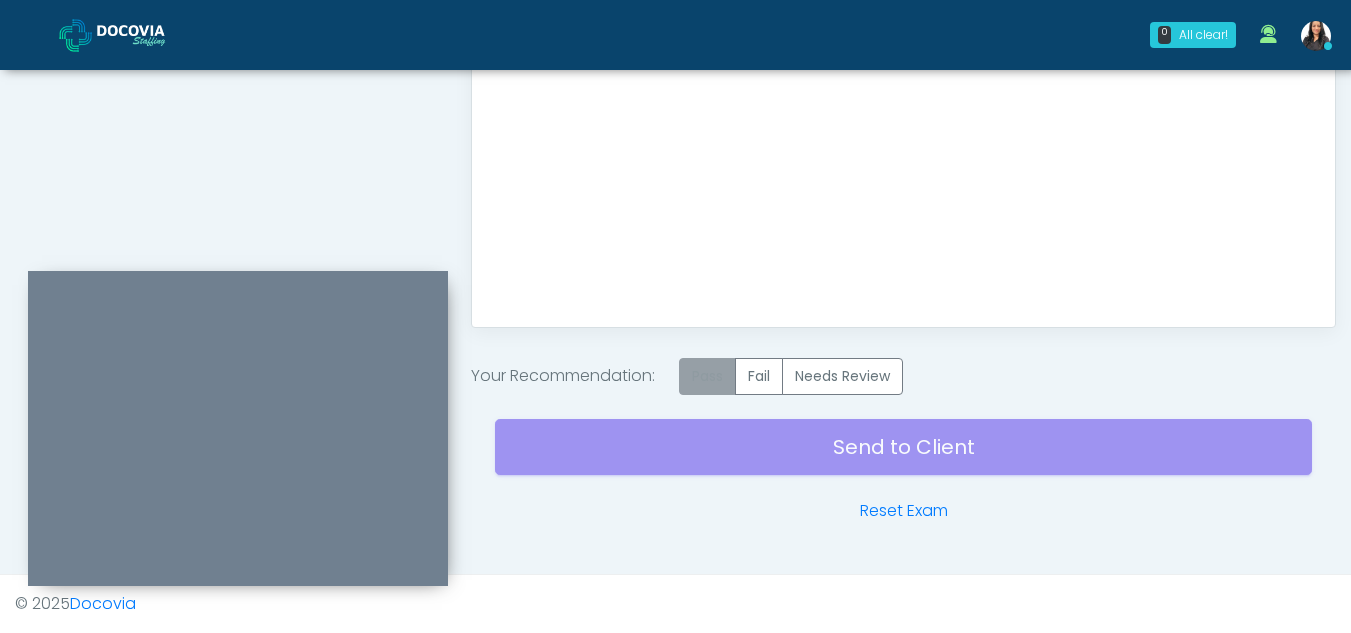 click on "Pass" at bounding box center (707, 376) 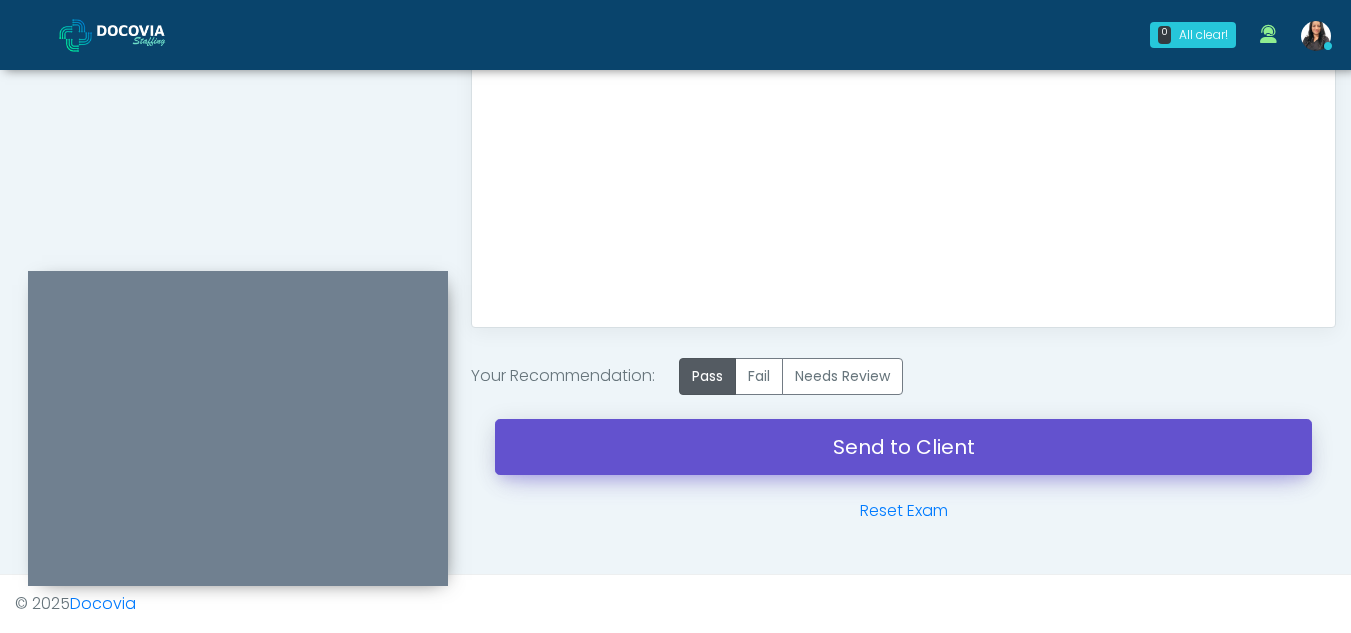 click on "Send to Client" at bounding box center [903, 447] 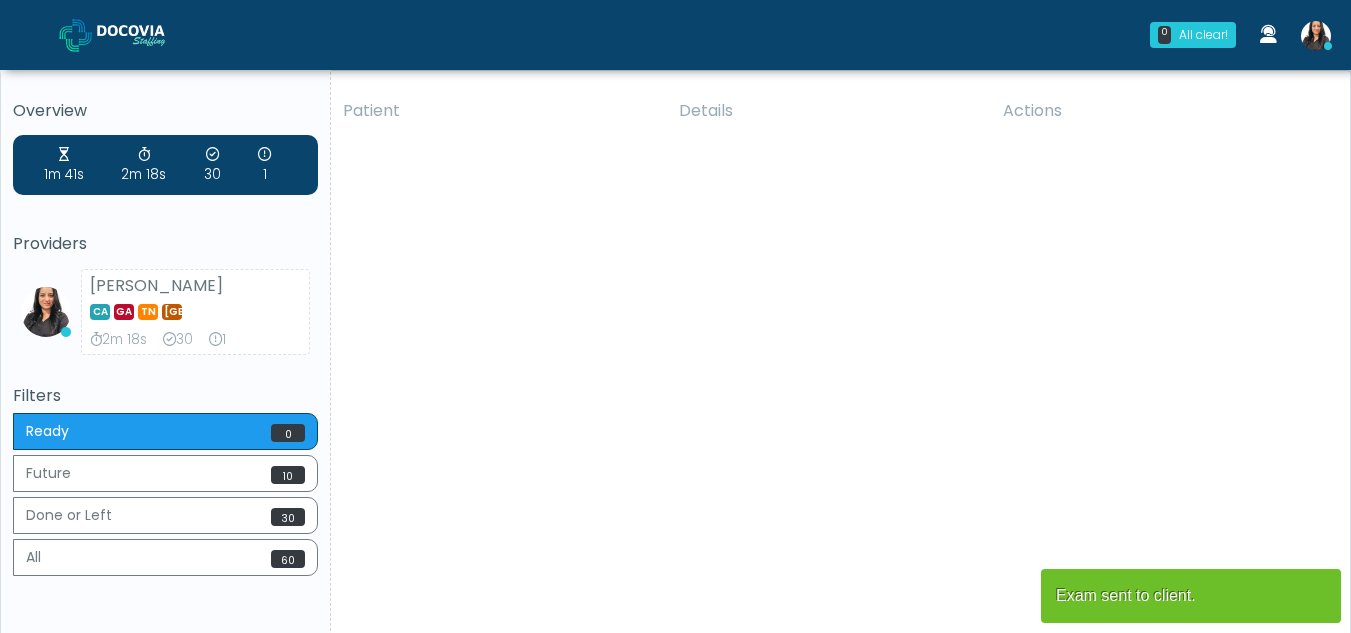 scroll, scrollTop: 0, scrollLeft: 0, axis: both 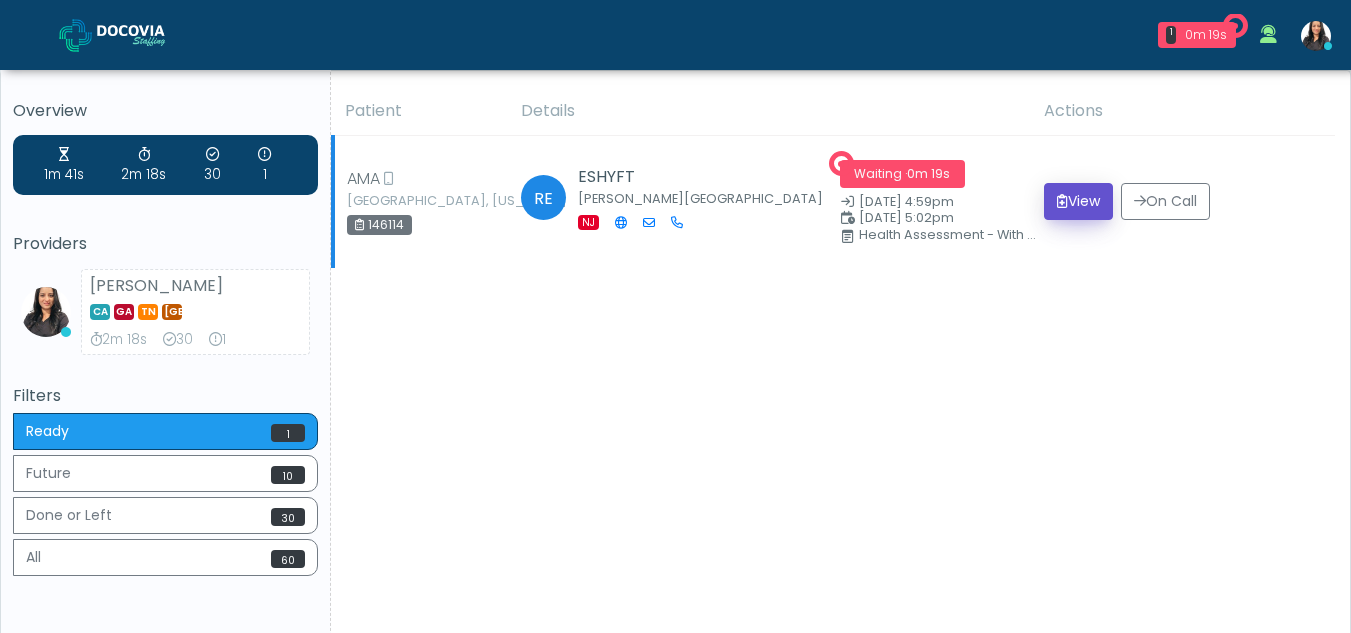 click on "View" at bounding box center [1078, 201] 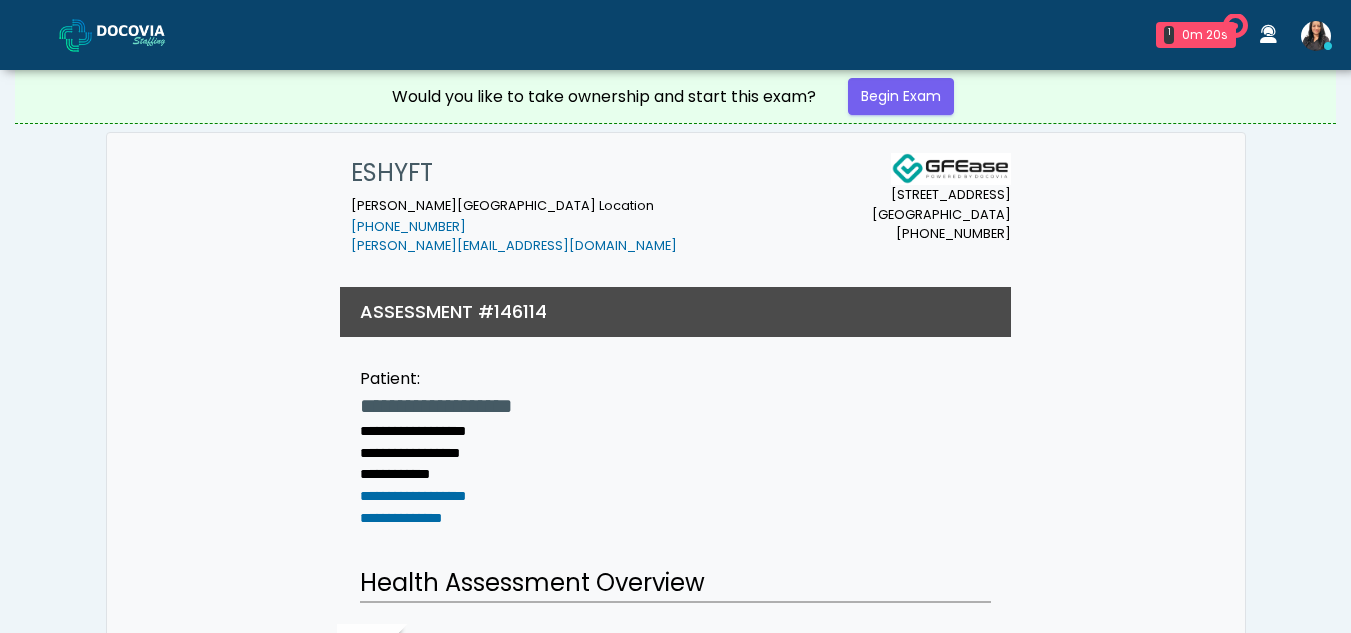 scroll, scrollTop: 0, scrollLeft: 0, axis: both 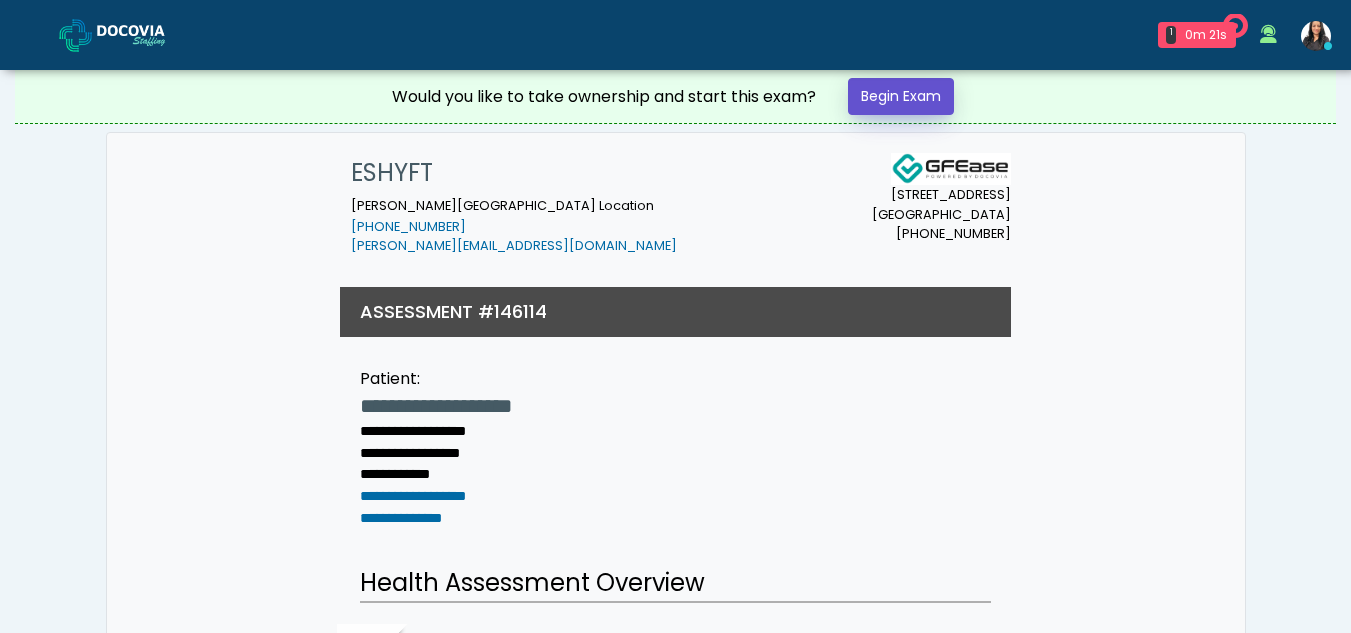 click on "Begin Exam" at bounding box center (901, 96) 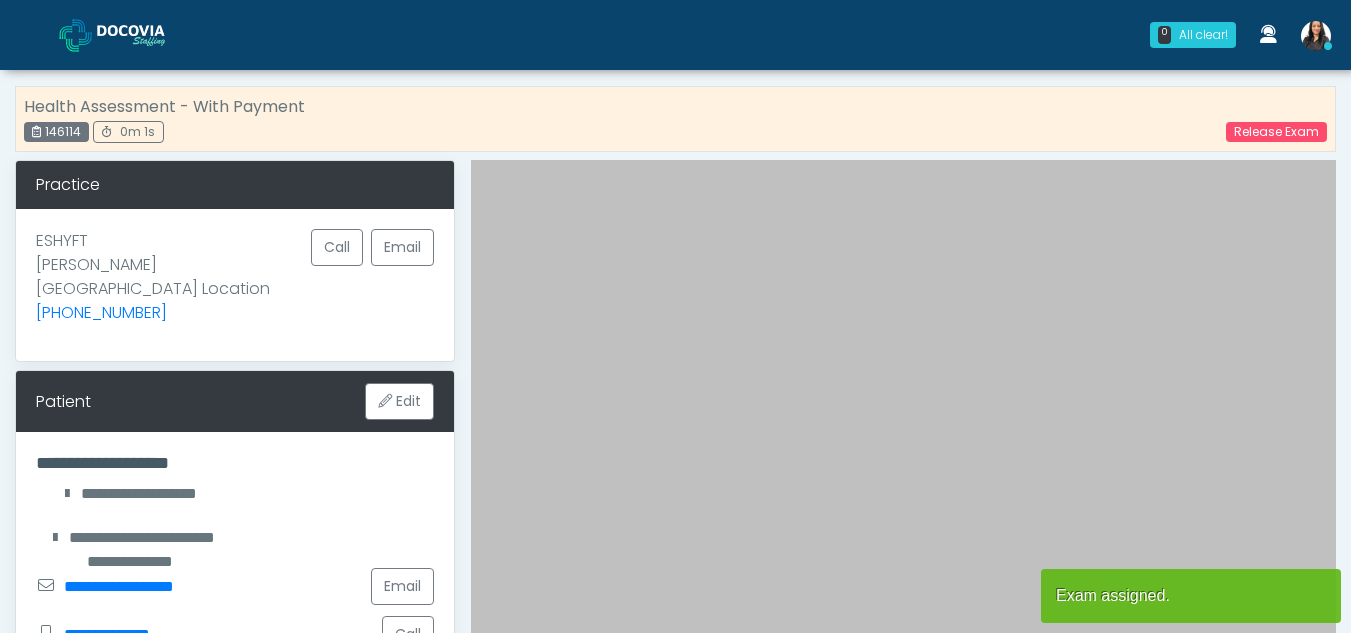 scroll, scrollTop: 0, scrollLeft: 0, axis: both 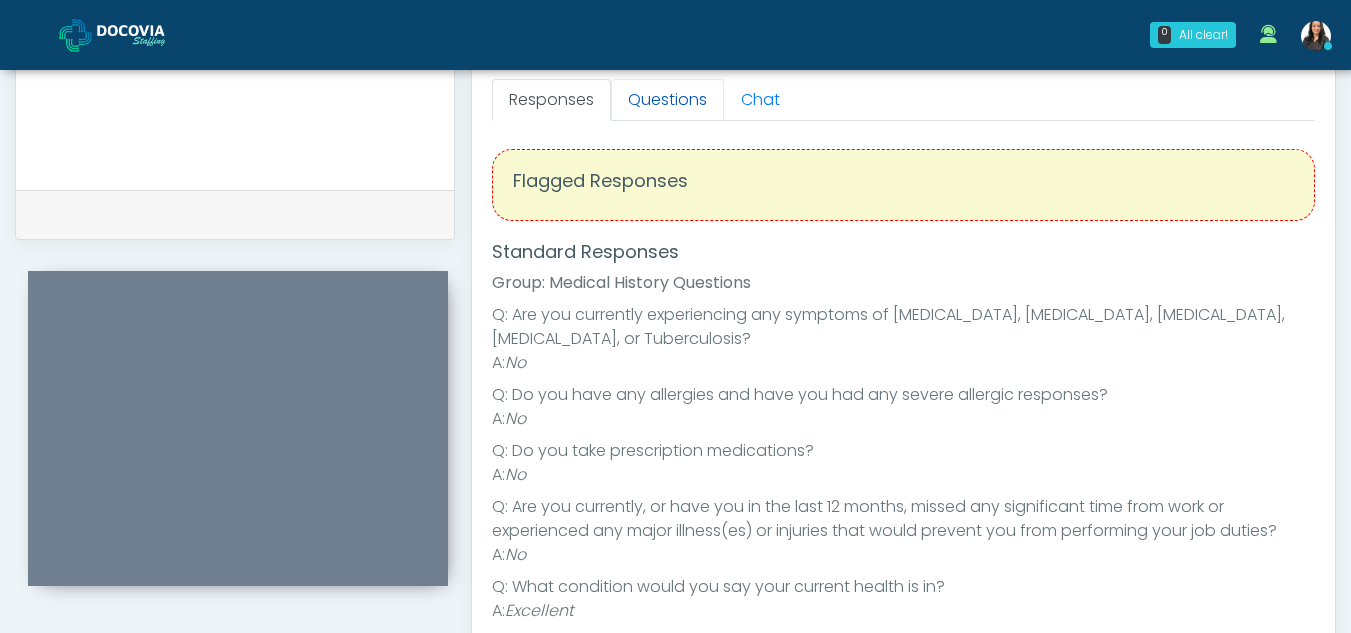 click on "Questions" at bounding box center [667, 100] 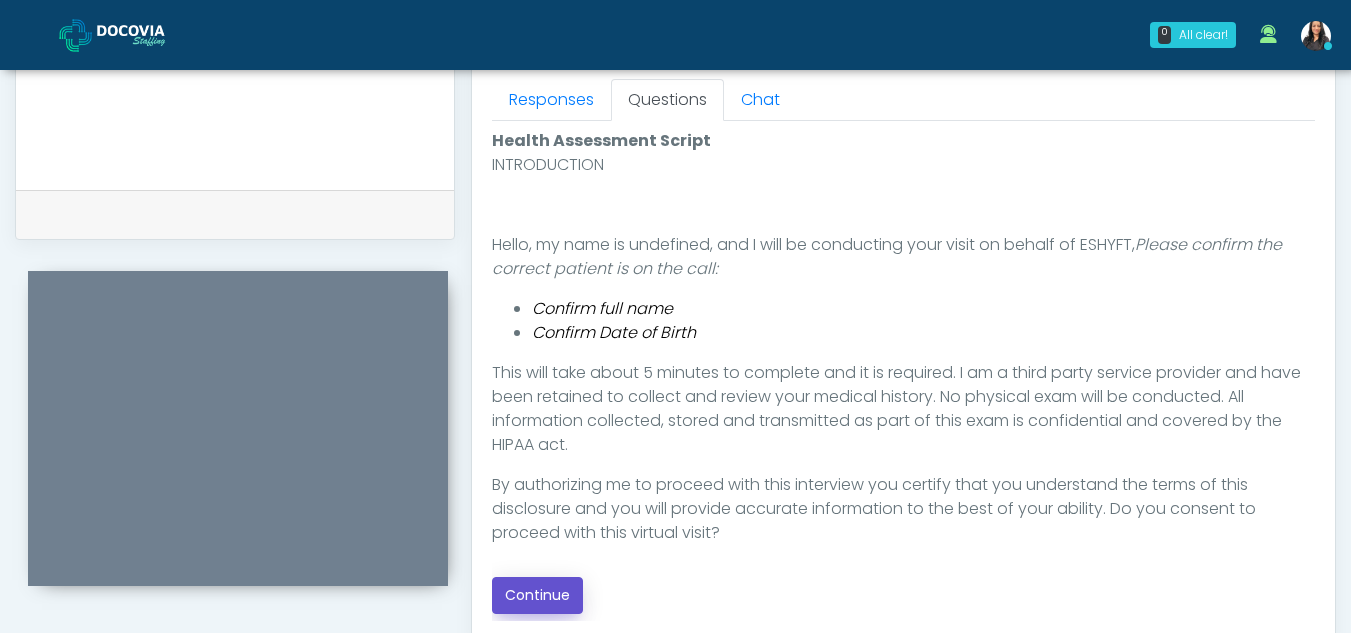 click on "Continue" at bounding box center (537, 595) 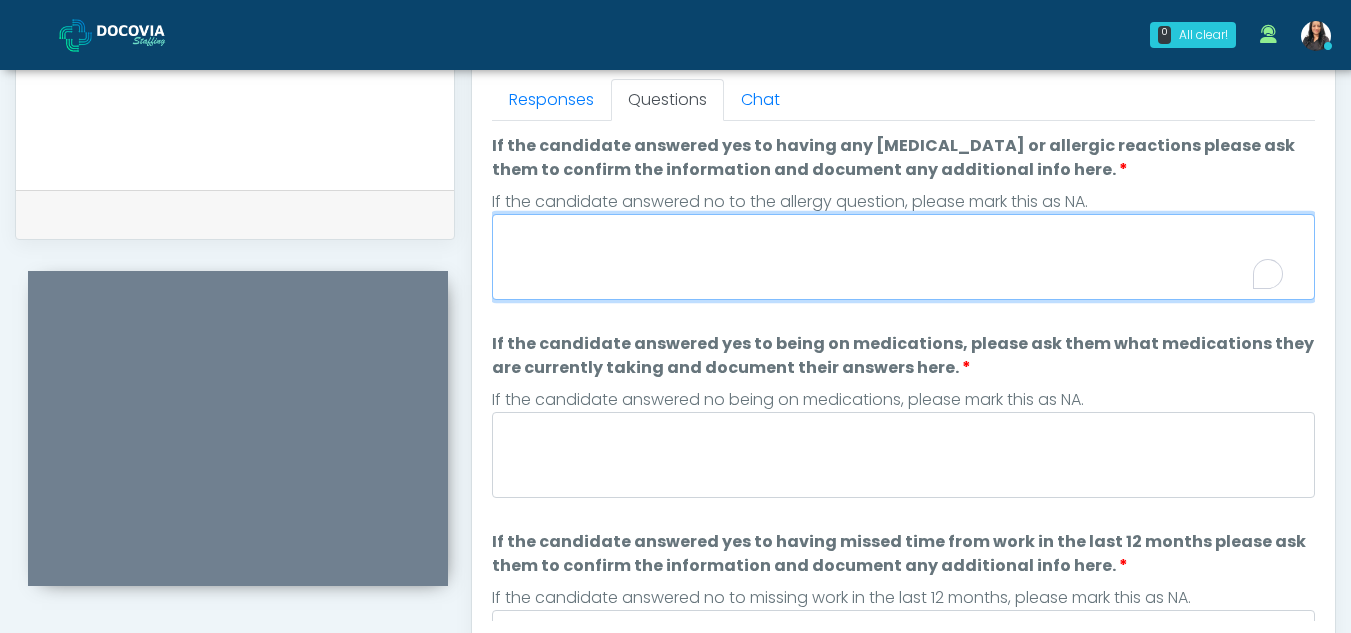 click on "If the candidate answered yes to having any allergies or allergic reactions please ask them to confirm the information and document any additional info here." at bounding box center (903, 257) 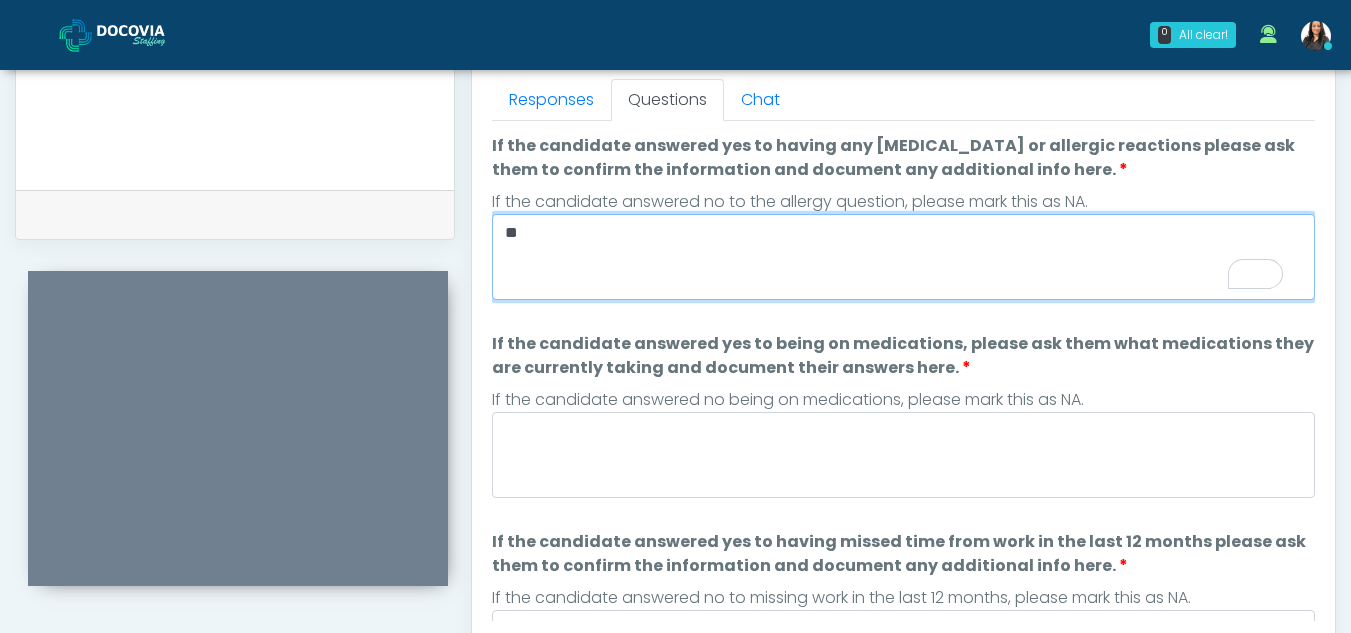 type on "**" 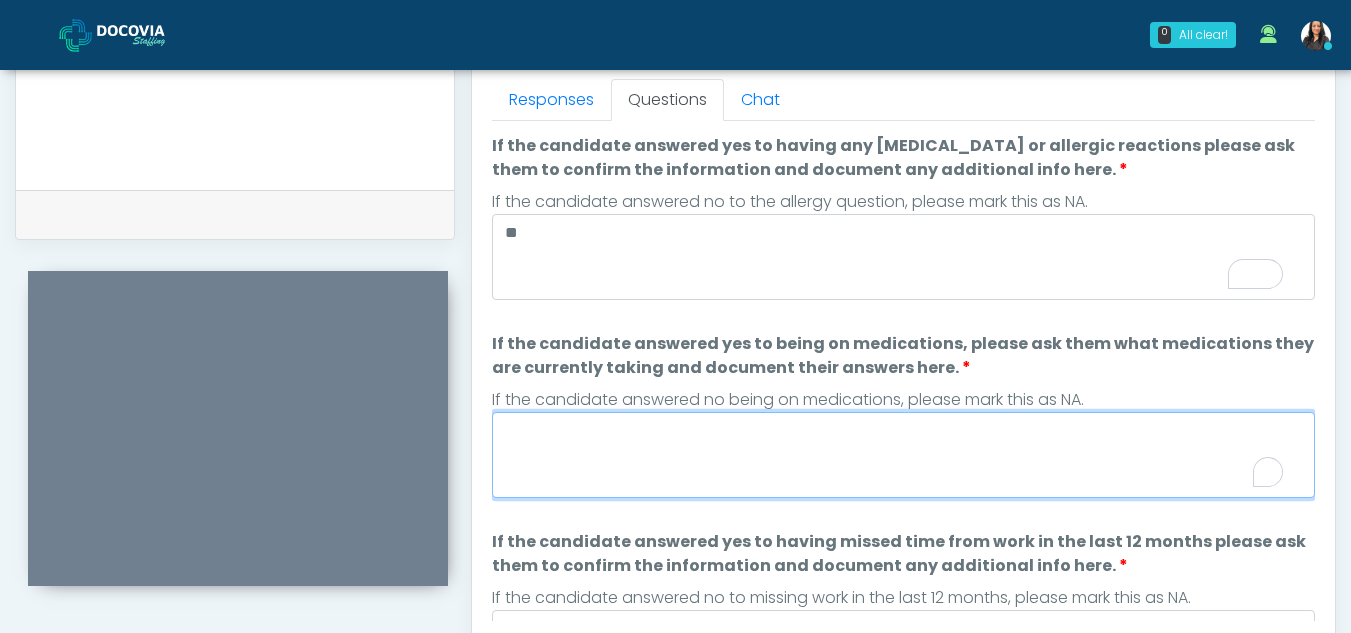 click on "If the candidate answered yes to being on medications, please ask them what medications they are currently taking and document their answers here." at bounding box center [903, 455] 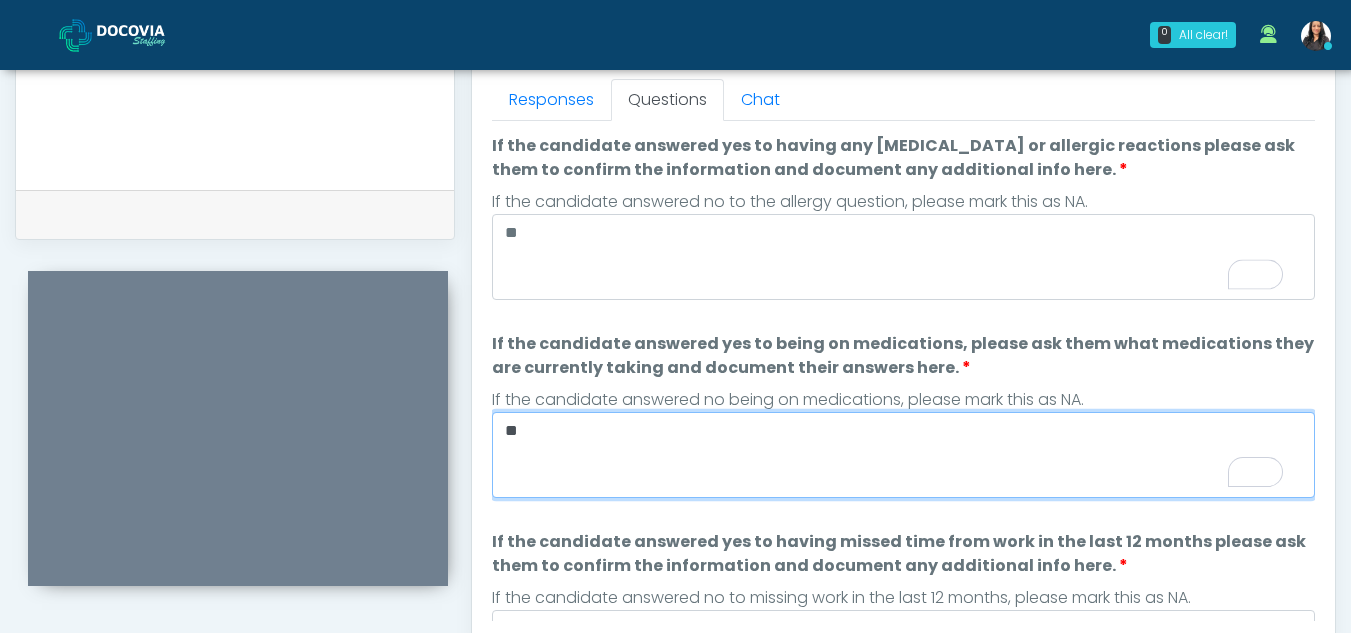 type on "**" 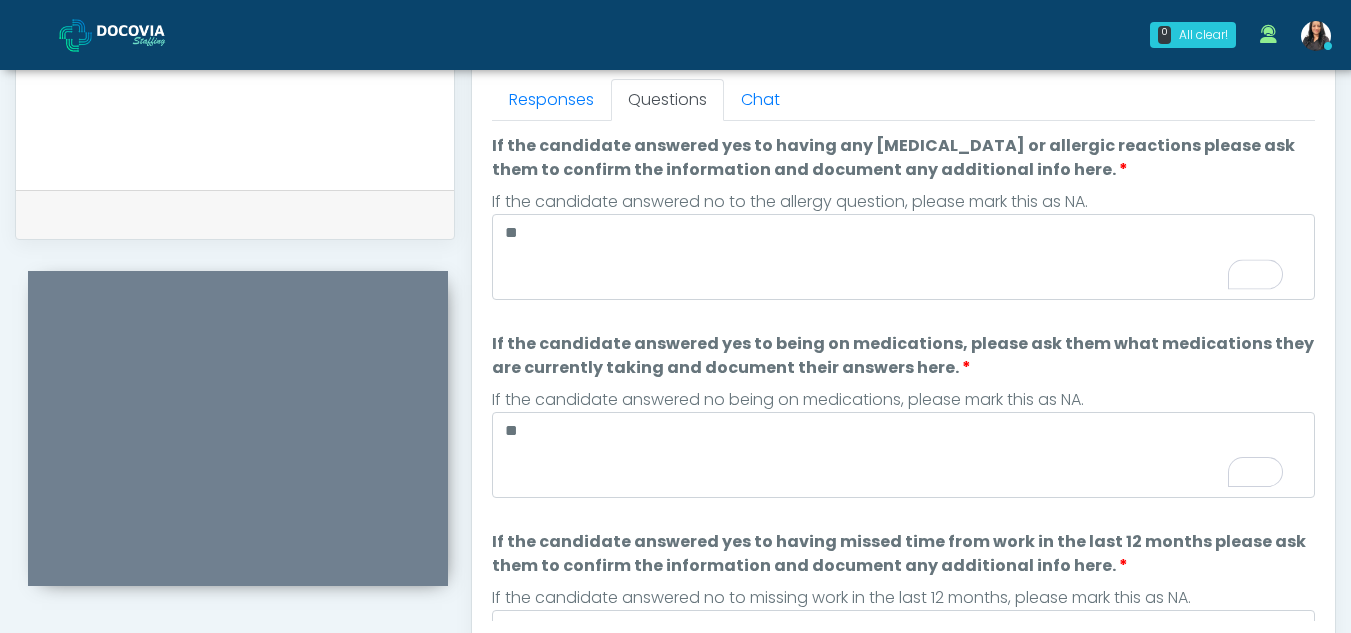 scroll, scrollTop: 182, scrollLeft: 0, axis: vertical 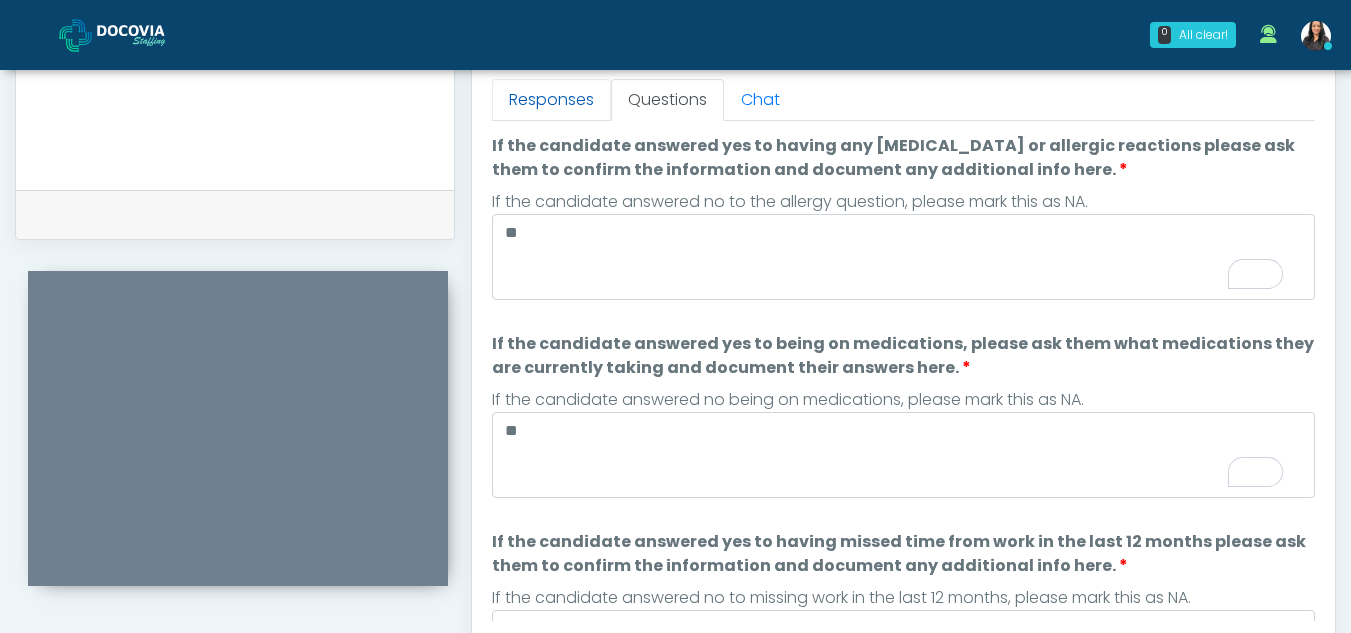 click on "Responses" at bounding box center (551, 100) 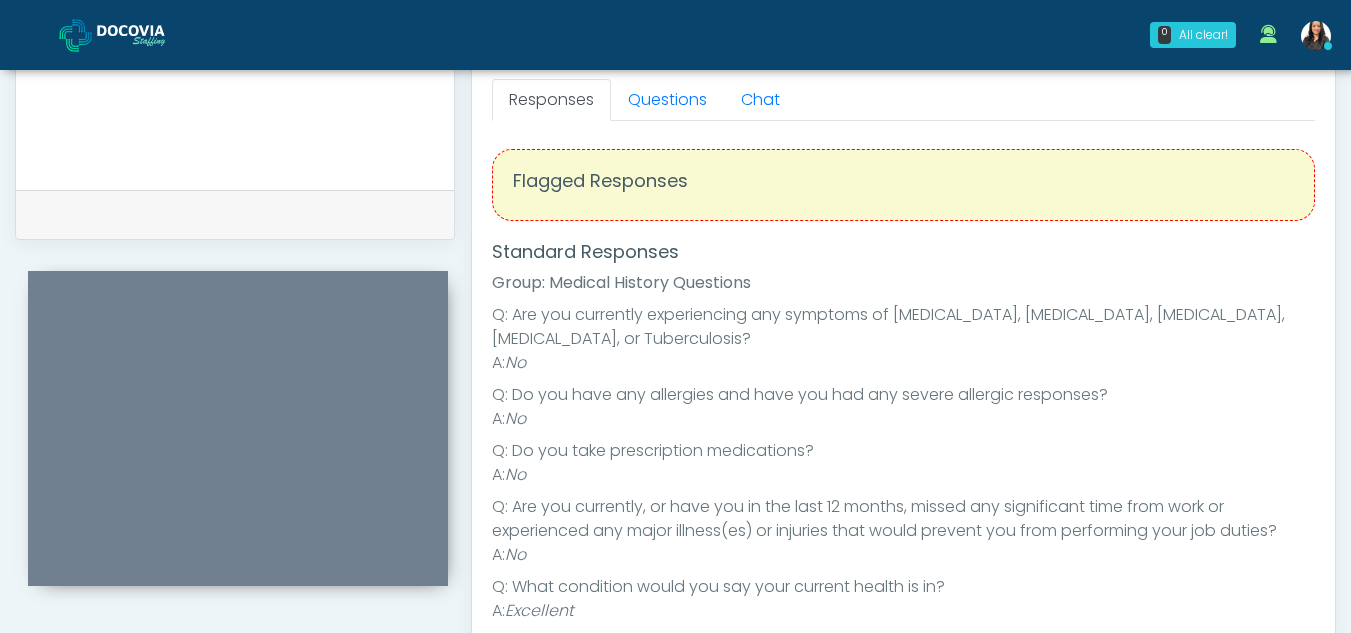 scroll, scrollTop: 32, scrollLeft: 0, axis: vertical 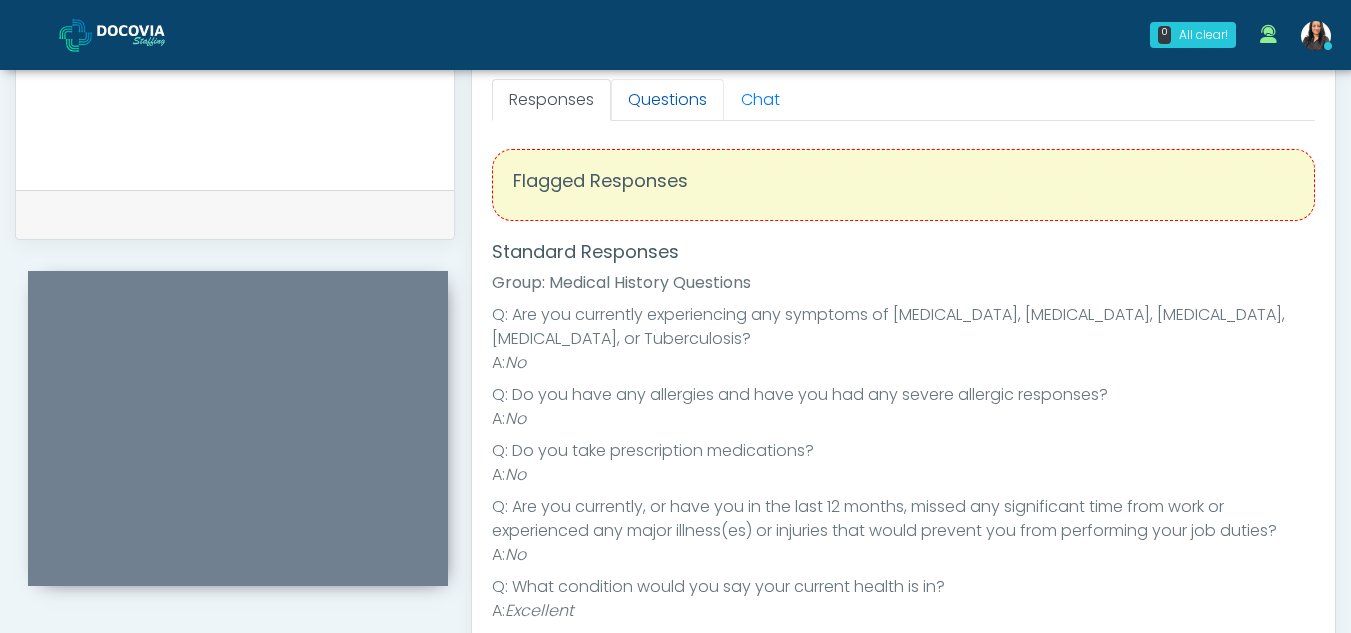 click on "Questions" at bounding box center [667, 100] 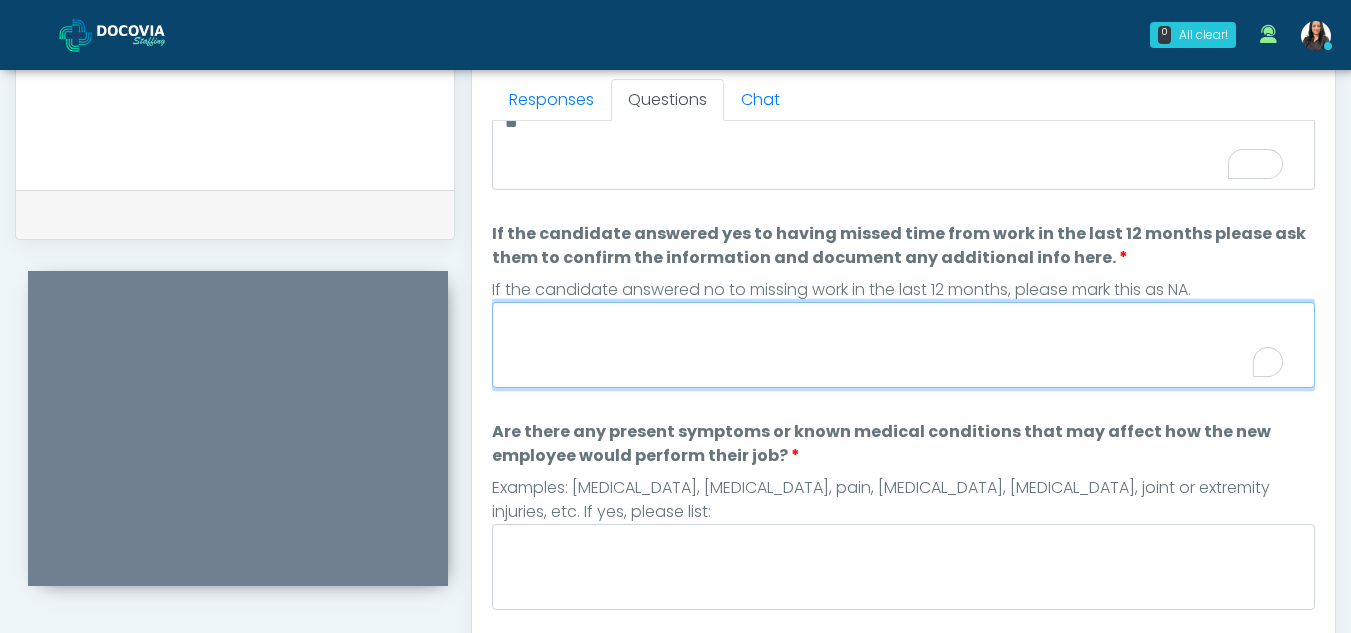 click on "If the candidate answered yes to having missed time from work in the last 12 months please ask them to confirm the information and document any additional info here." at bounding box center (903, 345) 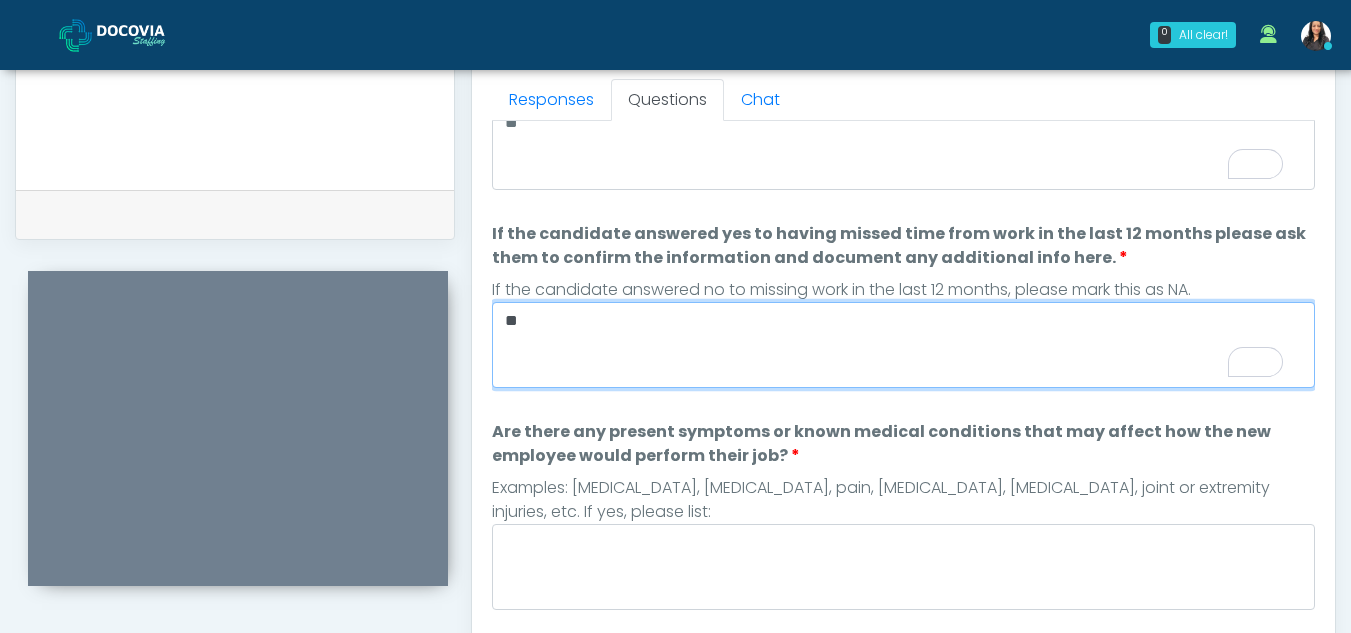 type on "**" 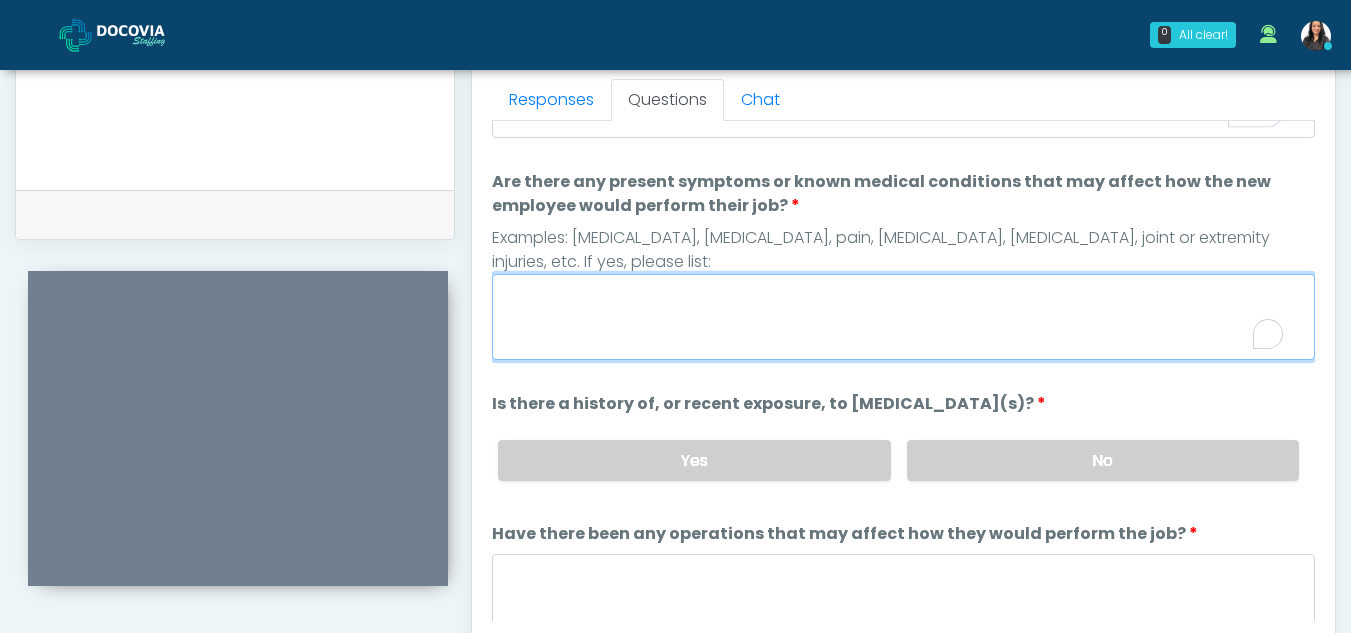 click on "Are there any present symptoms or known medical conditions that may affect how the new employee would perform their job?" at bounding box center [903, 317] 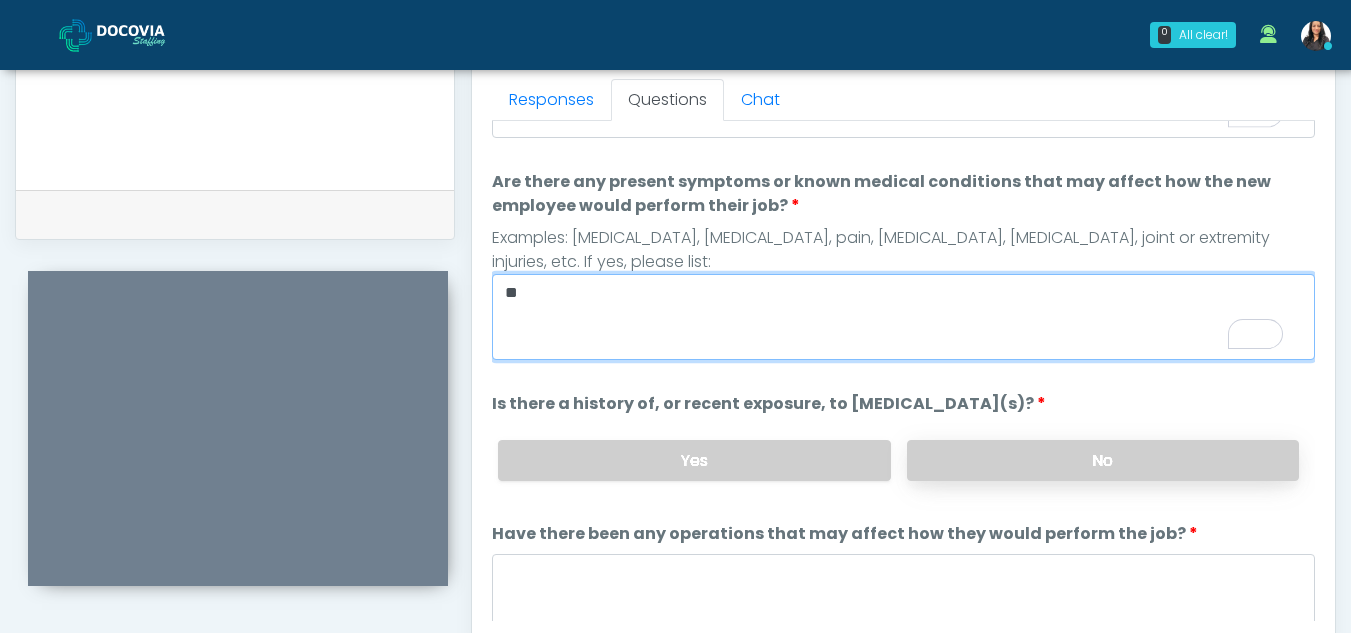 type on "**" 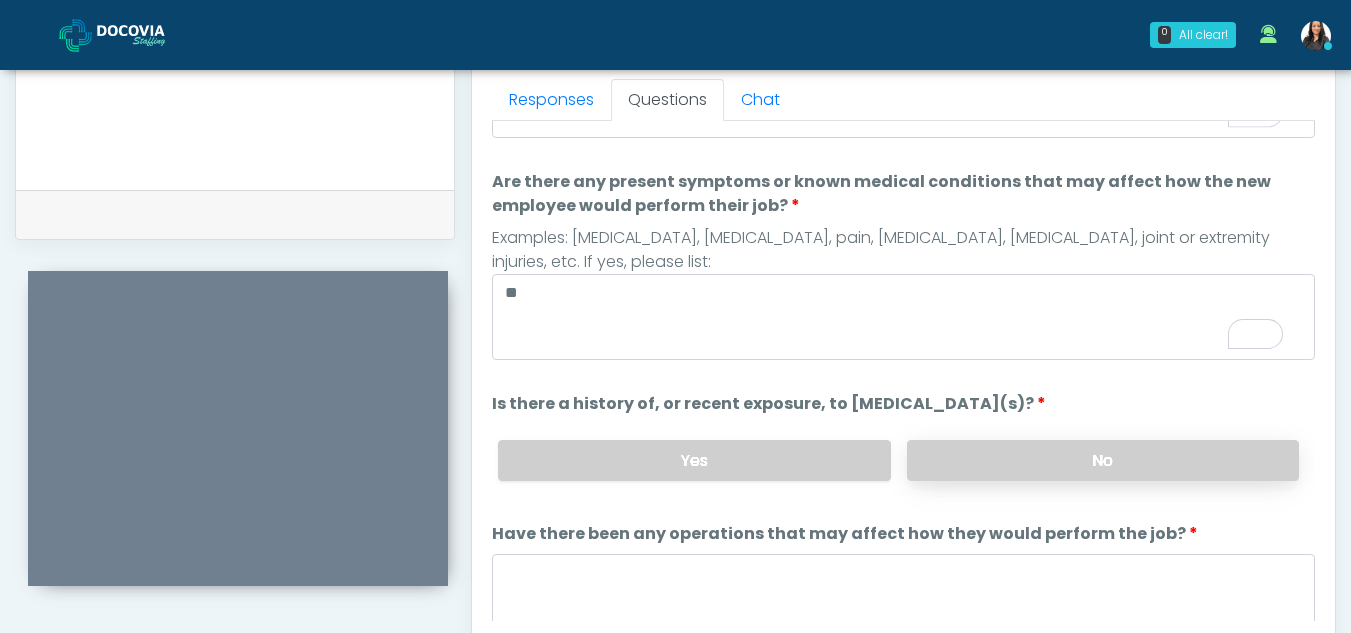 click on "No" at bounding box center (1103, 460) 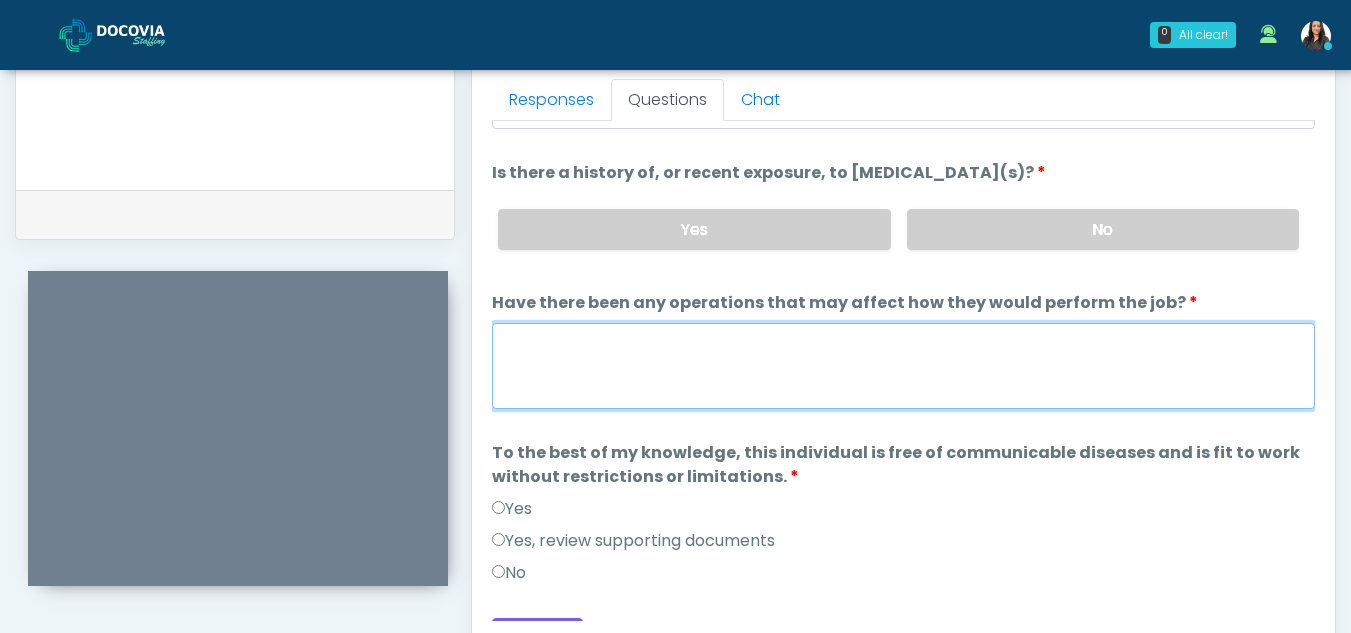 click on "Have there been any operations that may affect how they would perform the job?" at bounding box center (903, 366) 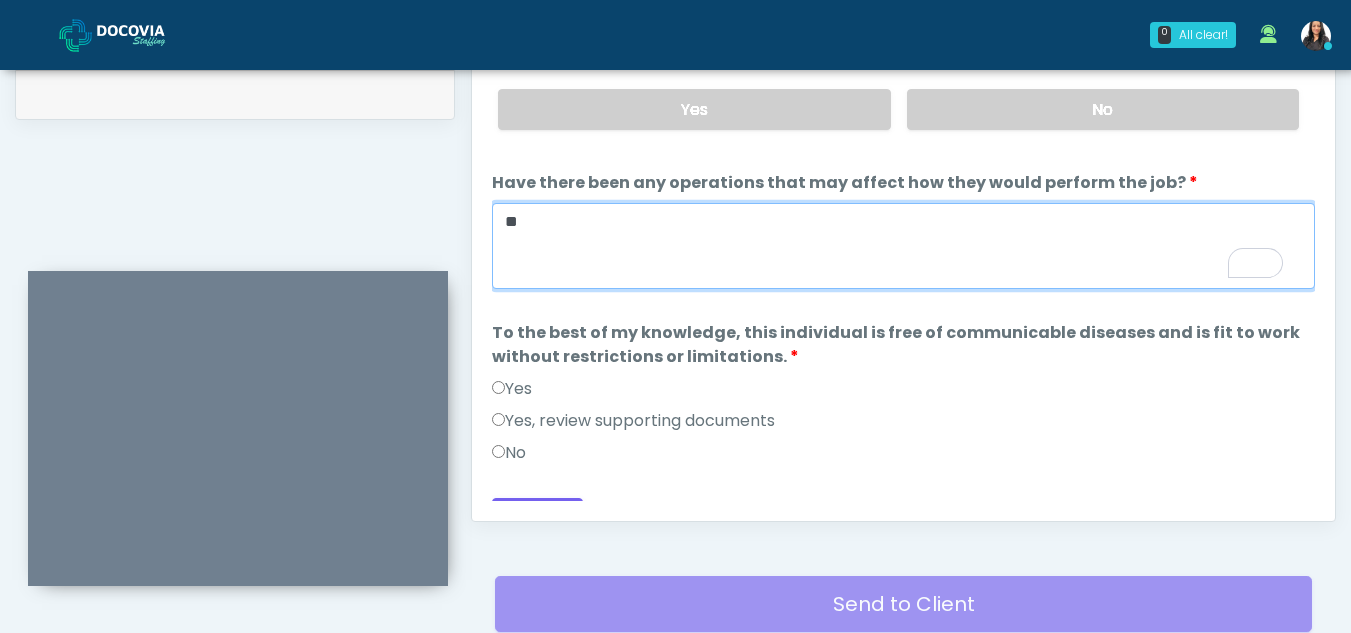 type on "**" 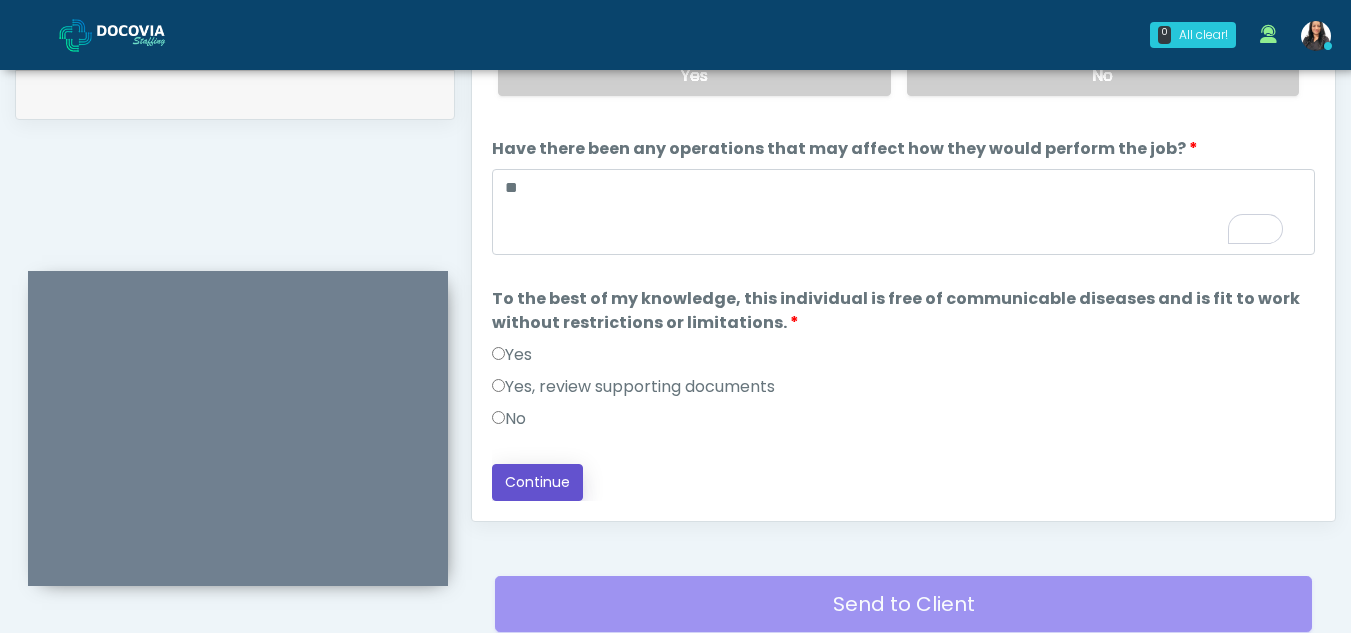 click on "Continue" at bounding box center [537, 482] 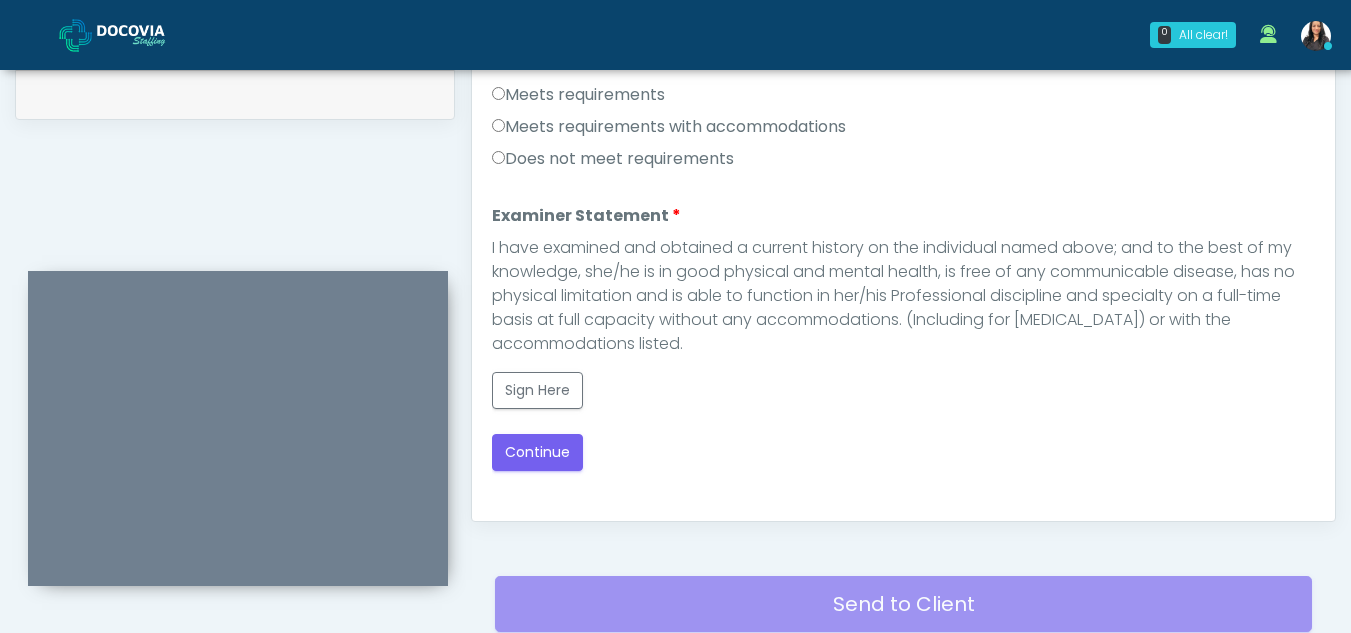 scroll, scrollTop: 0, scrollLeft: 0, axis: both 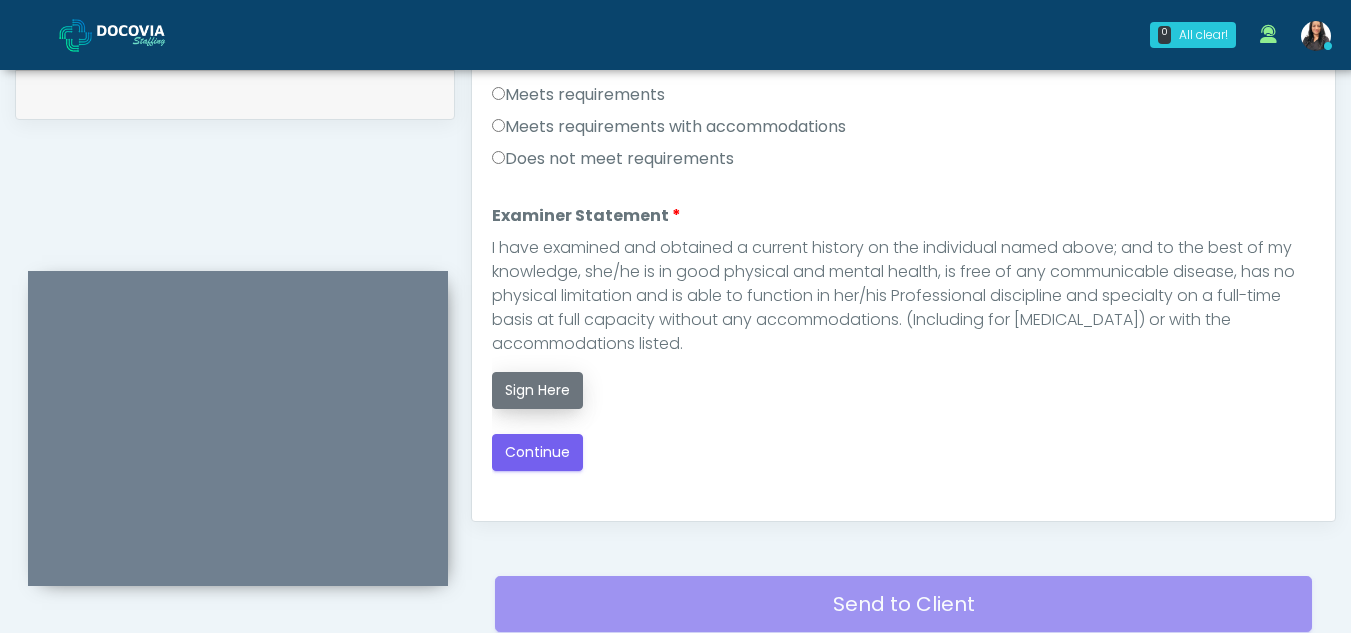 click on "Sign Here" at bounding box center [537, 390] 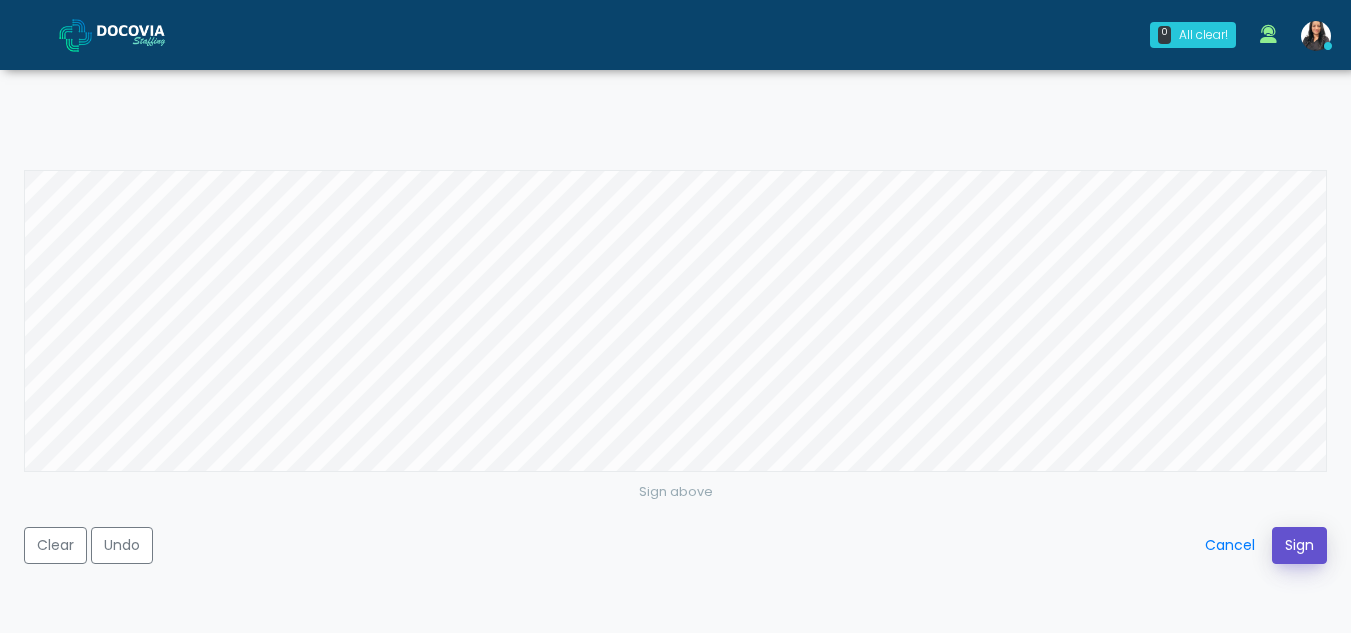 click on "Sign" at bounding box center (1299, 545) 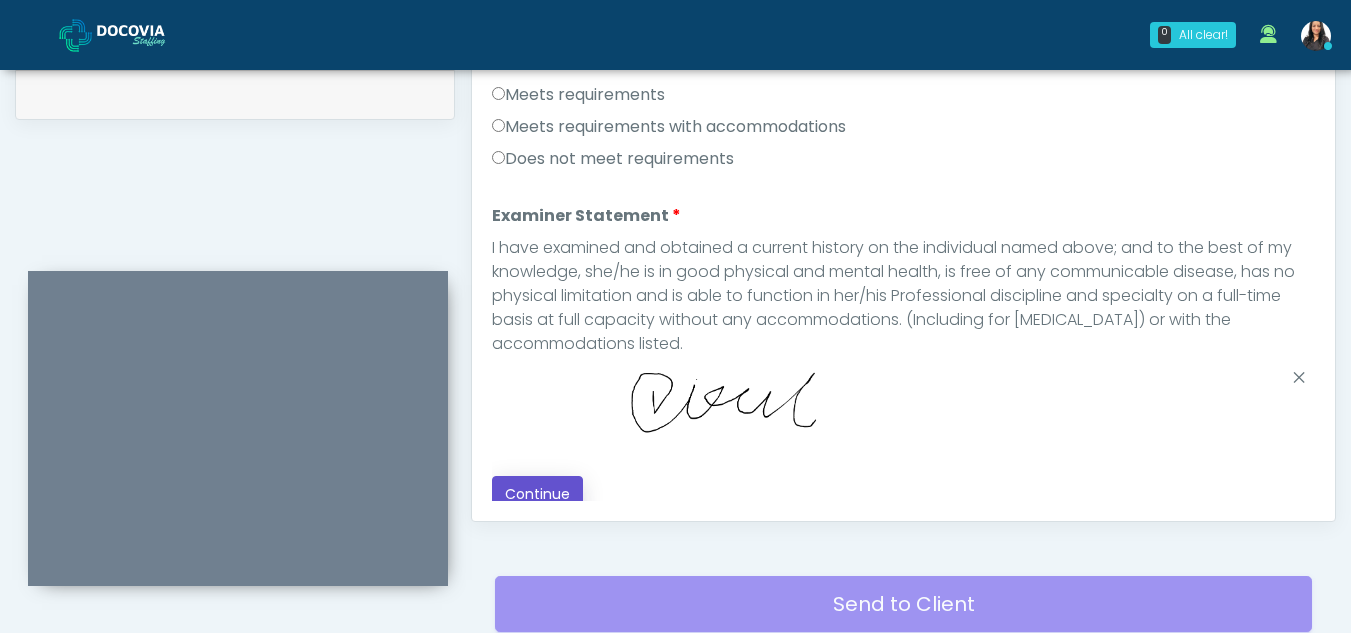 click on "Continue" at bounding box center (537, 494) 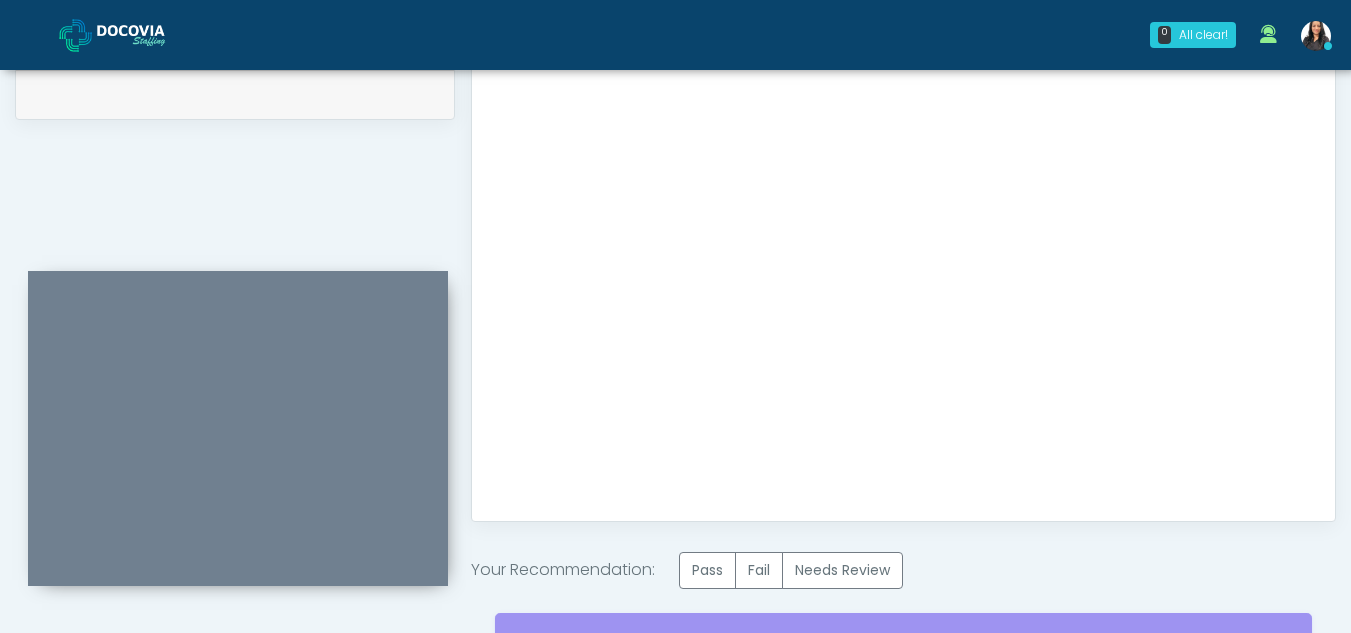 scroll, scrollTop: 1199, scrollLeft: 0, axis: vertical 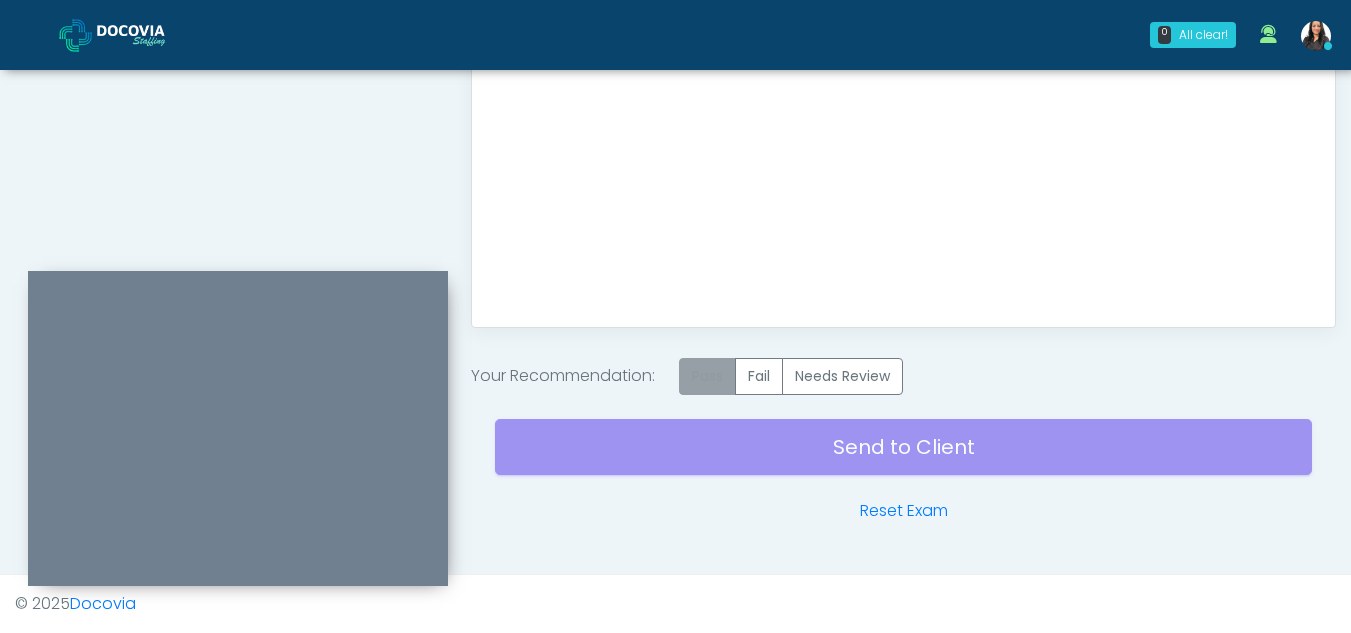 click on "Pass" at bounding box center [707, 376] 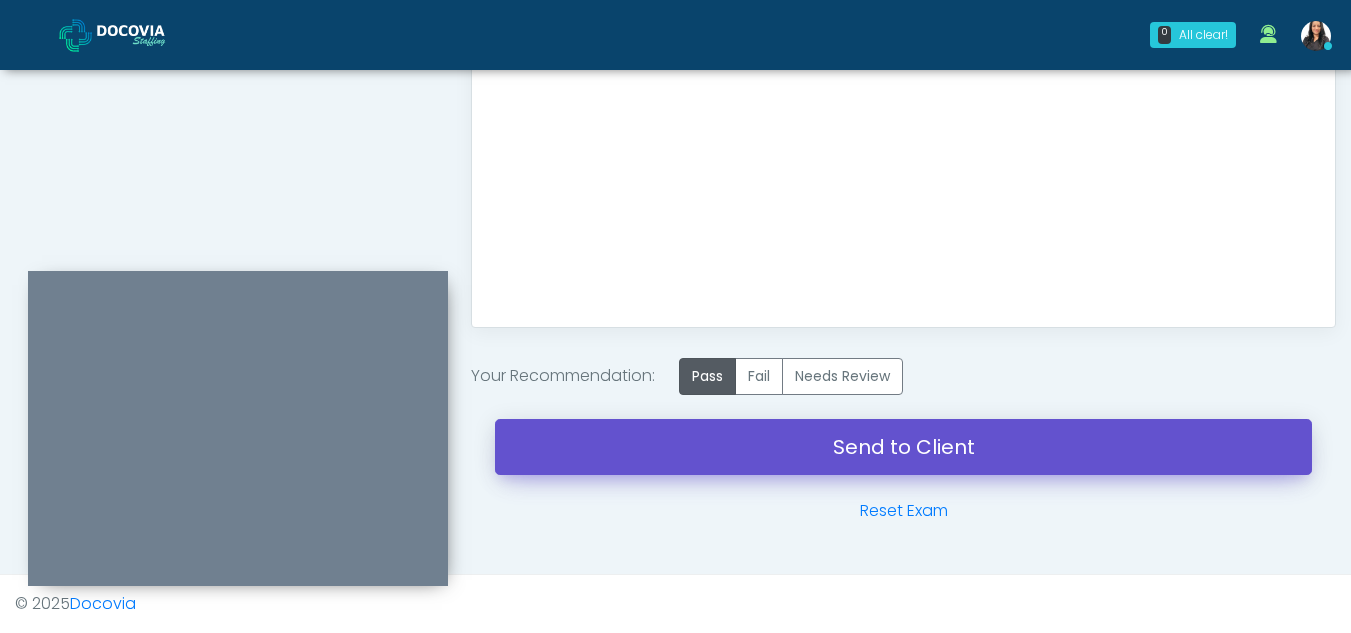 click on "Send to Client" at bounding box center [903, 447] 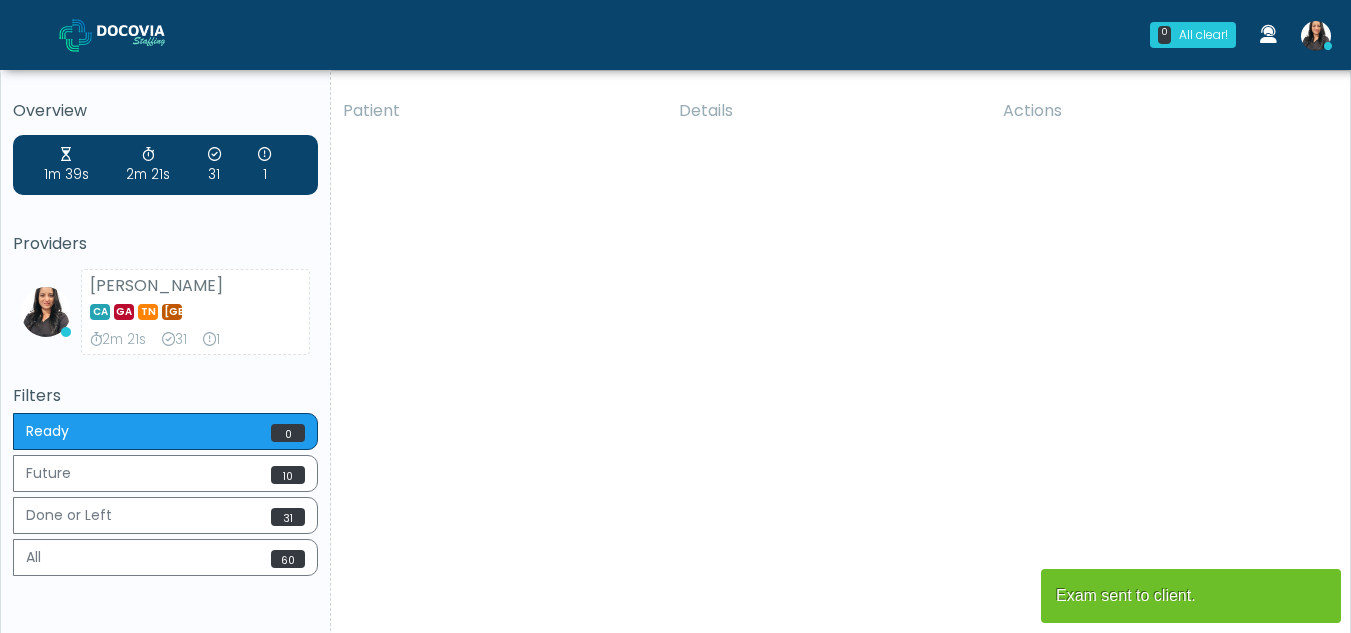 scroll, scrollTop: 0, scrollLeft: 0, axis: both 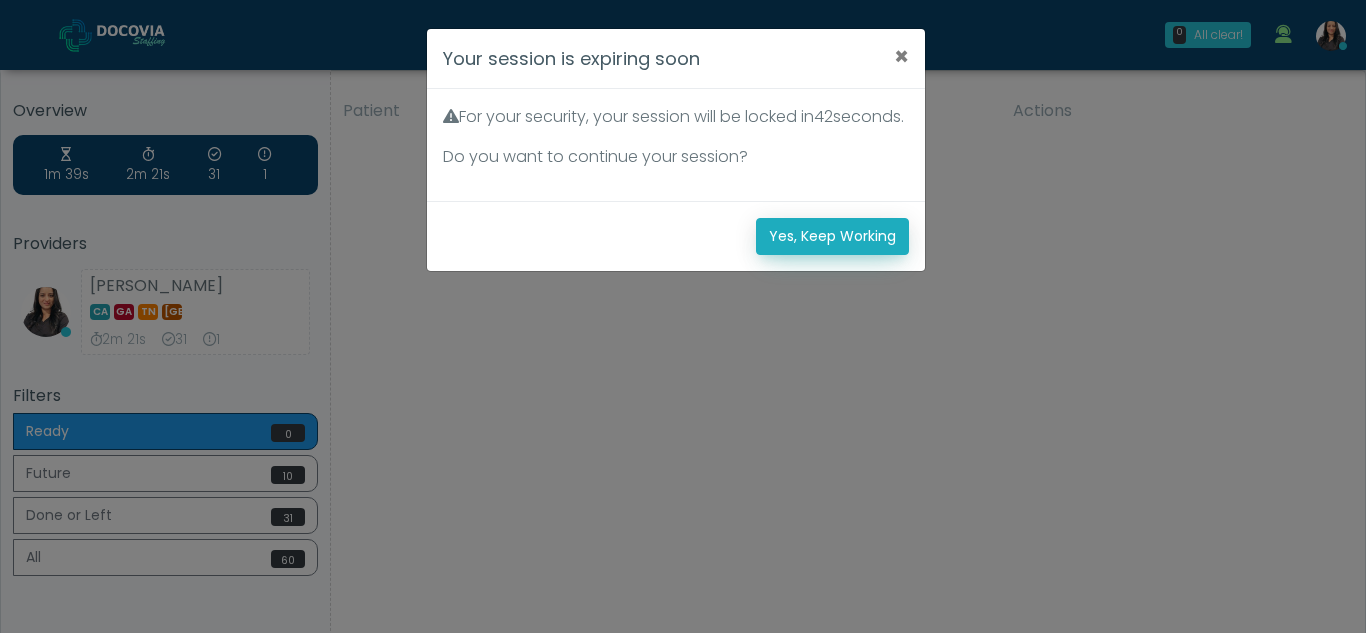 click on "Yes, Keep Working" at bounding box center [832, 236] 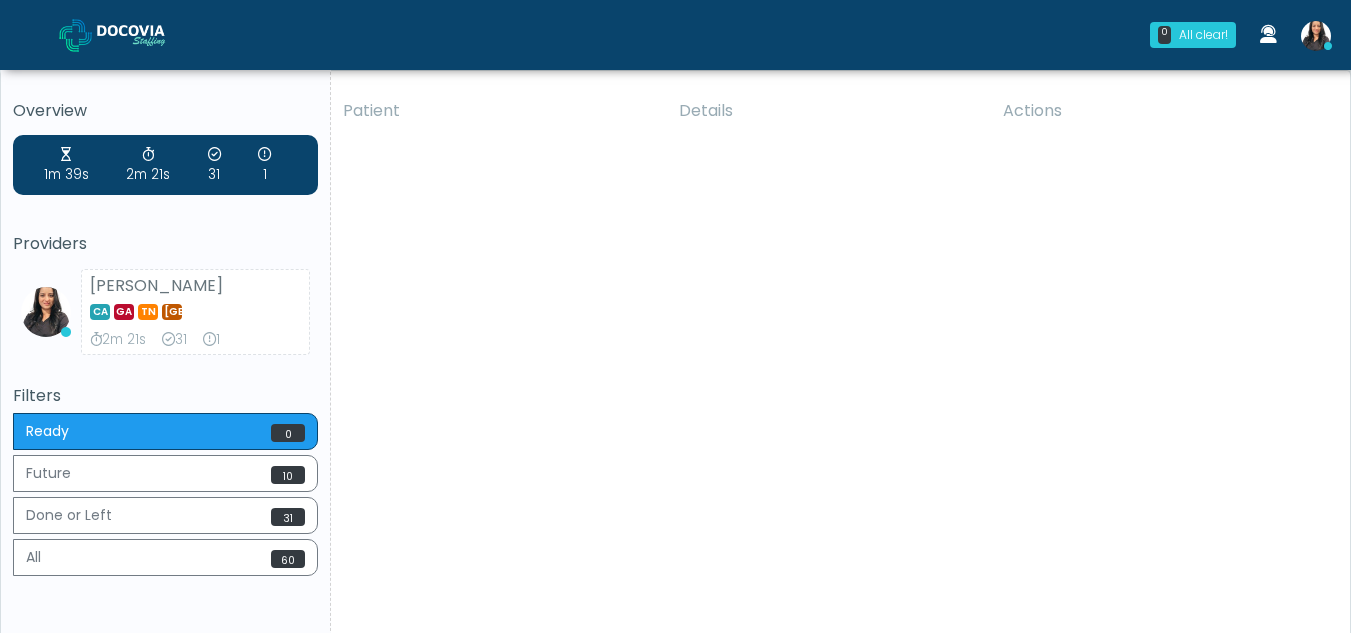 scroll, scrollTop: 0, scrollLeft: 0, axis: both 